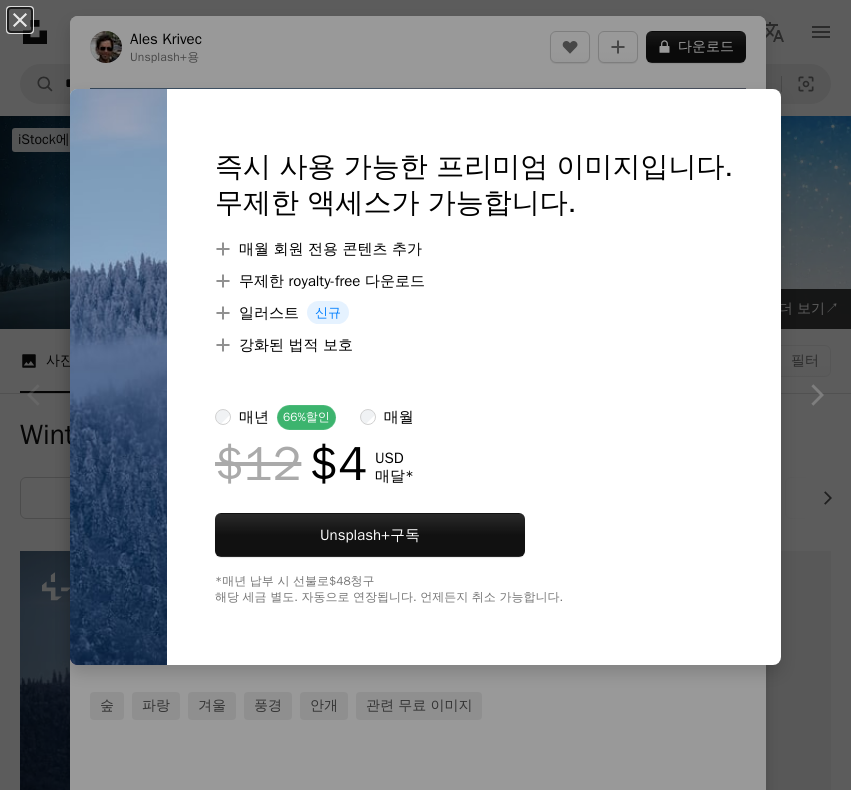 scroll, scrollTop: 0, scrollLeft: 0, axis: both 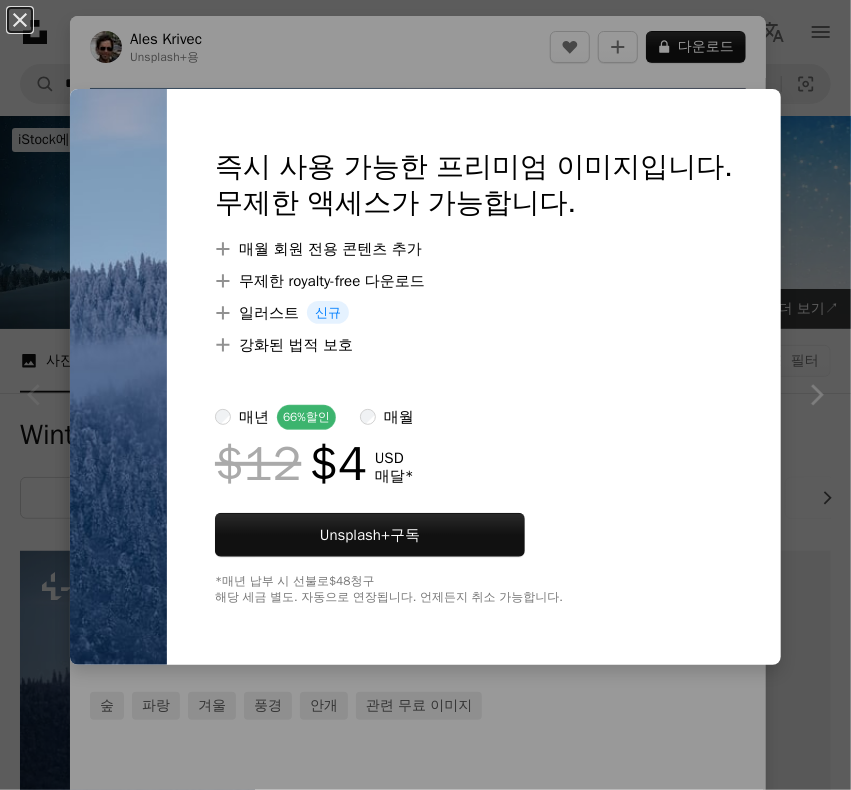 click on "An X shape 즉시 사용 가능한 프리미엄 이미지입니다. 무제한 액세스가 가능합니다. A plus sign 매월 회원 전용 콘텐츠 추가 A plus sign 무제한 royalty-free 다운로드 A plus sign 일러스트  신규 A plus sign 강화된 법적 보호 매년 66%  할인 매월 $12   $4 USD 매달 * Unsplash+  구독 *매년 납부 시 선불로  $48  청구 해당 세금 별도. 자동으로 연장됩니다. 언제든지 취소 가능합니다." at bounding box center (425, 395) 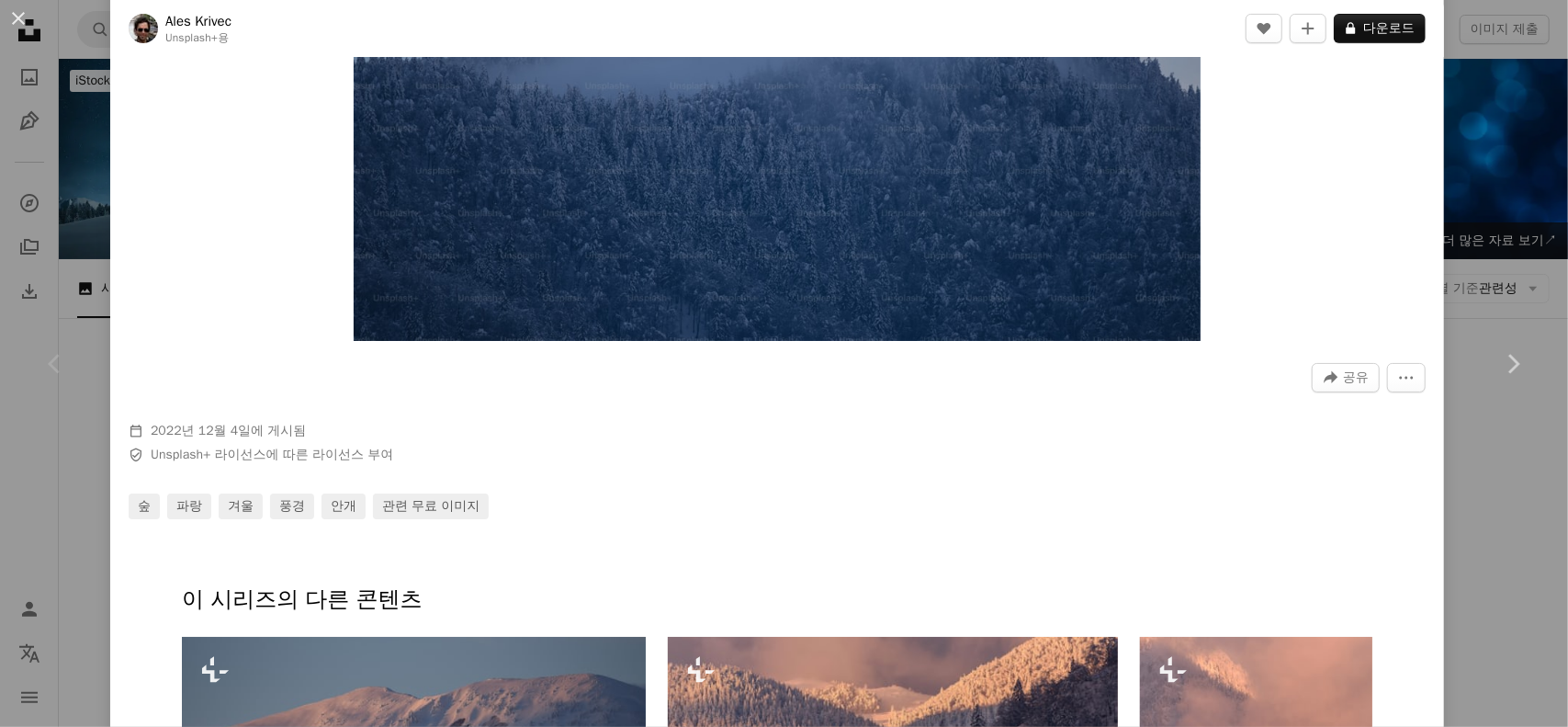 scroll, scrollTop: 0, scrollLeft: 0, axis: both 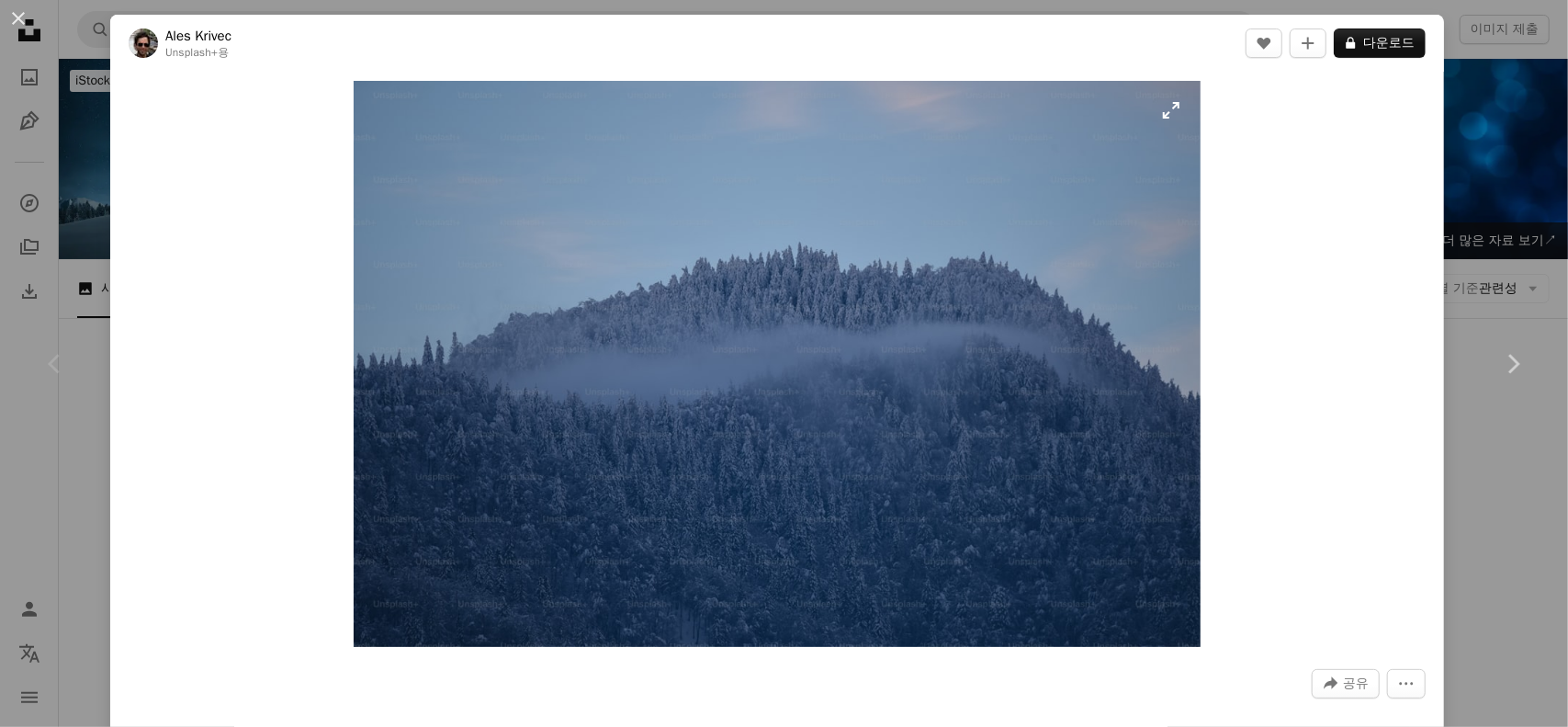 click at bounding box center [777, 364] 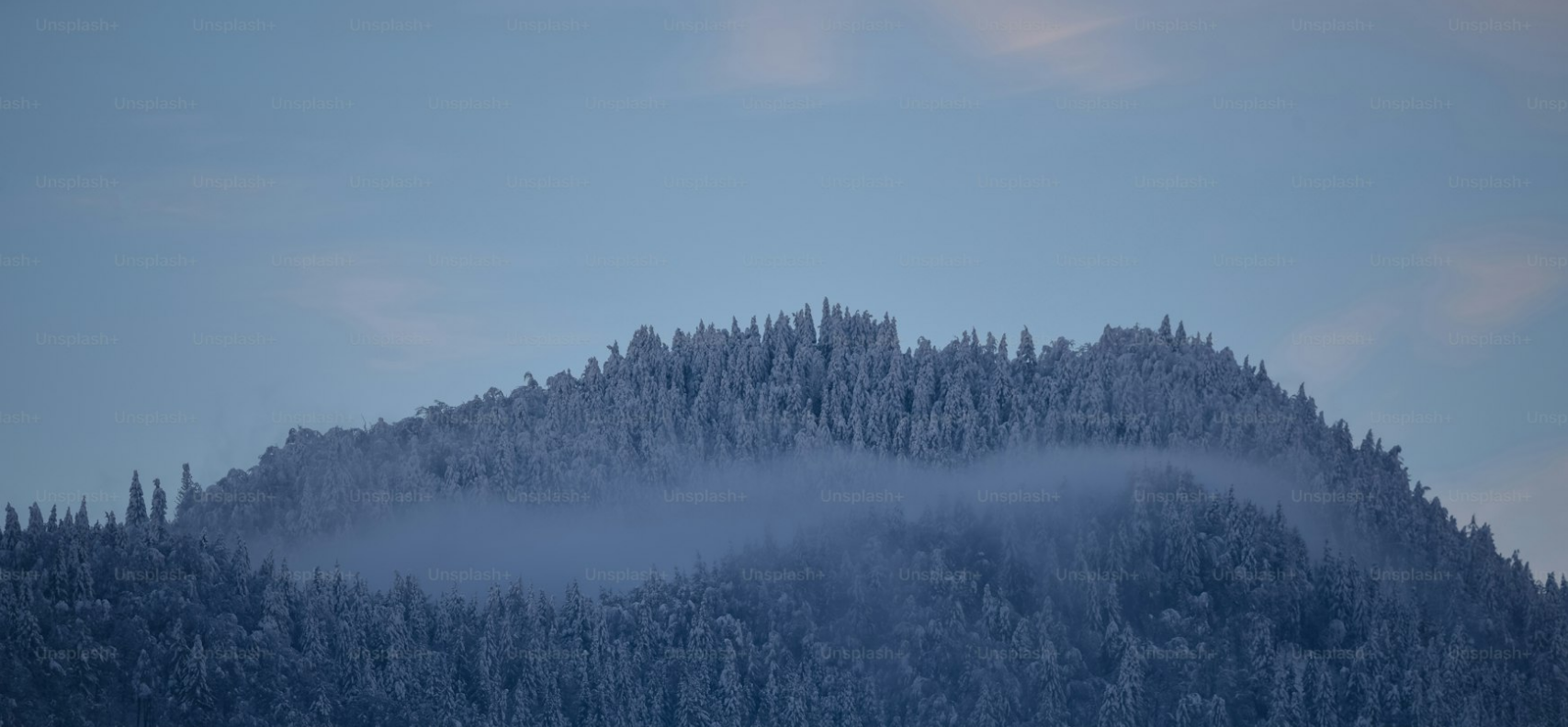 scroll, scrollTop: 151, scrollLeft: 0, axis: vertical 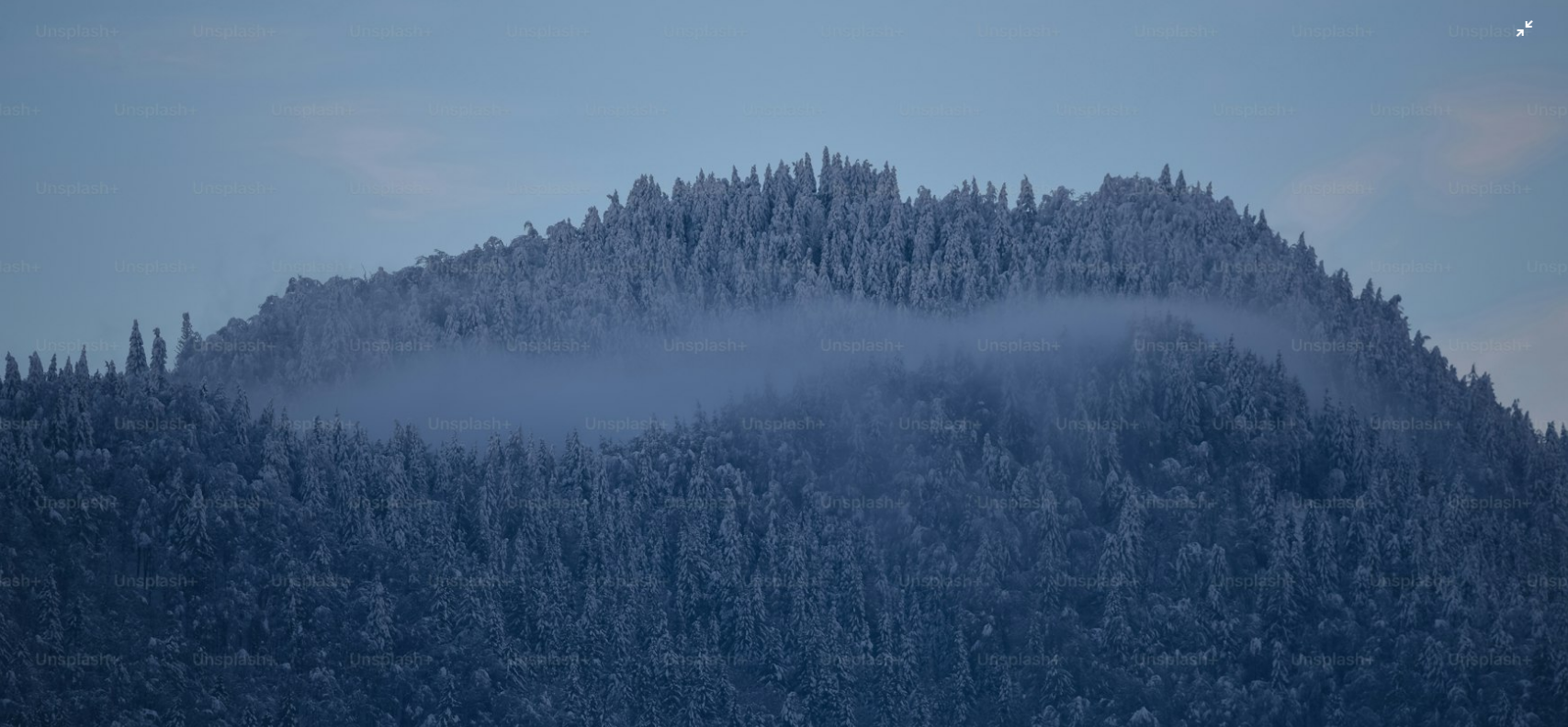click at bounding box center (784, 372) 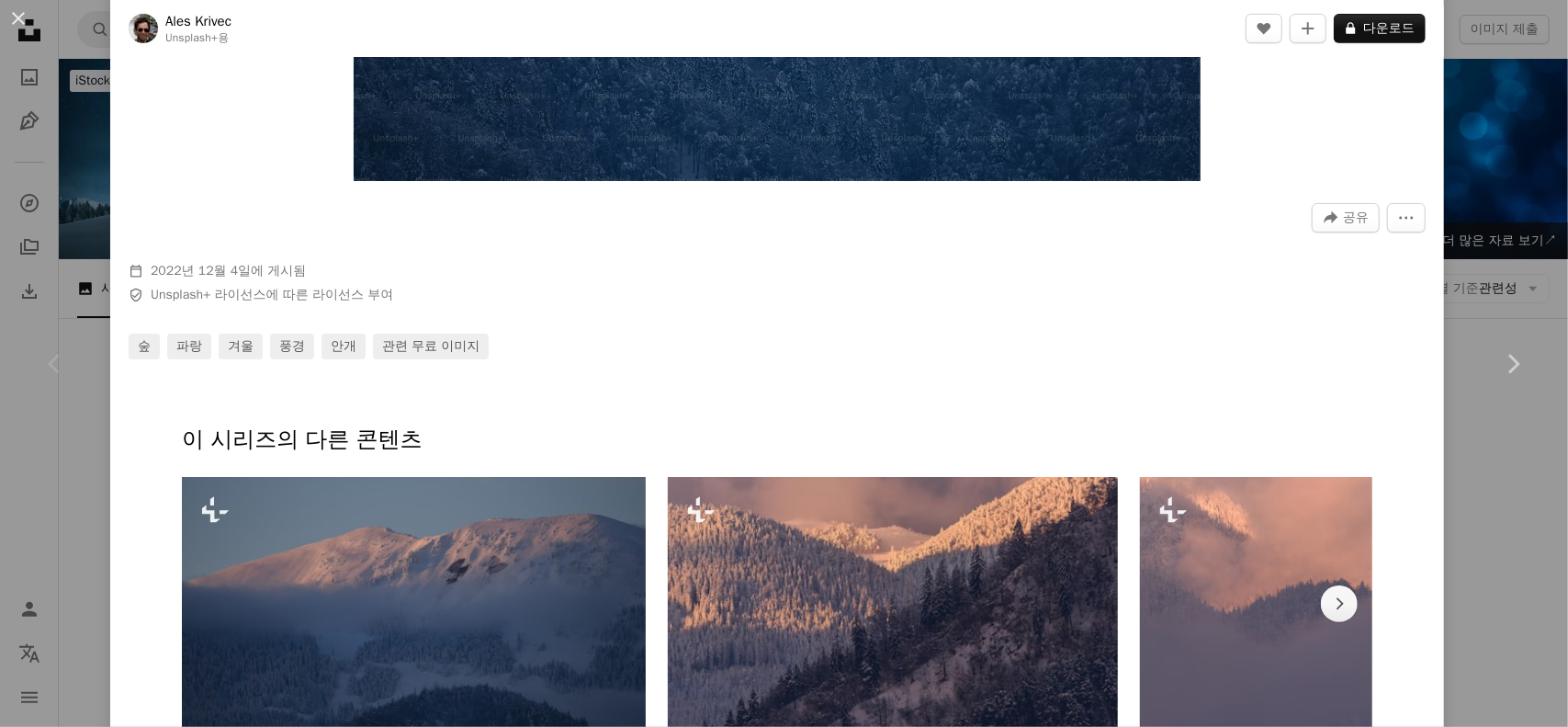 scroll, scrollTop: 612, scrollLeft: 0, axis: vertical 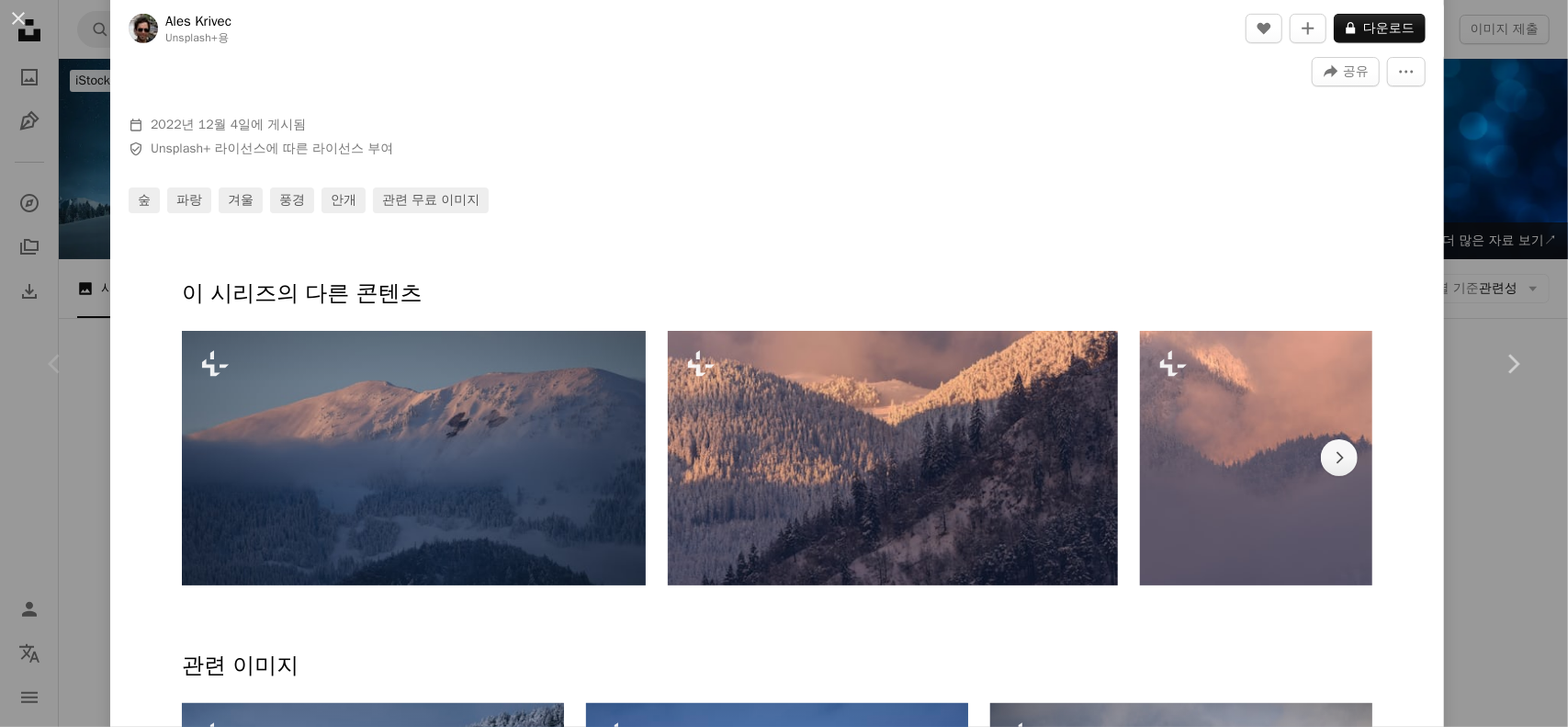 click at bounding box center (413, 458) 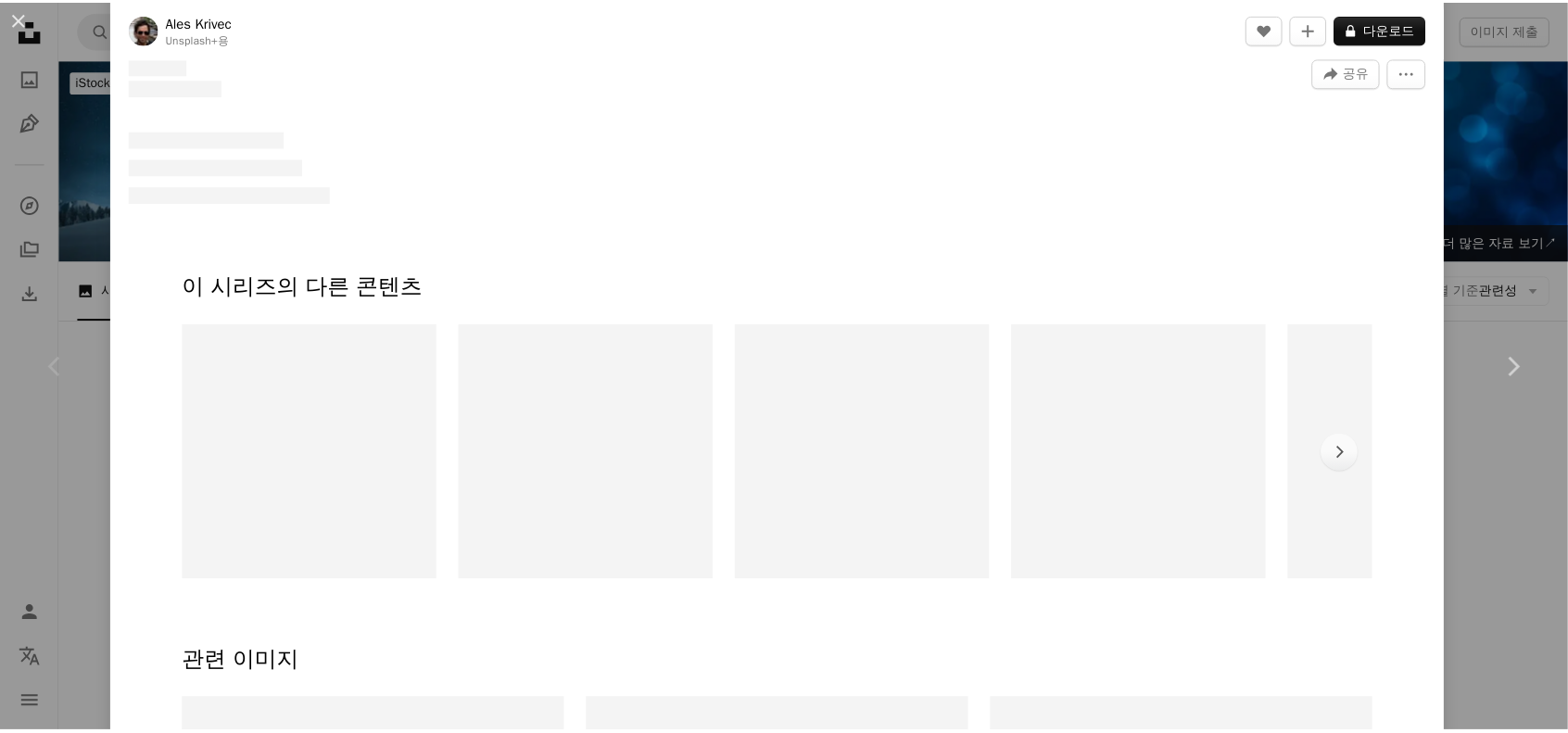 scroll, scrollTop: 0, scrollLeft: 0, axis: both 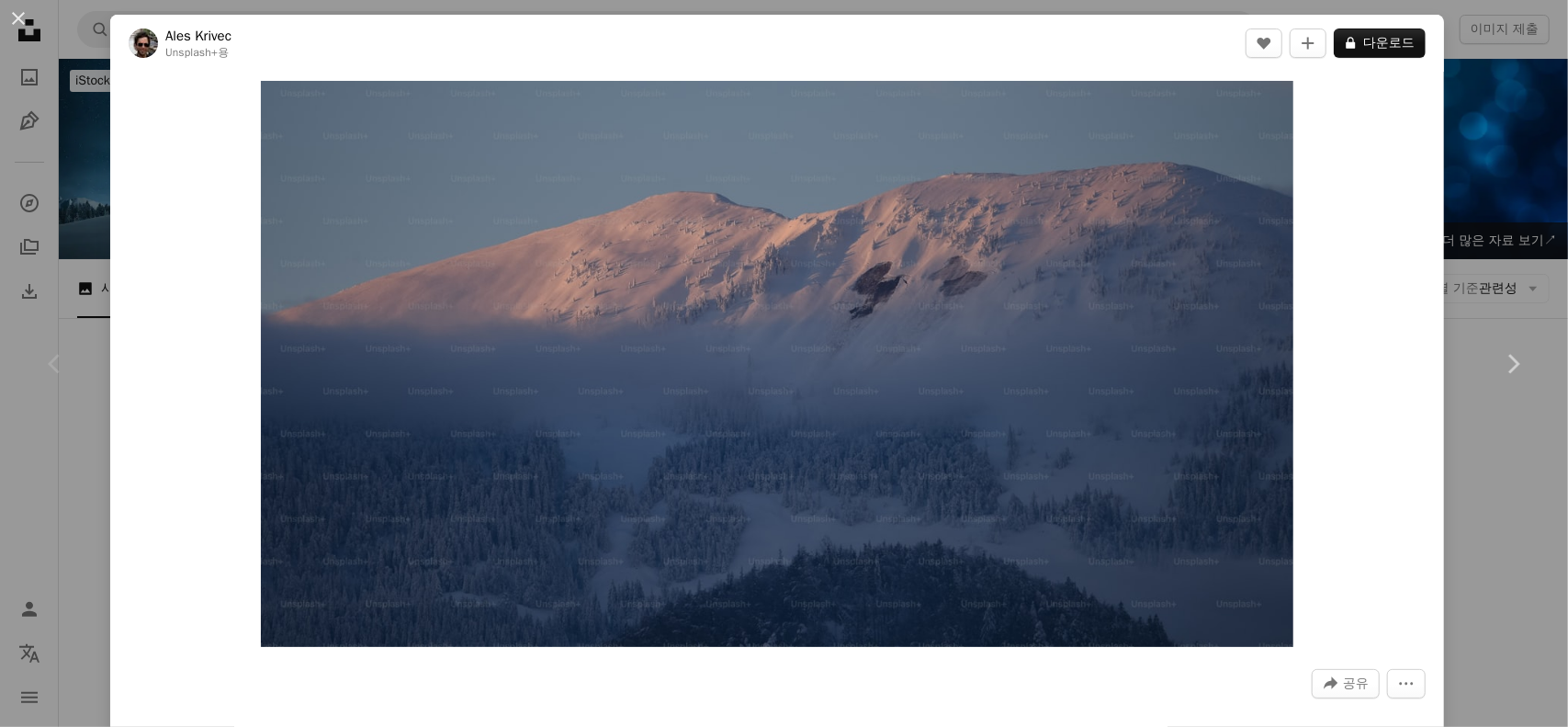 click on "An X shape Chevron left Chevron right Ales Krivec Unsplash+ 용 A heart A plus sign A lock 다운로드 Zoom in A forward-right arrow 공유 More Actions Calendar outlined 2022년 12월 4일 에 게시됨 Safety Unsplash+ 라이선스 에 따른 라이선스 부여 숲 겨울 풍경 안개 이 시리즈의 다른 콘텐츠 Chevron right Plus sign for Unsplash+ Plus sign for Unsplash+ Plus sign for Unsplash+ 관련 이미지 Plus sign for Unsplash+ A heart A plus sign Ales Krivec Unsplash+ 용 A lock 다운로드 Plus sign for Unsplash+ A heart A plus sign Ales Krivec Unsplash+ 용 A lock 다운로드 Plus sign for Unsplash+ A heart A plus sign [PERSON_NAME] Unsplash+ 용 A lock 다운로드 Plus sign for Unsplash+ A heart A plus sign Ales Krivec Unsplash+ 용 A lock 다운로드 Plus sign for Unsplash+ A heart A plus sign Haut Risque Unsplash+ 용 A lock 다운로드 Plus sign for Unsplash+ A heart A plus sign [PERSON_NAME] Unsplash+ 용 A lock 다운로드 Plus sign for Unsplash+ A heart A plus sign 용" at bounding box center (784, 363) 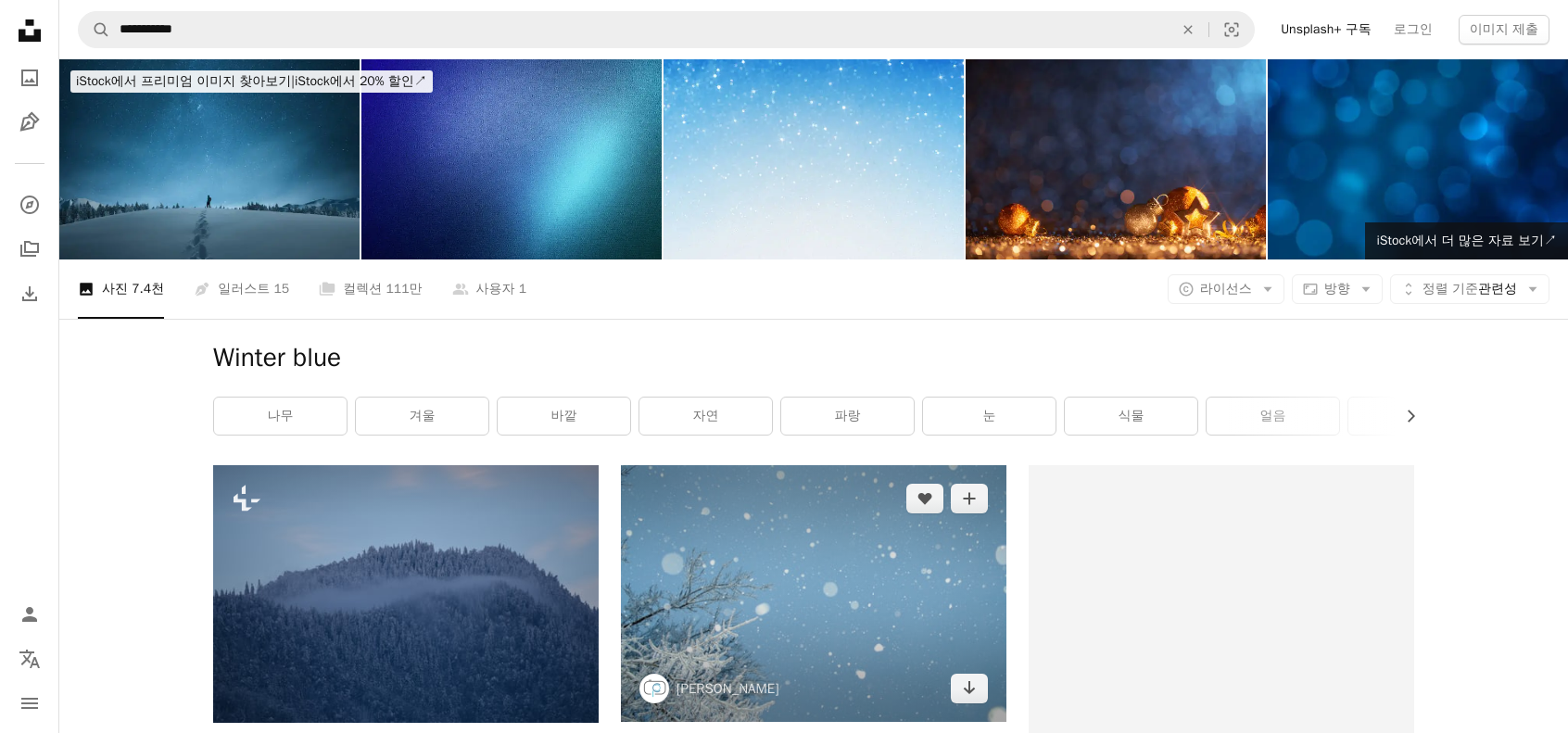 click at bounding box center (814, 593) 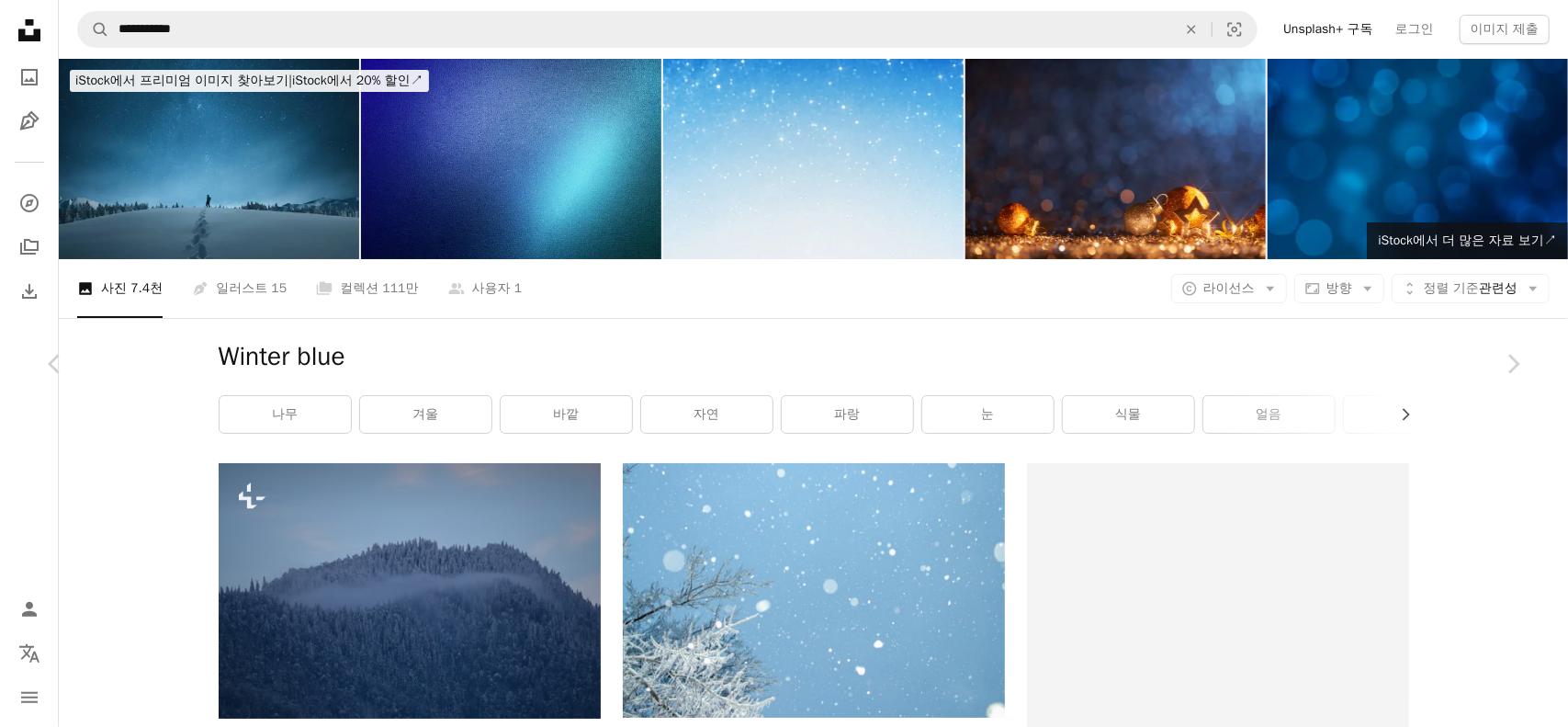 click on "An X shape Chevron left Chevron right [PERSON_NAME] chanphoto A heart A plus sign 무료 다운로드 Chevron down Zoom in 조회수 21,825,728 다운로드 257,607 소개 매체 윈터 블루스 A forward-right arrow 공유 Info icon 정보 More Actions Calendar outlined 2019년 1월 18일 에 게시됨 Safety Unsplash 라이선스 하에서 무료로 사용 가능 벽지 배경 파랑 겨울 눈 나무 겨울 벽지 겨울 배경 감기 눈송이 계절 떨어지는 눈 분기 [DATE] 휴일 얼음 폭풍우 바깥 서리 눈보라 퍼블릭 도메인 이미지 iStock에서 프리미엄 관련 이미지 찾아보기  |  코드 UNSPLASH20로 20% 할인 혜택 받기 iStock에서 더 많은 자료 보기  ↗ 관련 이미지 A heart A plus sign [PERSON_NAME] Arrow pointing down A heart A plus sign Fonsi [PERSON_NAME] 고용 가능 A checkmark inside of a circle Arrow pointing down Plus sign for Unsplash+ A heart A plus sign Unsplash+ Community Unsplash+ 용 A lock 다운로드 A heart 용" at bounding box center (784, 5052) 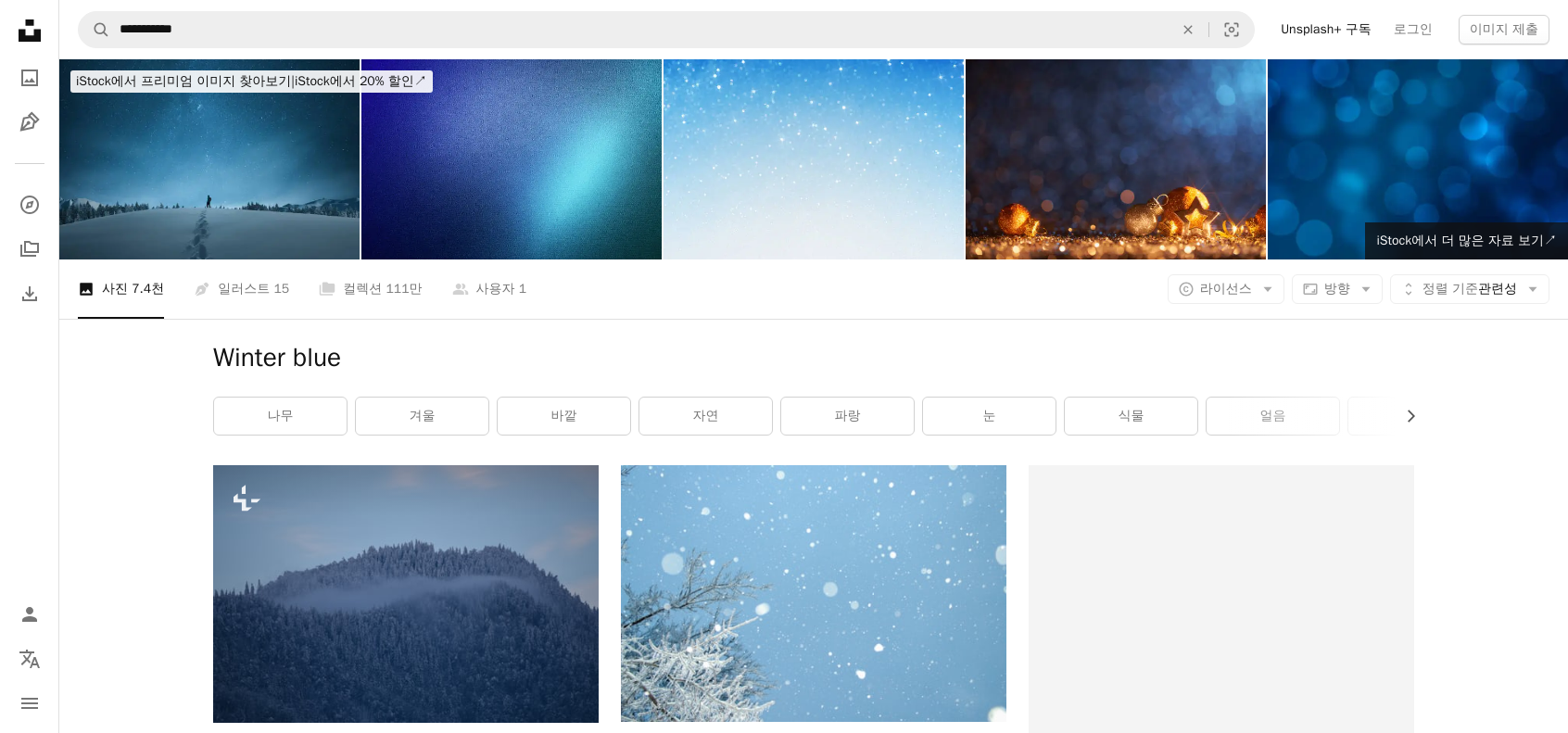 click at bounding box center [1221, 1116] 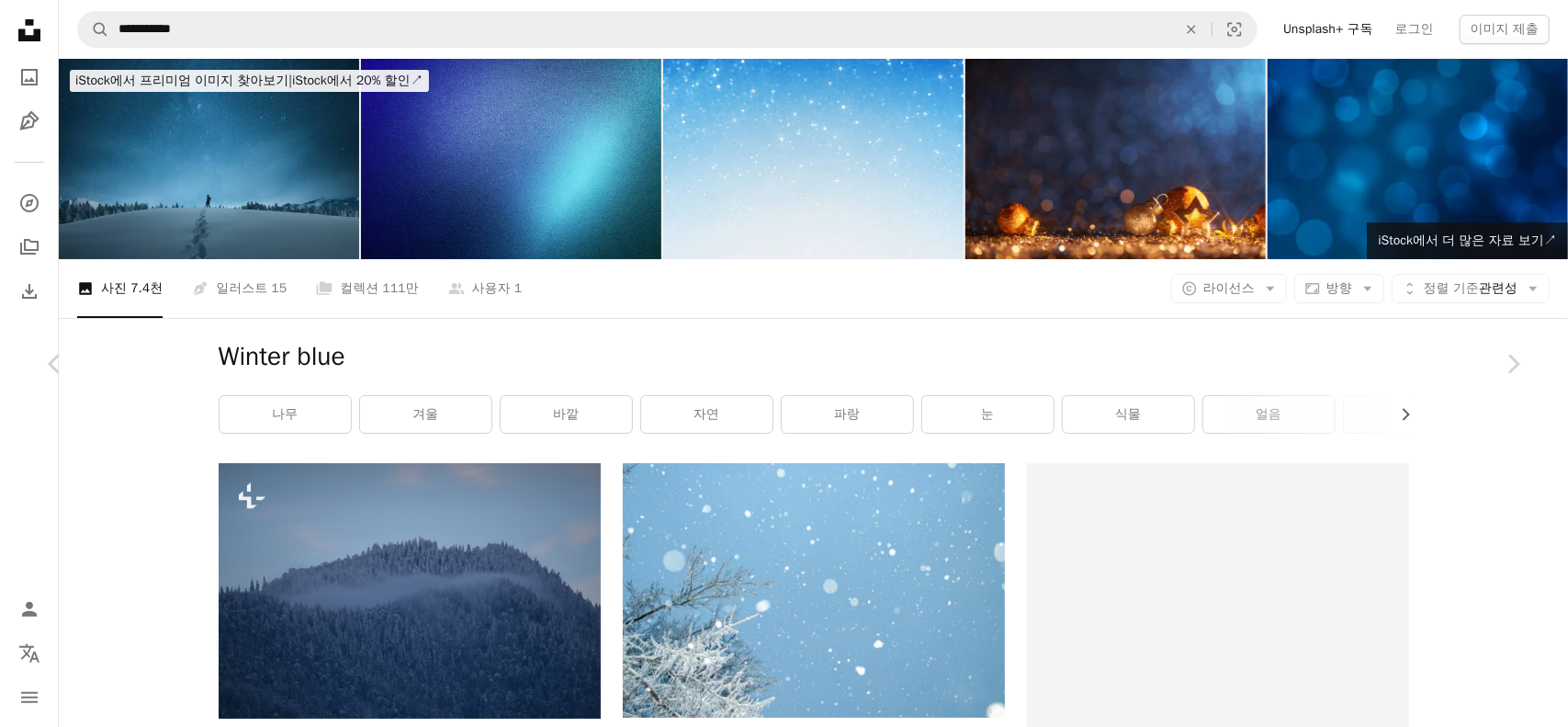 click on "An X shape Chevron left Chevron right [PERSON_NAME] 고용 가능 A checkmark inside of a circle A heart A plus sign 무료 다운로드 Chevron down Zoom in 조회수 19,727 다운로드 189 A forward-right arrow 공유 Info icon 정보 More Actions Calendar outlined 2022년 2월 15일 에 게시됨 Camera SONY, ILCE-6400 Safety Unsplash 라이선스 하에서 무료로 사용 가능 배경 파랑 겨울 아름답다 눈송이 매크로 매크로 사진 푸른 눈 푸른 겨울 꽃 식물 회색 꽃 바깥 무료 사진 iStock에서 프리미엄 관련 이미지 찾아보기  |  코드 UNSPLASH20로 20% 할인 혜택 받기 iStock에서 더 많은 자료 보기  ↗ 관련 이미지 A heart A plus sign [PERSON_NAME] 고용 가능 A checkmark inside of a circle Arrow pointing down Plus sign for Unsplash+ A heart A plus sign [PERSON_NAME] Unsplash+ 용 A lock 다운로드 A heart A plus sign [PERSON_NAME] Arrow pointing down A heart A plus sign [PERSON_NAME] Arrow pointing down A heart A plus sign [PERSON_NAME]" at bounding box center [784, 5052] 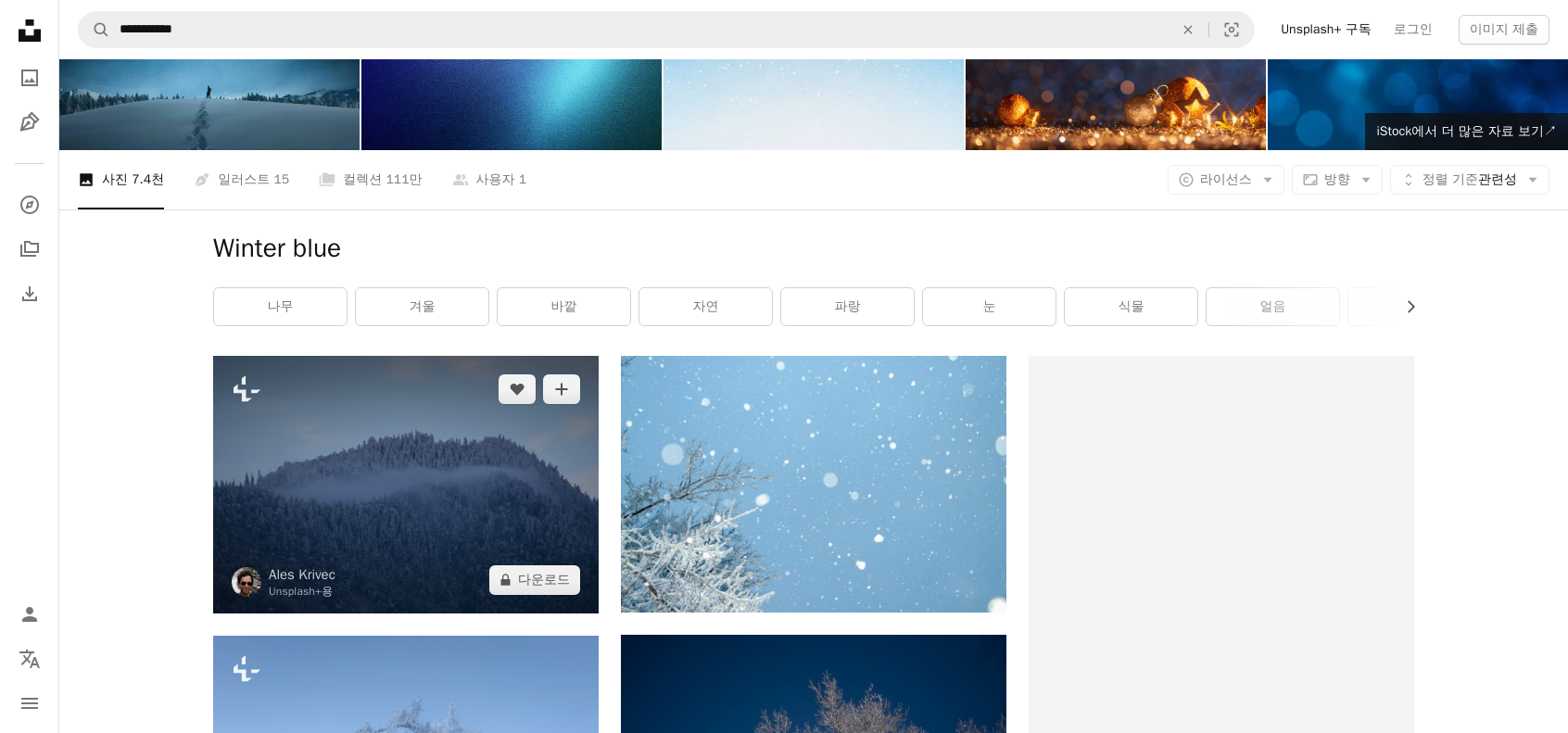 scroll, scrollTop: 154, scrollLeft: 0, axis: vertical 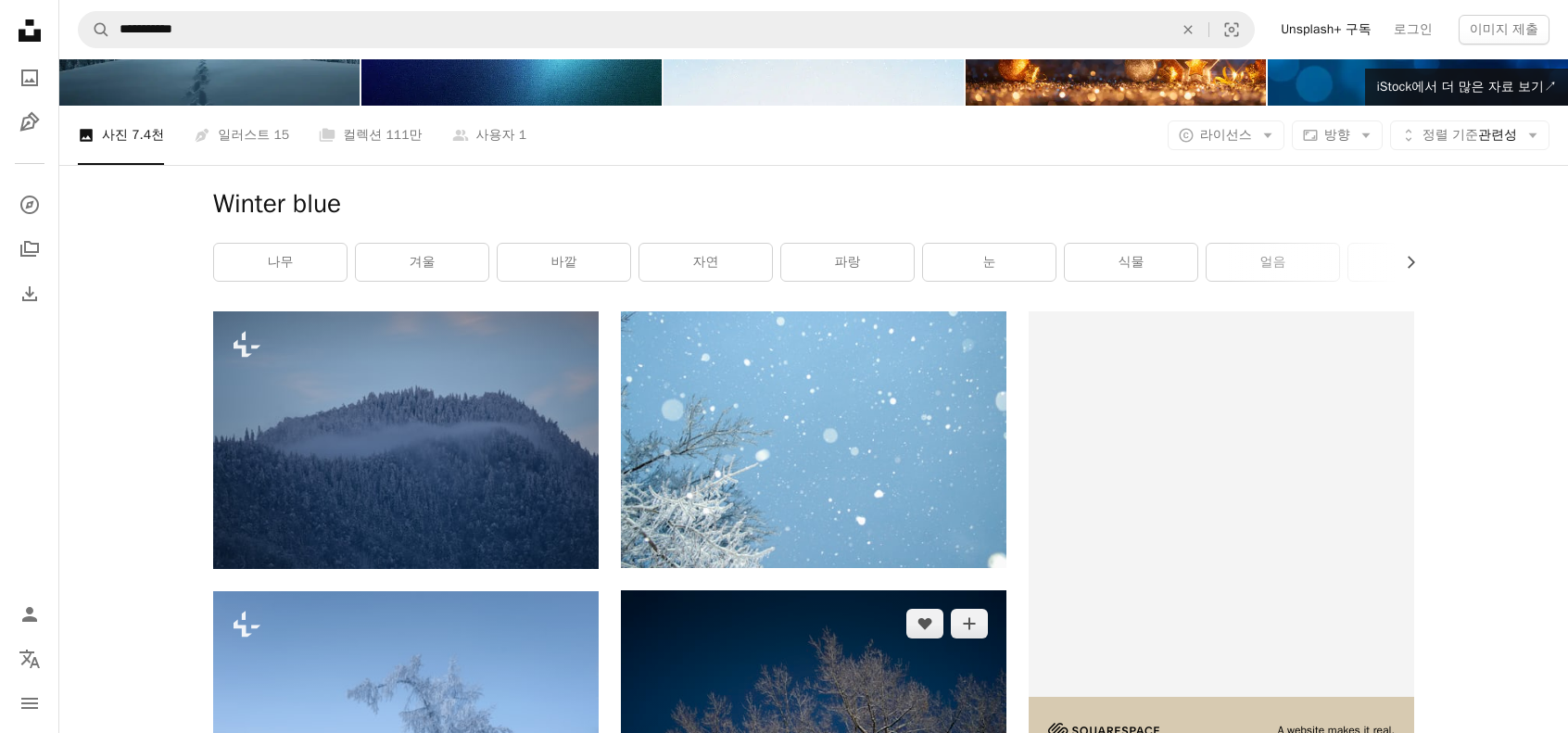 click at bounding box center (814, 718) 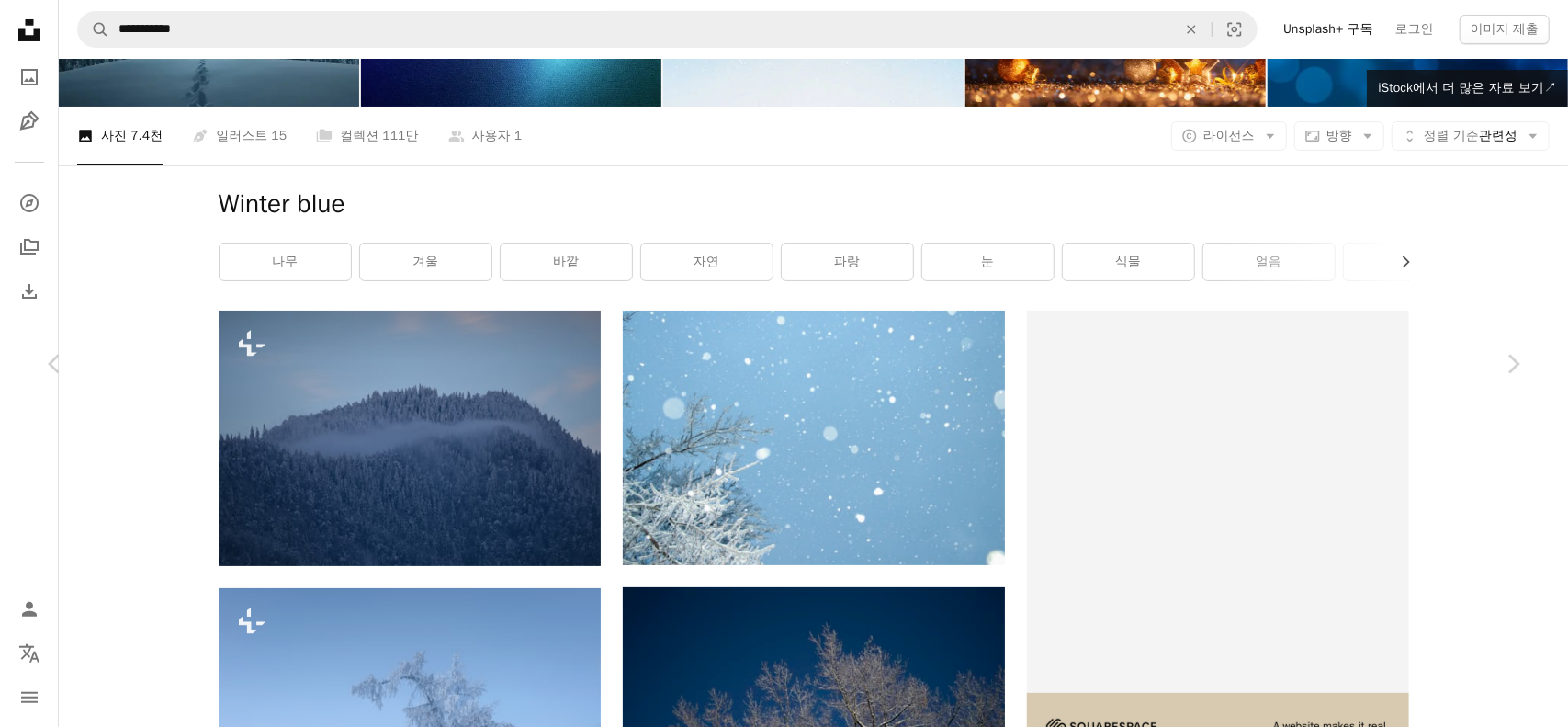 click on "무료 다운로드" at bounding box center (1342, 4580) 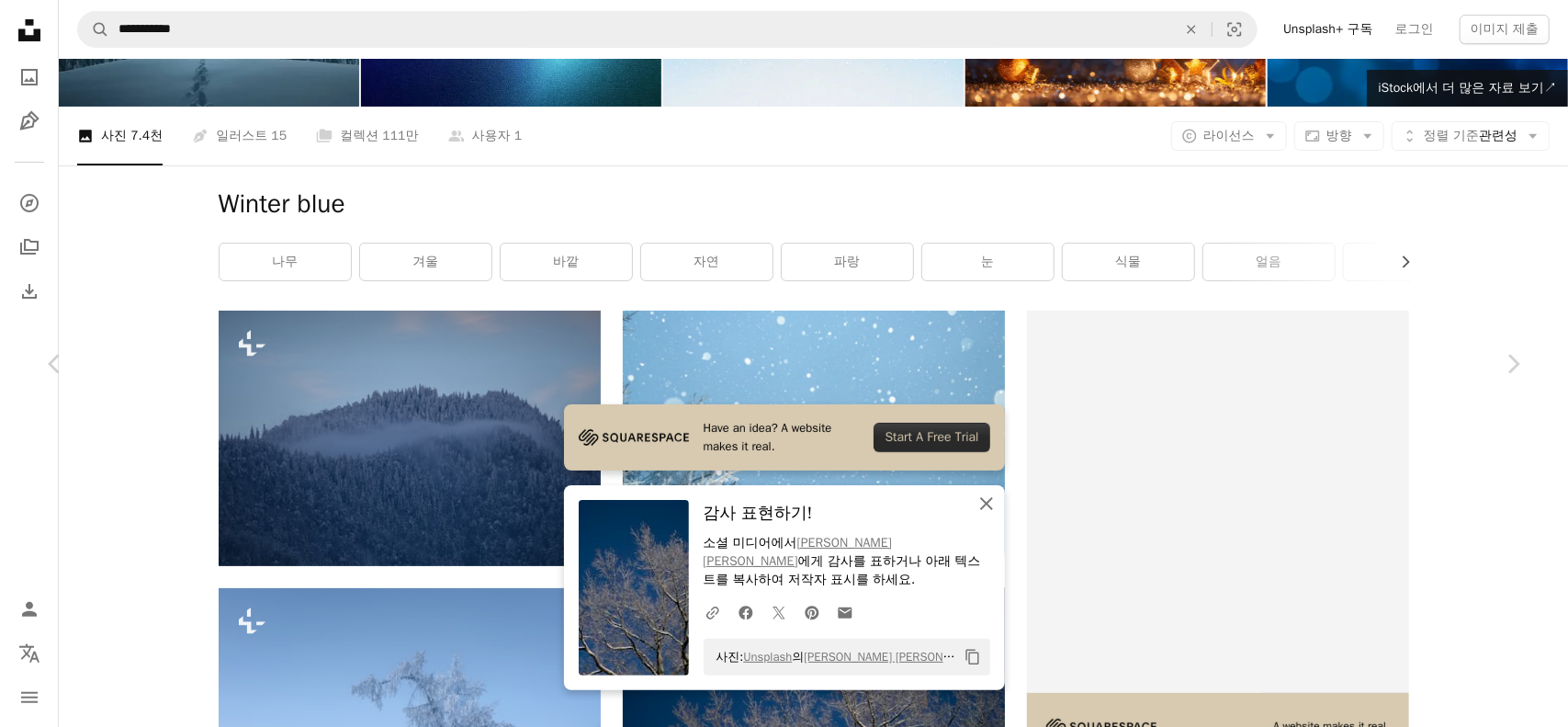 click on "An X shape" 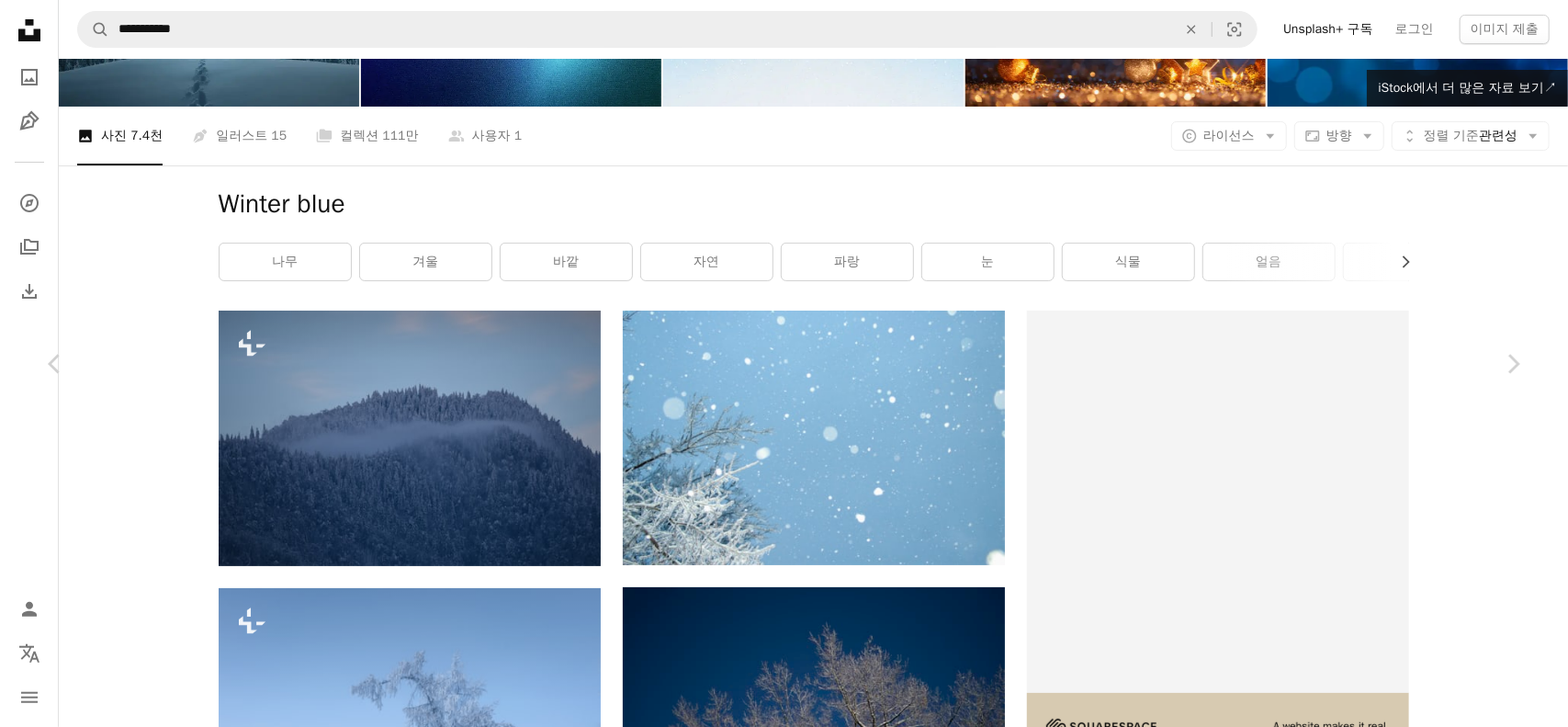 click on "An X shape Chevron left Chevron right [PERSON_NAME] [PERSON_NAME] 고용 가능 A checkmark inside of a circle A heart A plus sign 무료 다운로드 Chevron down Zoom in 조회수 2,201 다운로드 48 A forward-right arrow 공유 Info icon 정보 More Actions Calendar outlined 2025년 1월 8일 에 게시됨 Camera NIKON CORPORATION, NIKON D810 Safety Unsplash 라이선스 하에서 무료로 사용 가능 겨울 눈 나무 푸른 하늘 얼음 폭풍우 숲 감기 푸른 하늘 겨울 얼음 밤 풍경 바깥 나무 줄기 무료 스톡 사진 iStock에서 프리미엄 관련 이미지 찾아보기  |  코드 UNSPLASH20로 20% 할인 혜택 받기 iStock에서 더 많은 자료 보기  ↗ 관련 이미지 A heart A plus sign [PERSON_NAME] Arrow pointing down A heart A plus sign [PERSON_NAME] 고용 가능 A checkmark inside of a circle Arrow pointing down A heart A plus sign [PERSON_NAME] Arrow pointing down A heart A plus sign [PERSON_NAME] 📷 [PERSON_NAME] Arrow pointing down Plus sign for Unsplash+" at bounding box center (784, 4900) 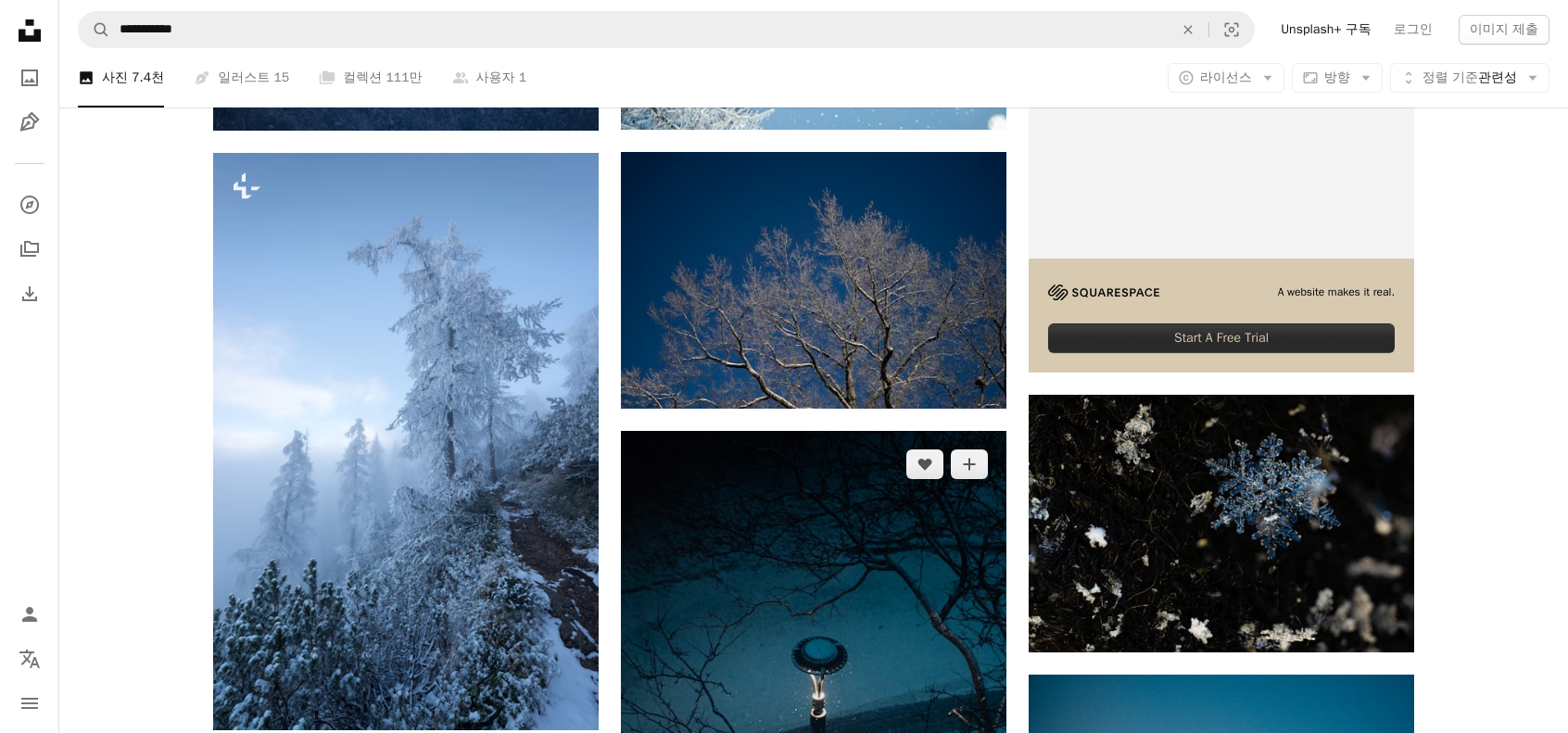 scroll, scrollTop: 617, scrollLeft: 0, axis: vertical 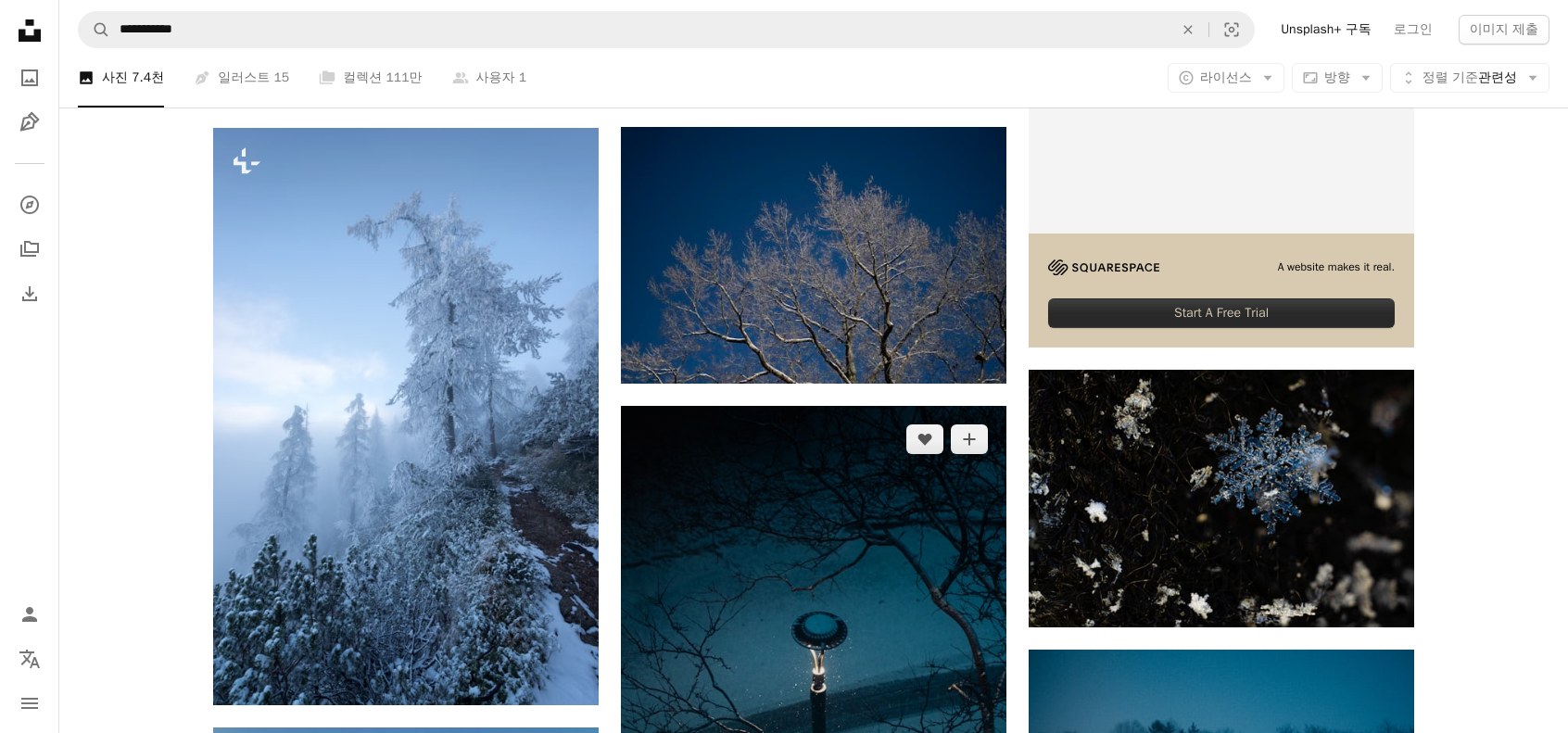 click at bounding box center (814, 697) 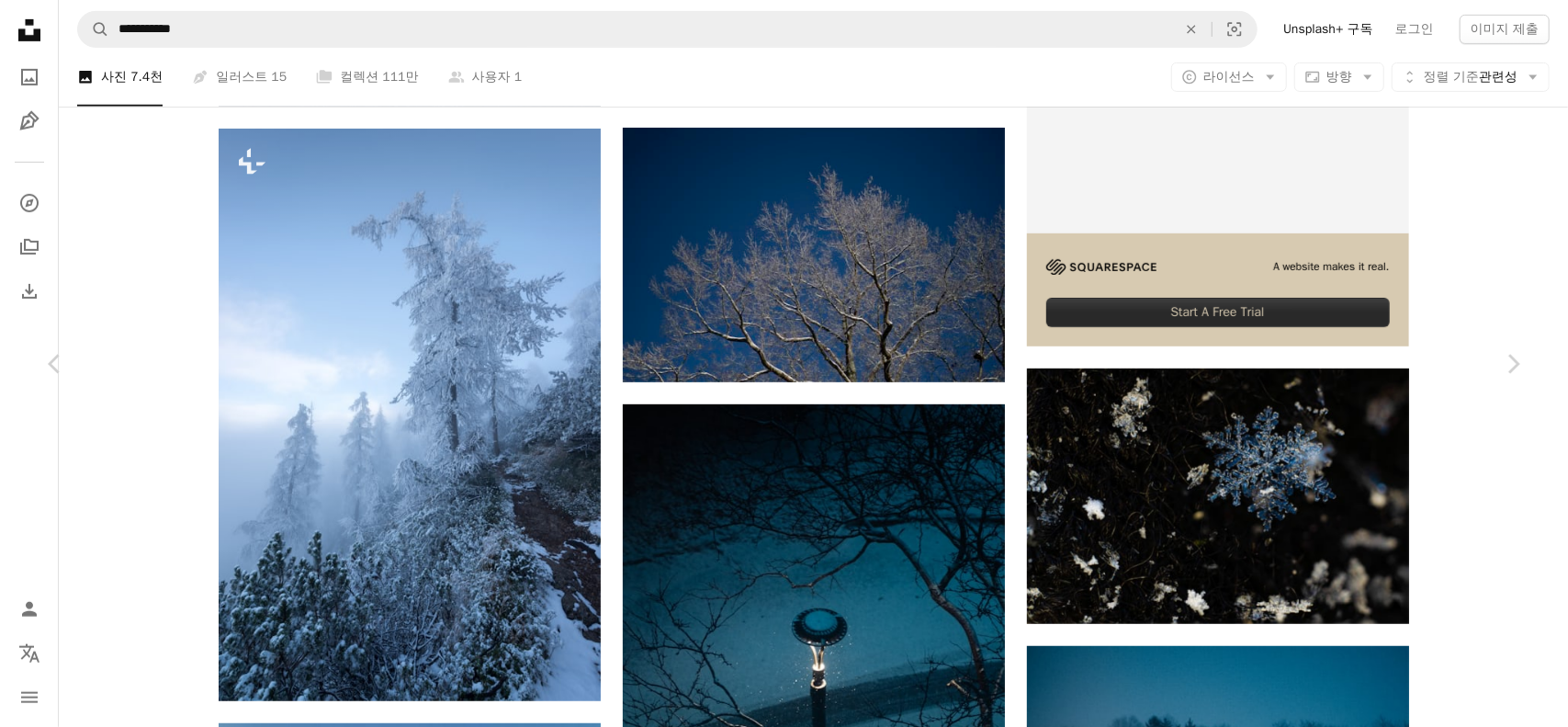 click on "무료 다운로드" at bounding box center [1342, 4120] 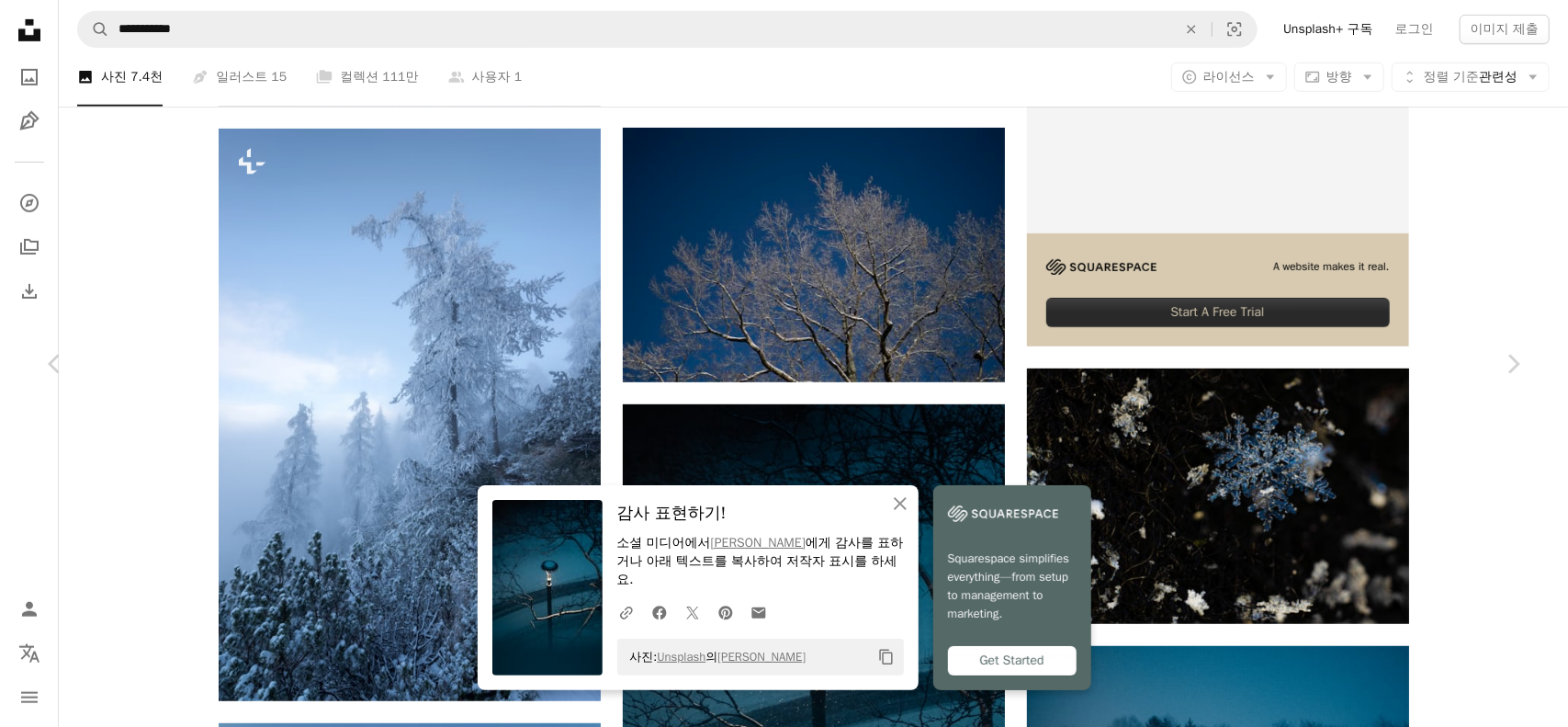 click on "An X shape Chevron left Chevron right An X shape 닫기 감사 표현하기! 소셜 미디어에서  [PERSON_NAME] 에게 감사를 표하거나 아래 텍스트를 복사하여 저작자 표시를 하세요. A URL sharing icon (chains) Facebook icon X (formerly Twitter) icon Pinterest icon An envelope 사진:  Unsplash 의 [PERSON_NAME]
Copy content Squarespace simplifies everything—from setup to management to marketing. Get Started Tianlei Wu 고용 가능 A checkmark inside of a circle A heart A plus sign 무료 다운로드 Chevron down Zoom in 조회수 14,193 다운로드 115 A forward-right arrow 공유 Info icon 정보 More Actions Calendar outlined 2022년 11월 1일 에 게시됨 Camera FUJIFILM, X-[MEDICAL_DATA] Safety Unsplash 라이선스 하에서 무료로 사용 가능 파랑 겨울 밤 토론토 평화적인 윈터 시티 바깥 탑 랜드마크 무료 스톡 사진 iStock에서 프리미엄 관련 이미지 찾아보기  |  코드 UNSPLASH20로 20% 할인 혜택 받기  ↗ 관련 이미지 A heart" at bounding box center [784, 4440] 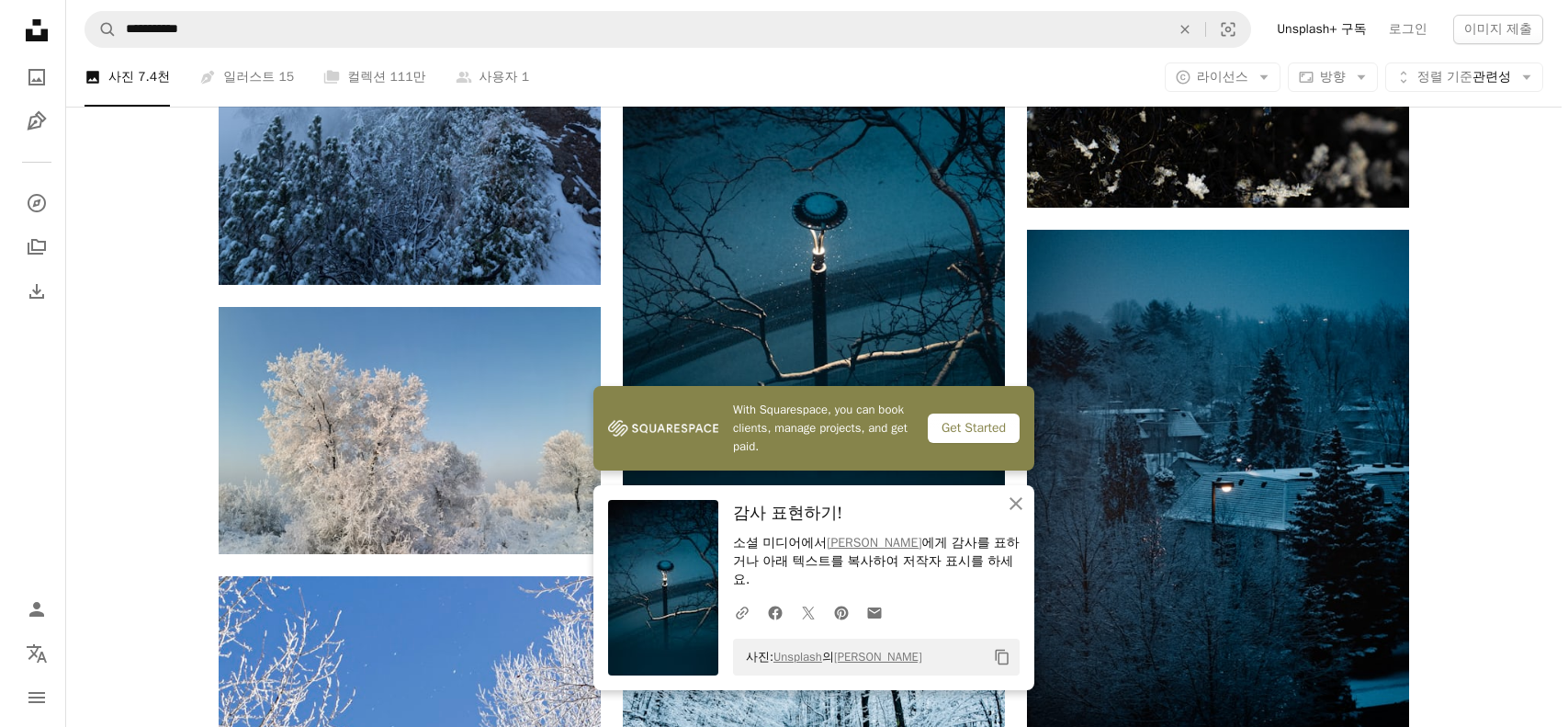 scroll, scrollTop: 1072, scrollLeft: 0, axis: vertical 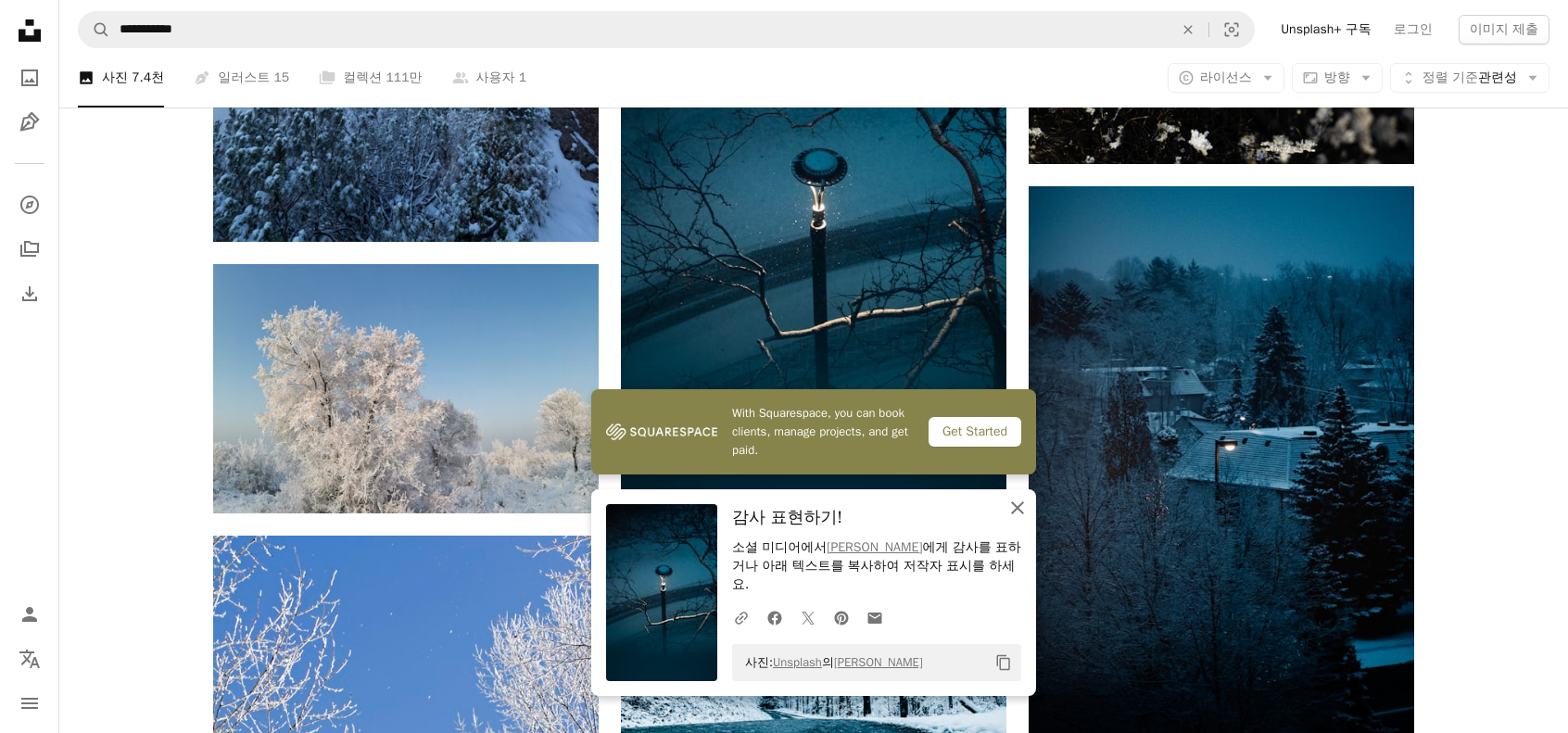 click on "An X shape" 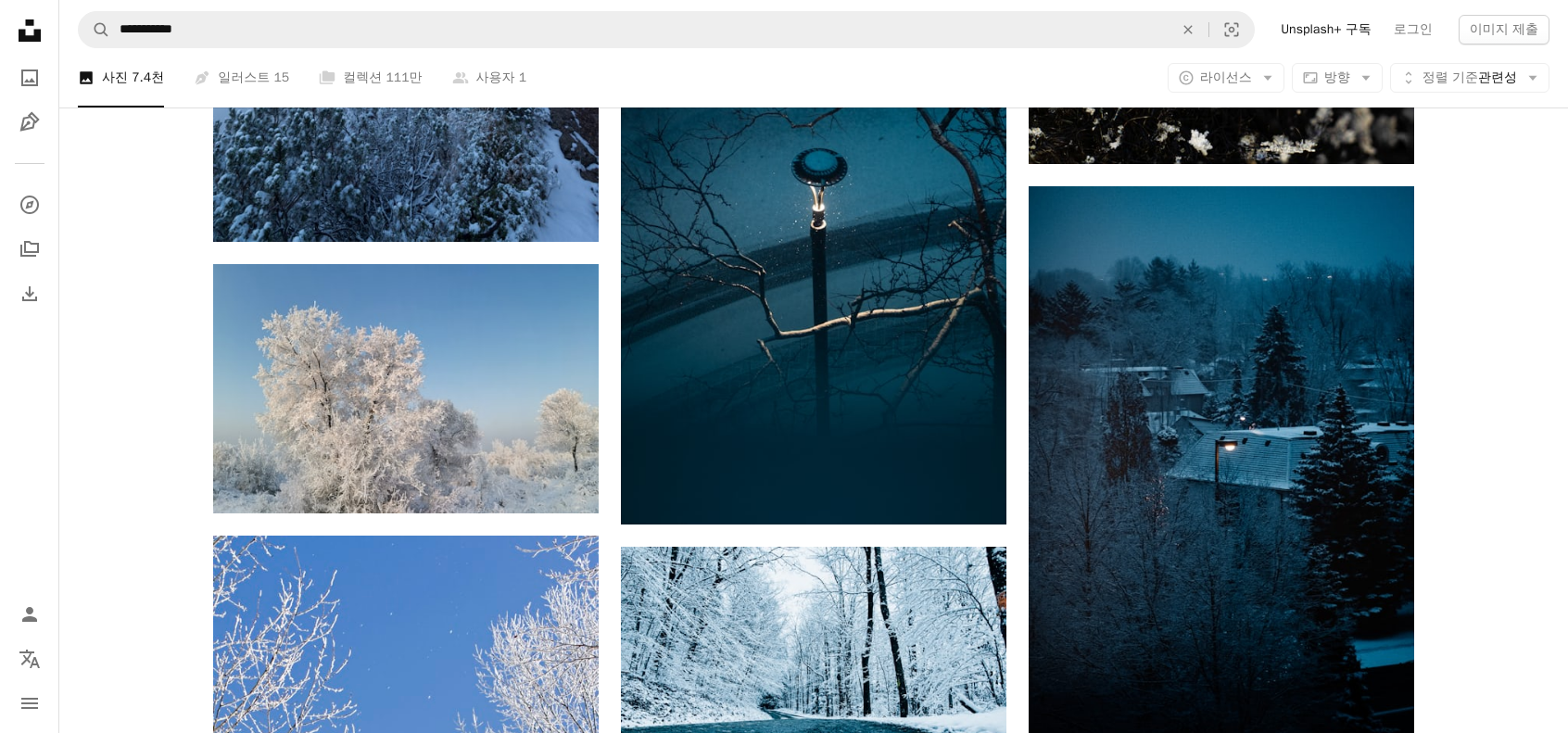 click at bounding box center (1221, 1076) 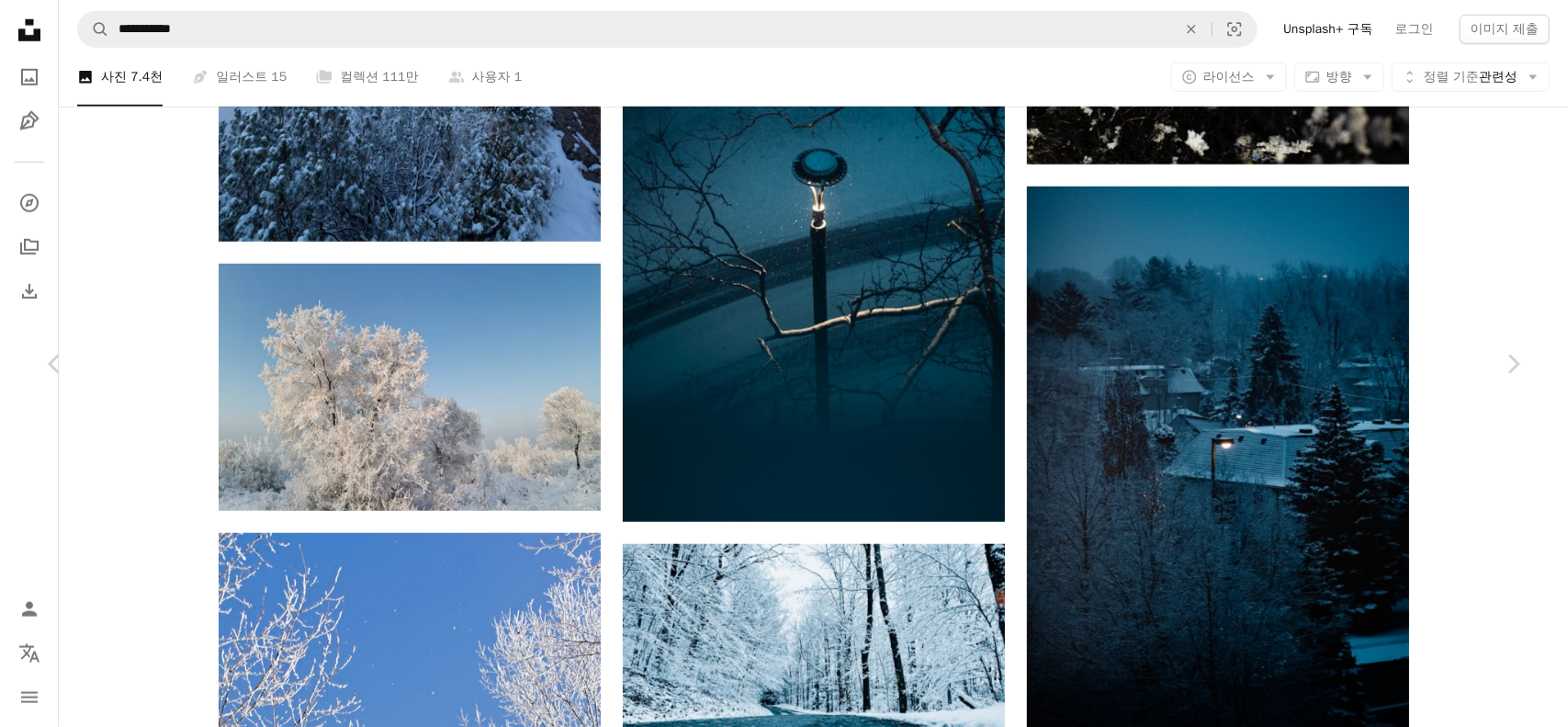 click at bounding box center [777, 3981] 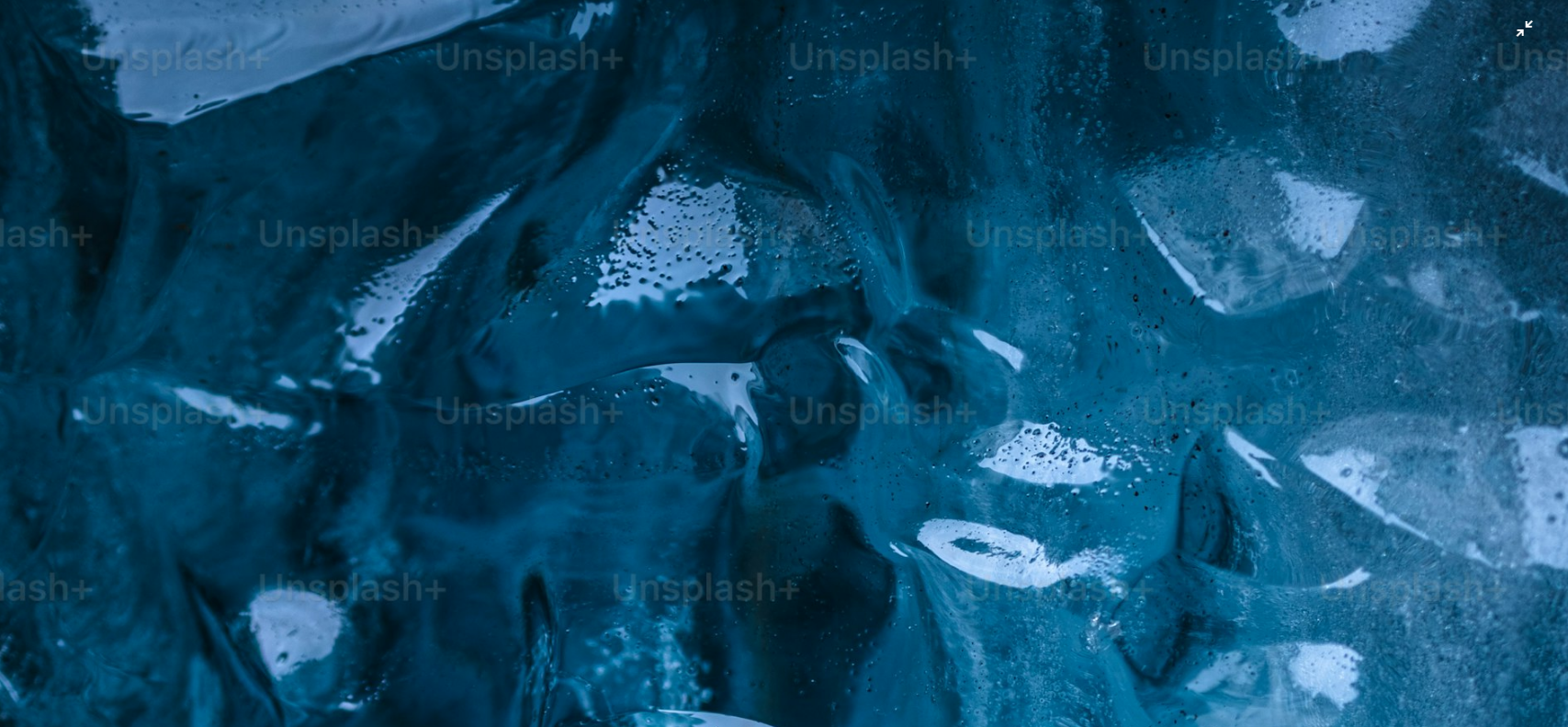 scroll, scrollTop: 796, scrollLeft: 0, axis: vertical 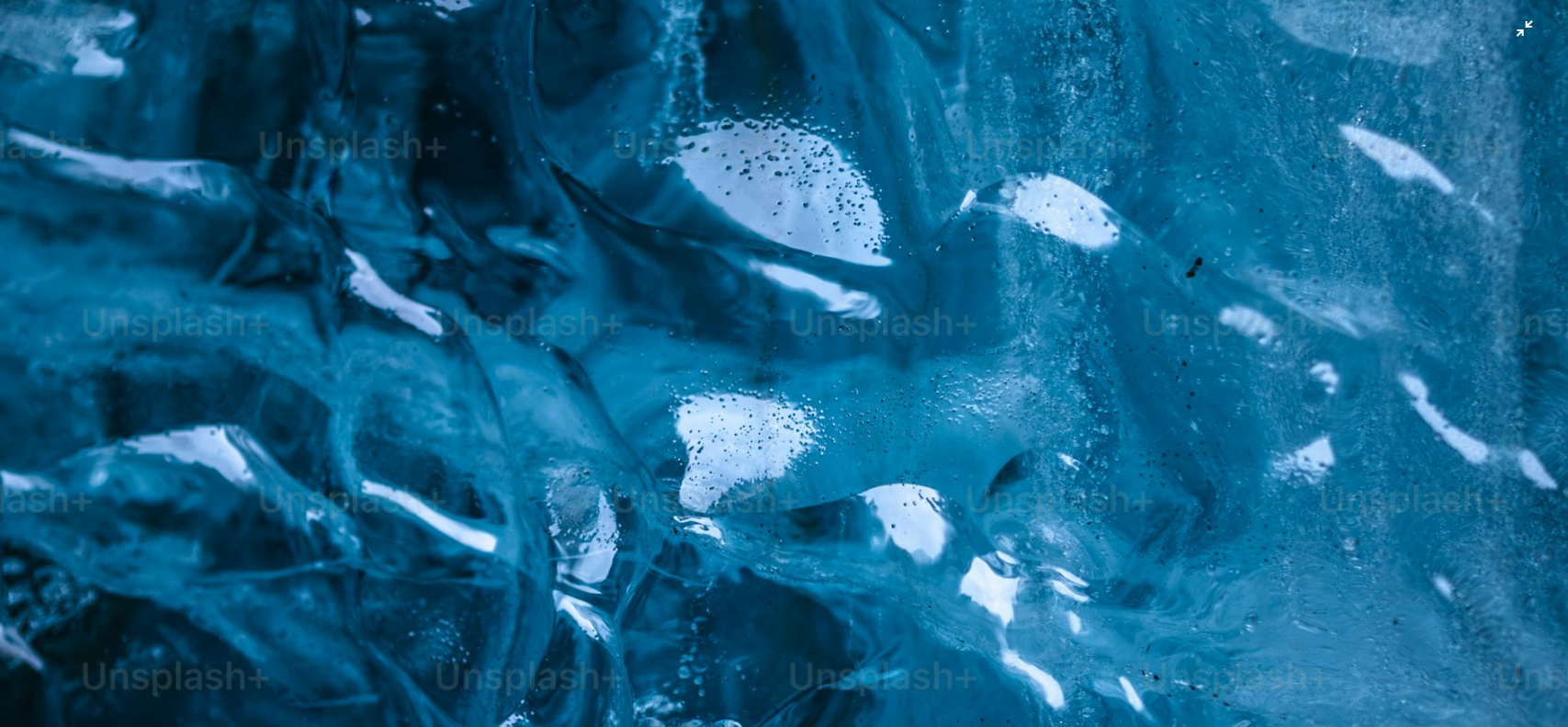 click at bounding box center [784, 383] 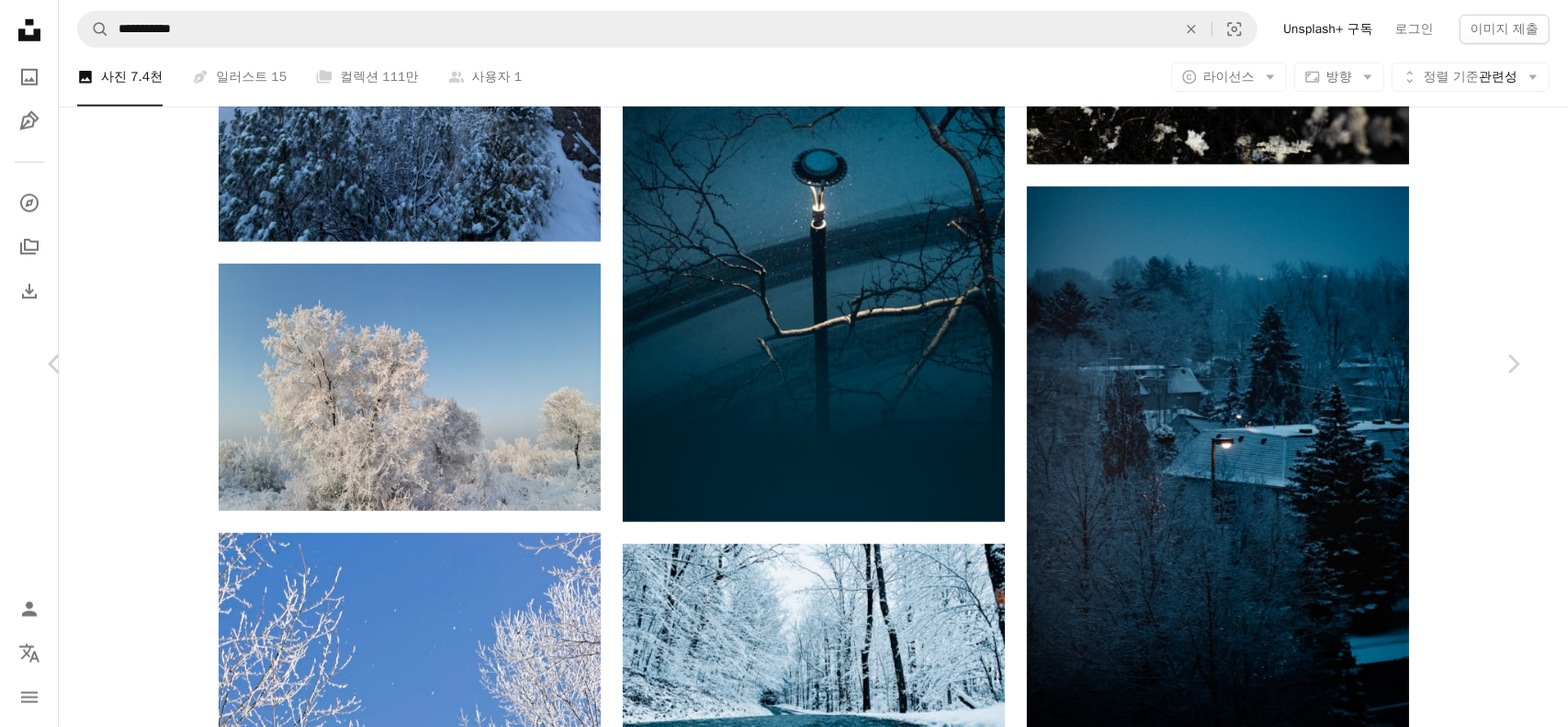 click at bounding box center [777, 3981] 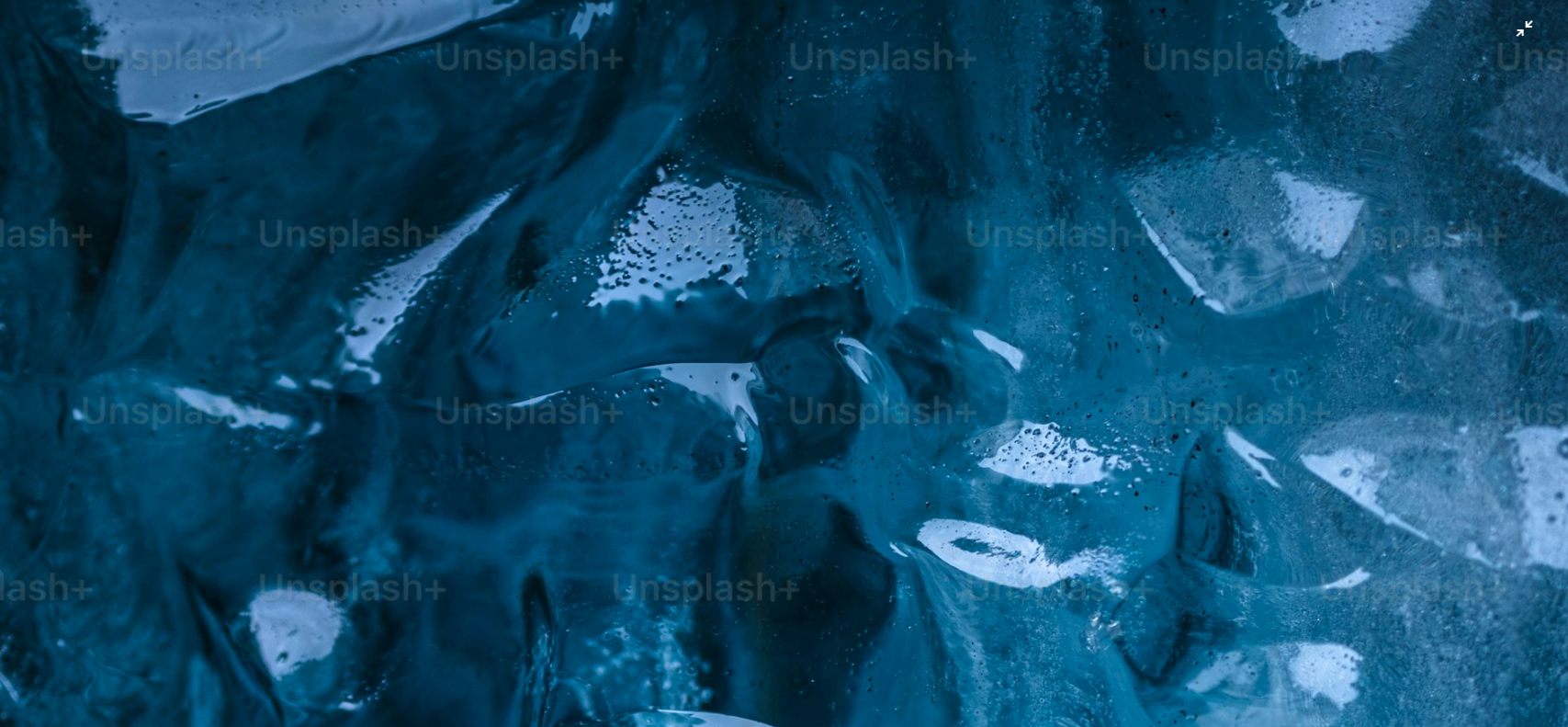 scroll, scrollTop: 796, scrollLeft: 0, axis: vertical 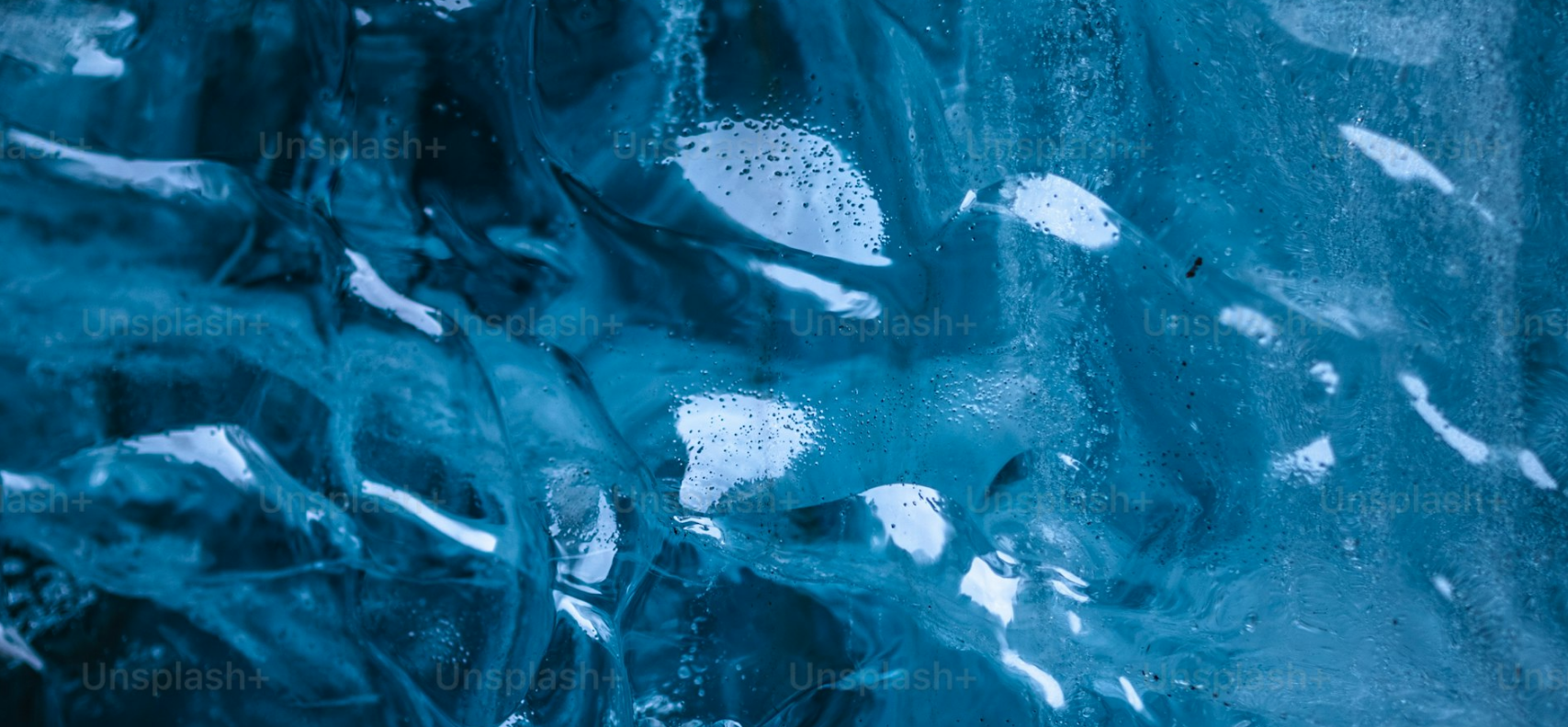 drag, startPoint x: 929, startPoint y: 414, endPoint x: 939, endPoint y: 403, distance: 14.866069 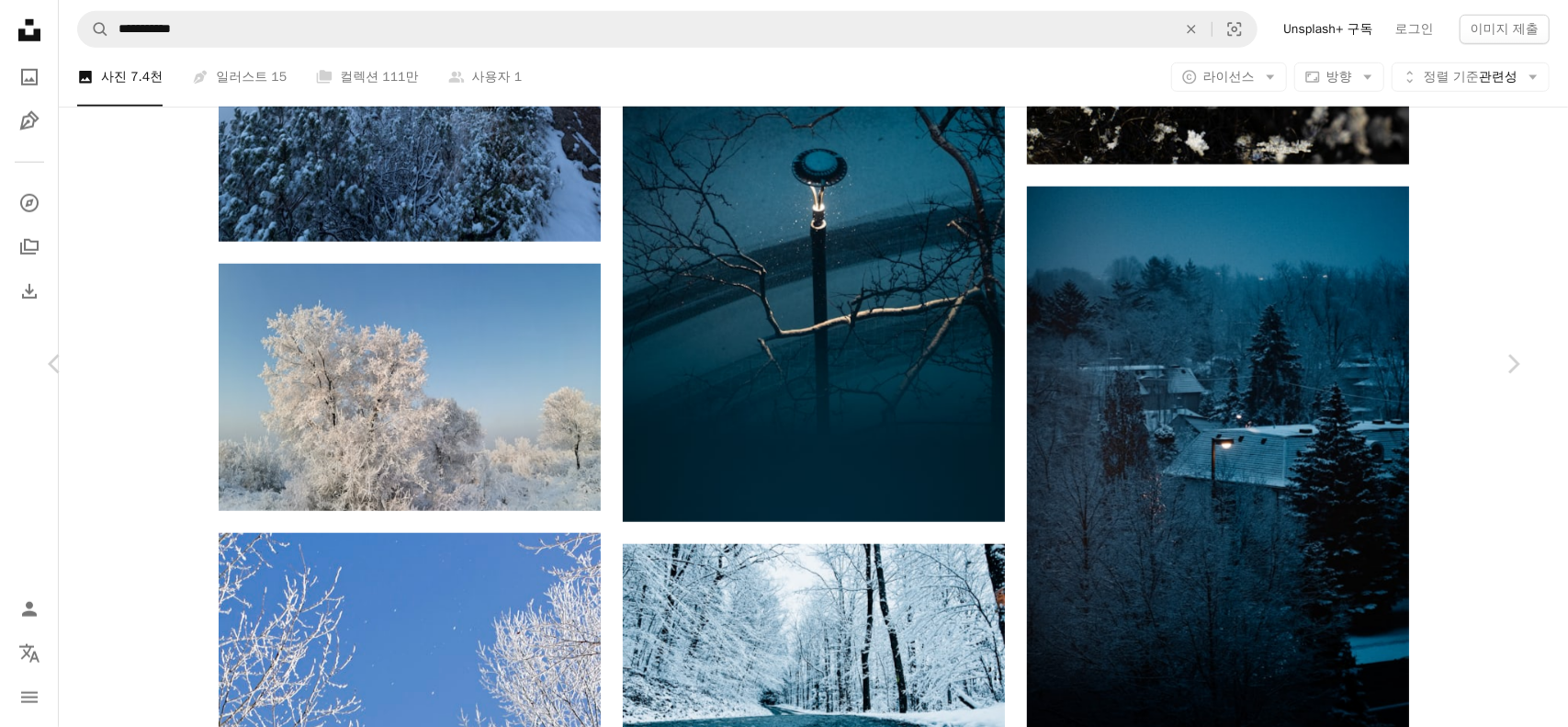 click at bounding box center (777, 3981) 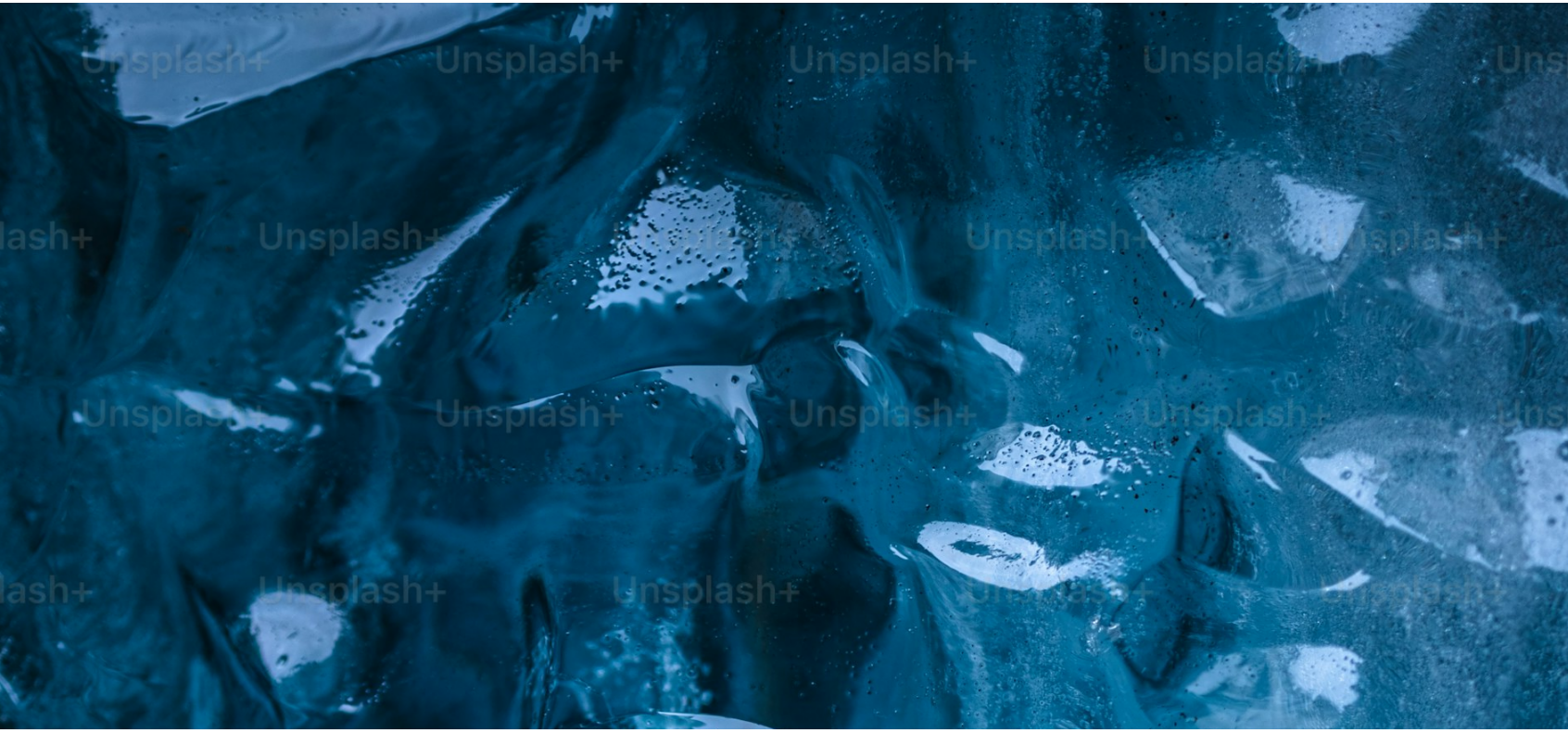 scroll, scrollTop: 803, scrollLeft: 0, axis: vertical 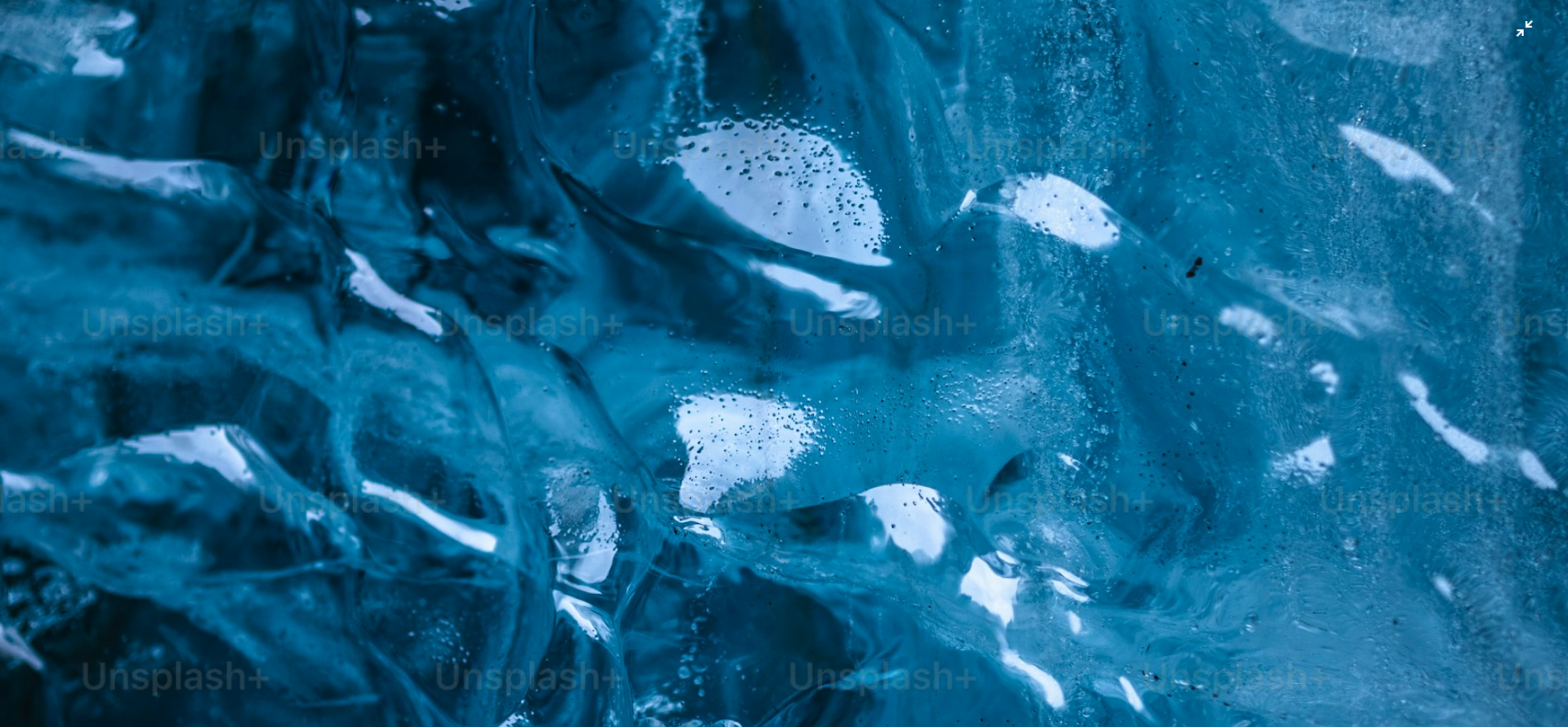 click at bounding box center (784, 383) 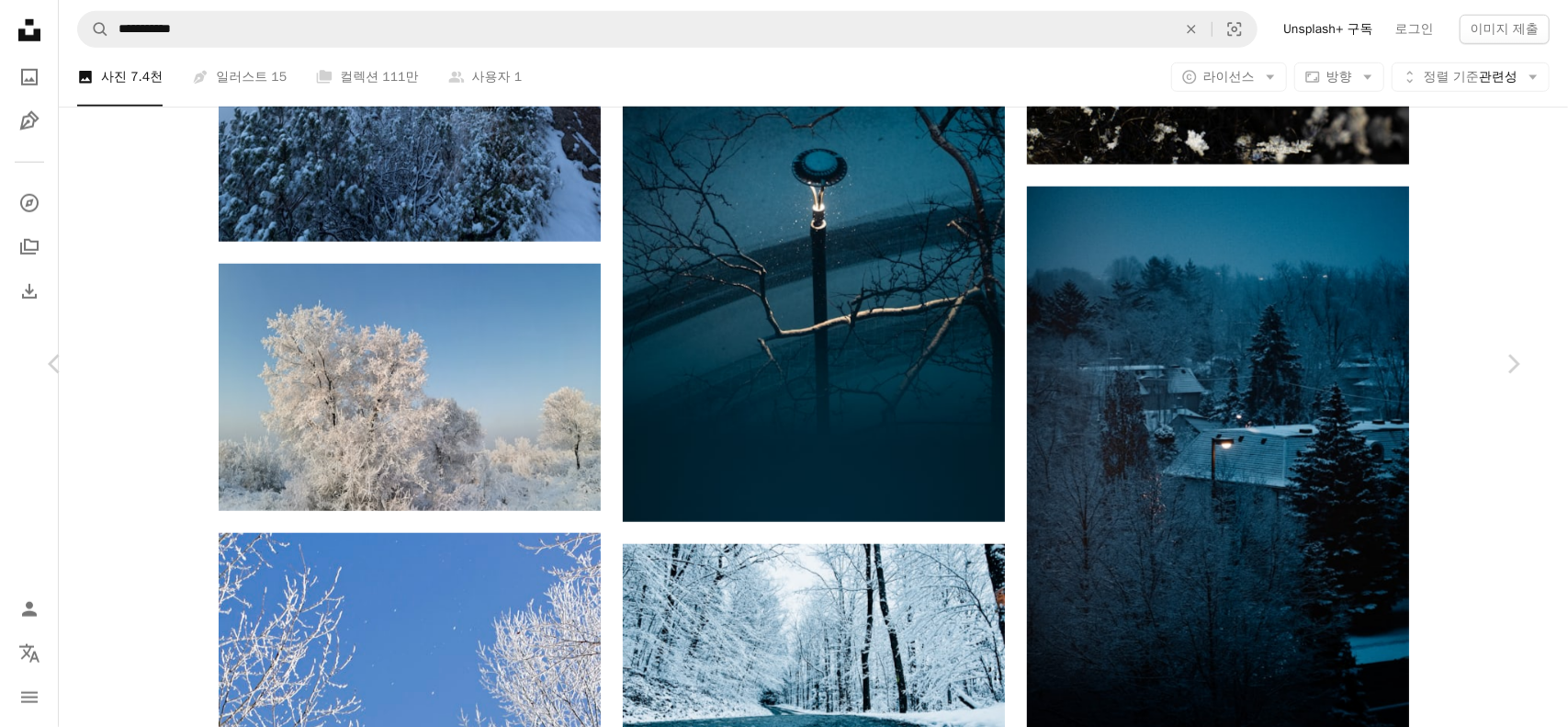 click on "An X shape Chevron left Chevron right Unsplash+ Community Unsplash+ 용 A heart A plus sign A lock 다운로드 Zoom in 소개 매체 사진 ,  자연 ,  배경 화면 A forward-right arrow 공유 More Actions Calendar outlined 2023년 1월 25일 에 게시됨 Safety Unsplash+ 라이선스 에 따른 라이선스 부여 텍스처 파랑 겨울 무늬 화면 보호기 얼음 배경 화면 배경 파란색 질감 감기 언 파란색 배경 질감 파란색 배경 화면 보호기 텍스처 블루 블루 화이트 블루 페인팅 얼음 겨울 Creative Commons 이미지 이 시리즈의 다른 콘텐츠 Chevron right Plus sign for Unsplash+ Plus sign for Unsplash+ Plus sign for Unsplash+ Plus sign for Unsplash+ Plus sign for Unsplash+ Plus sign for Unsplash+ Plus sign for Unsplash+ Plus sign for Unsplash+ Plus sign for Unsplash+ Plus sign for Unsplash+ 관련 이미지 Plus sign for Unsplash+ A heart A plus sign Unsplash+ Community Unsplash+ 용 A lock 다운로드 Plus sign for Unsplash+ A heart A plus sign" at bounding box center (784, 3981) 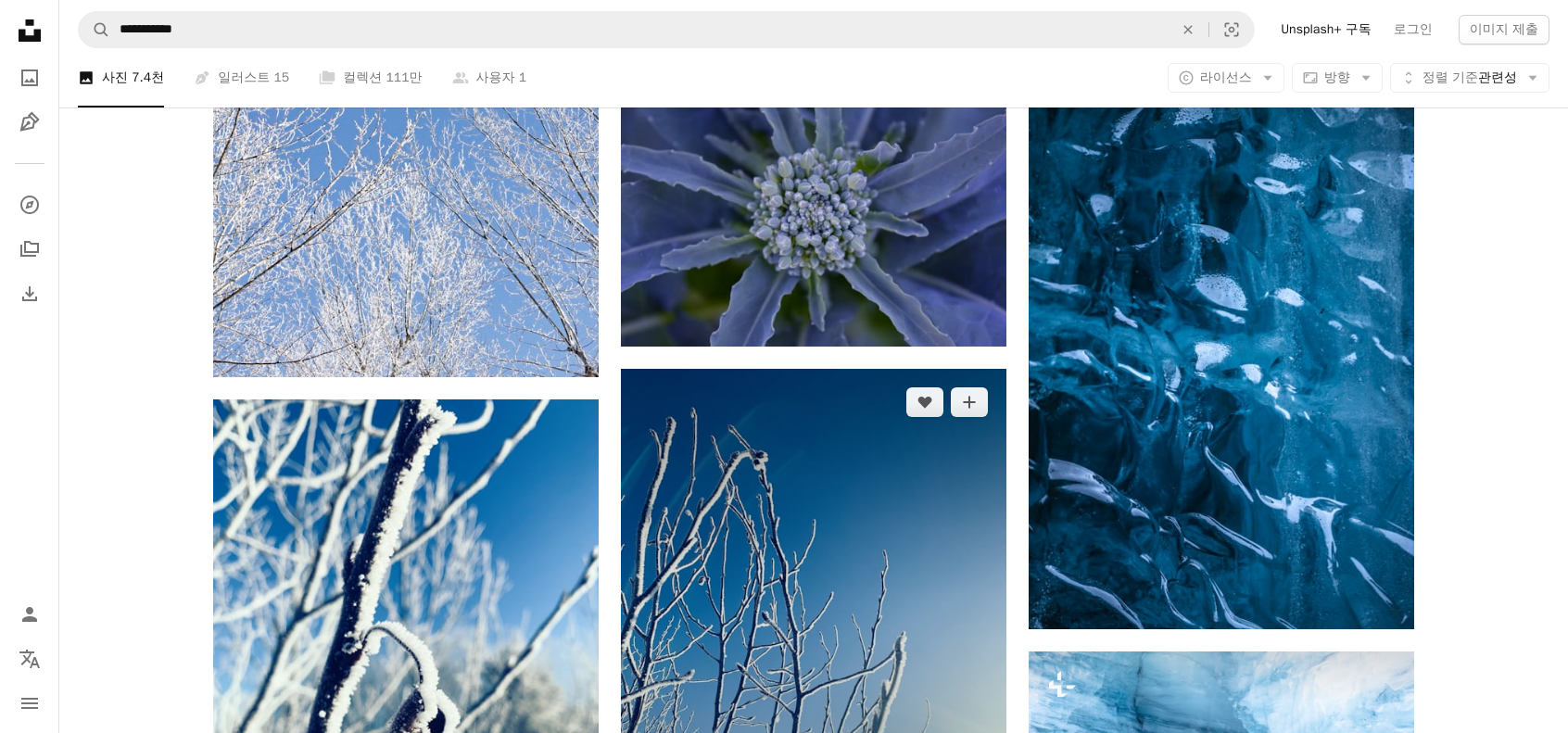 scroll, scrollTop: 1853, scrollLeft: 0, axis: vertical 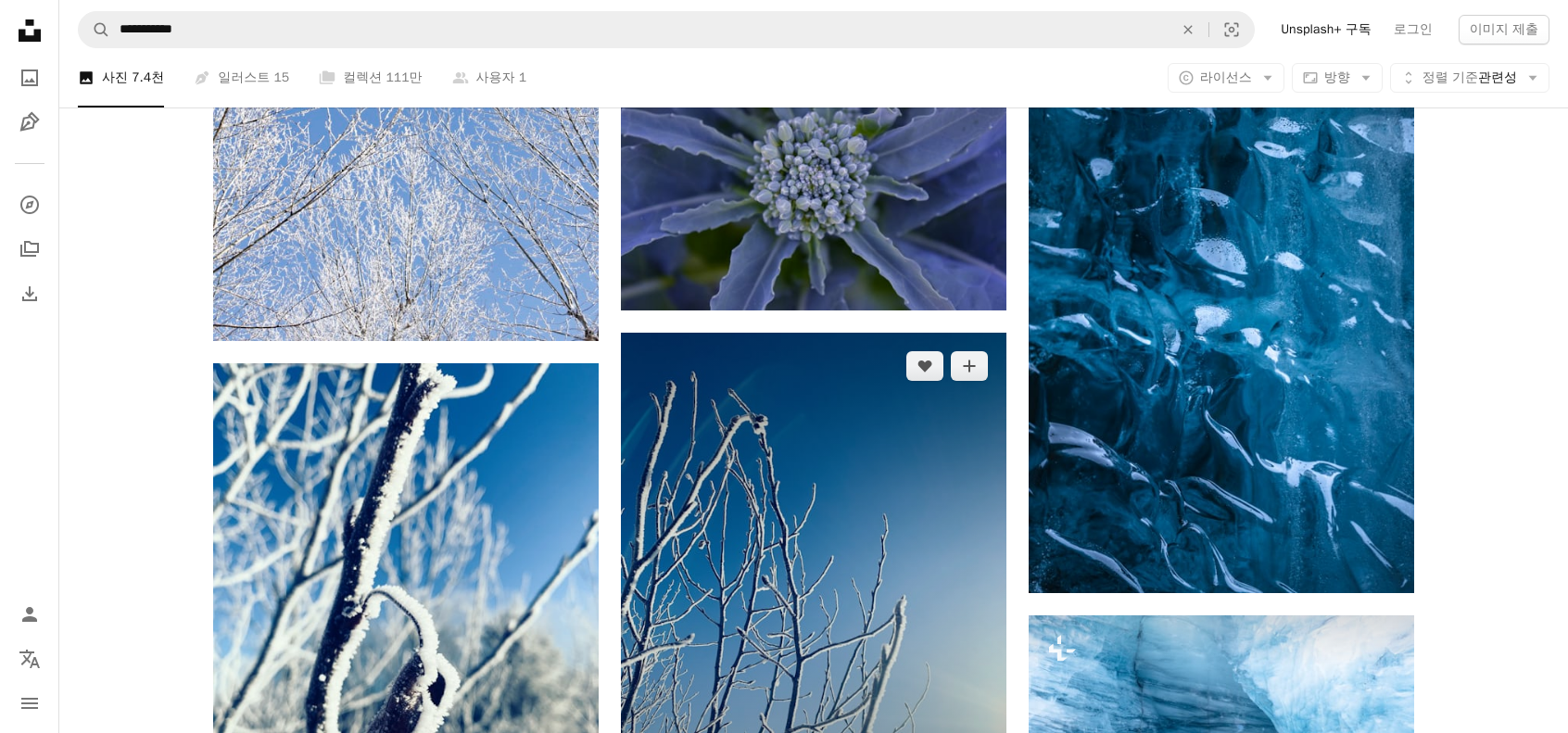 click at bounding box center [814, 589] 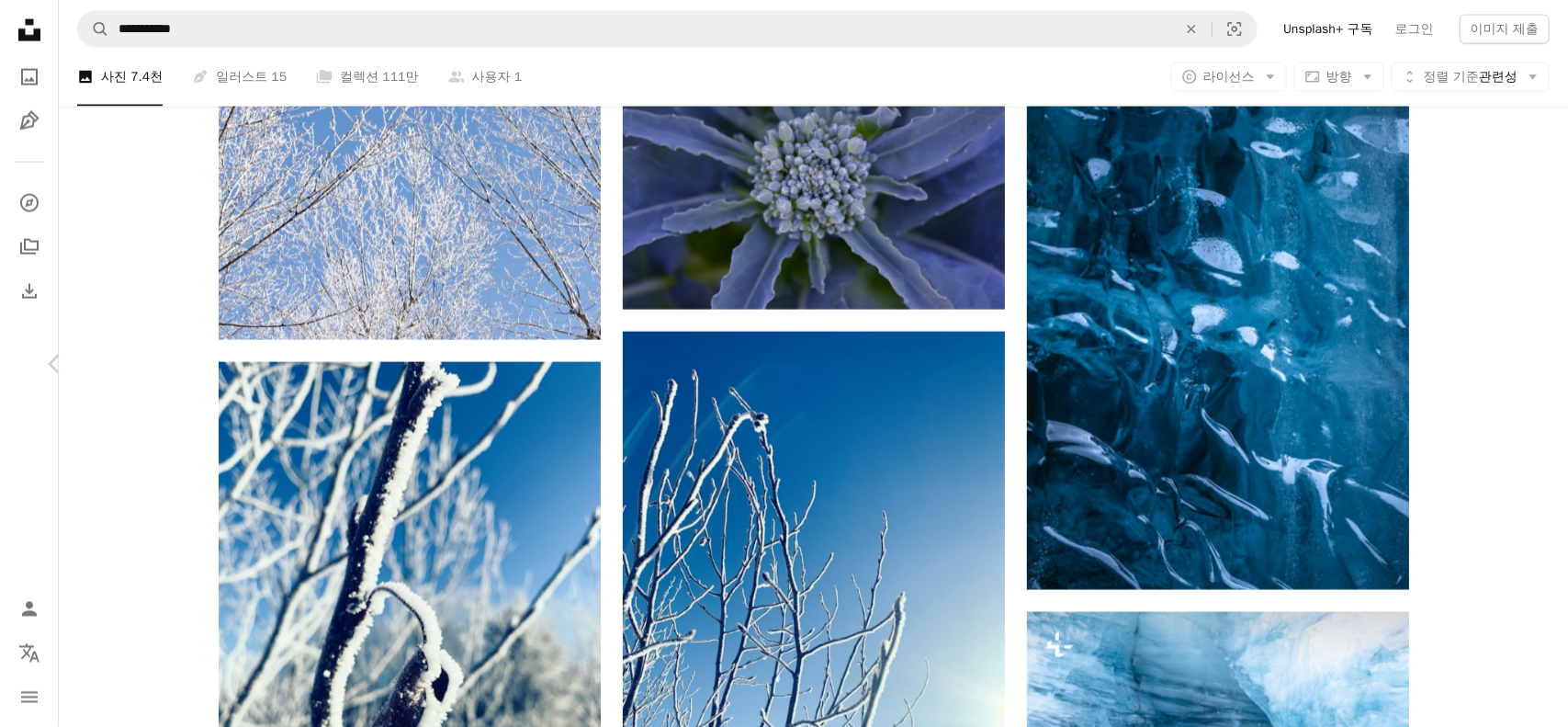 click on "Chevron right" at bounding box center (1513, 364) 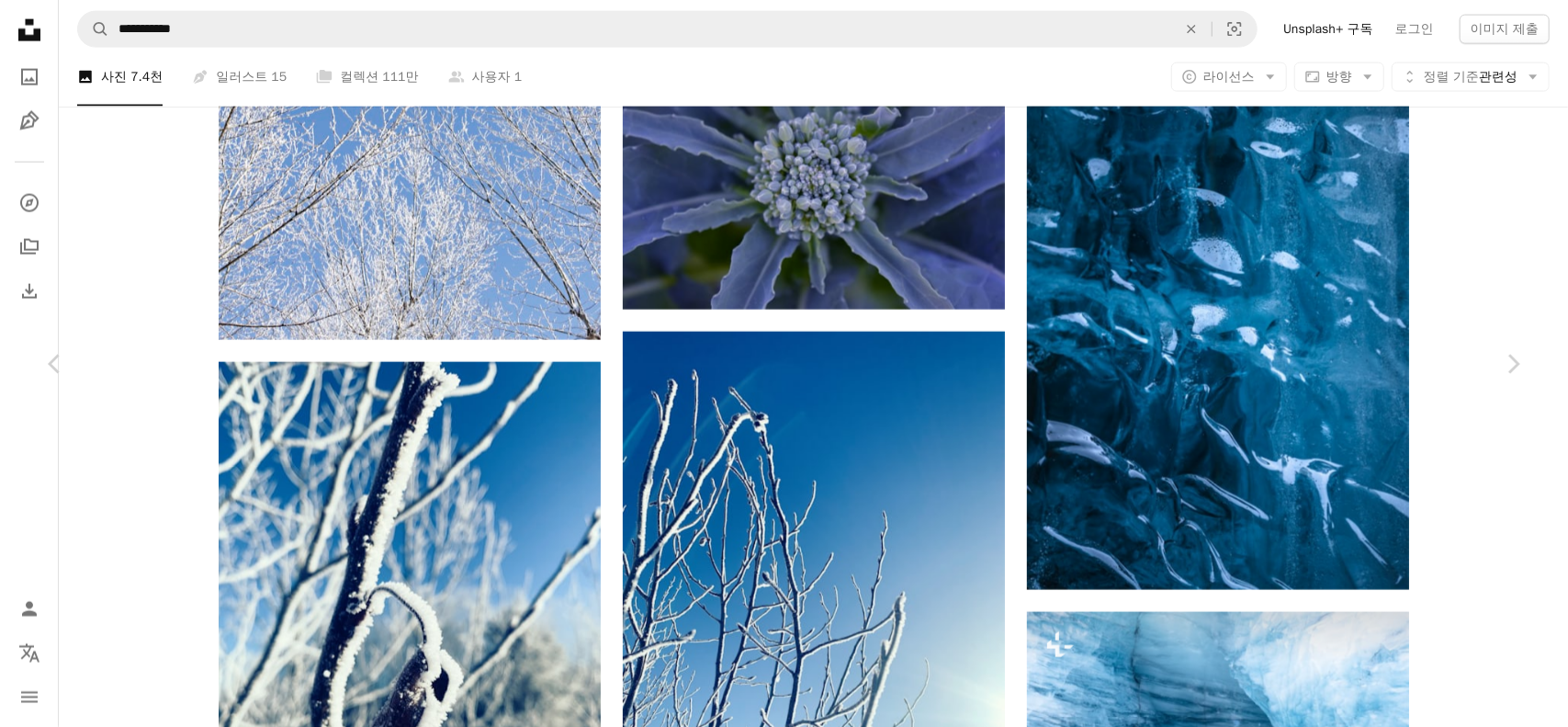click on "An X shape Chevron left Chevron right velichor velichor A heart A plus sign 무료 다운로드 Chevron down Zoom in 조회수 11,628 다운로드 23 A forward-right arrow 공유 Info icon 정보 More Actions A map marker [GEOGRAPHIC_DATA] Calendar outlined 2024년 2월 17일 에 게시됨 Camera Apple, iPhone XS Safety Unsplash 라이선스 하에서 무료로 사용 가능 겨울 태양 나무 푸른 하늘 햇빛 파란색 그라데이션 대조 서리 겨울 원더랜드 고대비 딥 블루 딥 블루 배경 하얀 겨울 푸른 그라데이션 하늘 파랑 눈 캐나다 풍경 날씨 얼음 Creative Commons 이미지 iStock에서 프리미엄 관련 이미지 찾아보기  |  코드 UNSPLASH20로 20% 할인 혜택 받기 iStock에서 더 많은 자료 보기  ↗ 관련 이미지 A heart A plus sign Yulia Gadalina Arrow pointing down A heart A plus sign [PERSON_NAME] 고용 가능 A checkmark inside of a circle Arrow pointing down A heart A plus sign WirNatur Arrow pointing down A heart A plus sign Odalv A heart" at bounding box center (784, 6284) 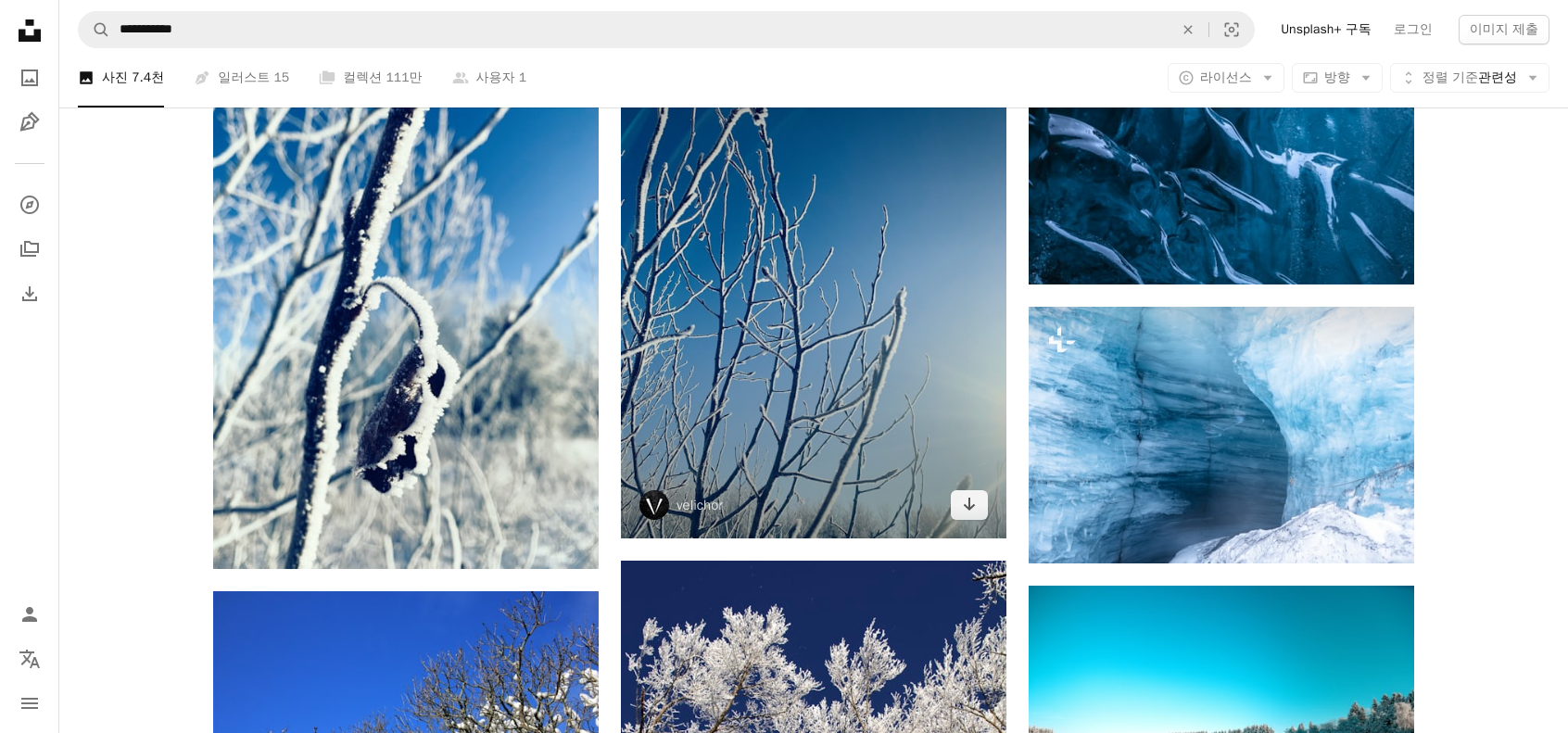 scroll, scrollTop: 2471, scrollLeft: 0, axis: vertical 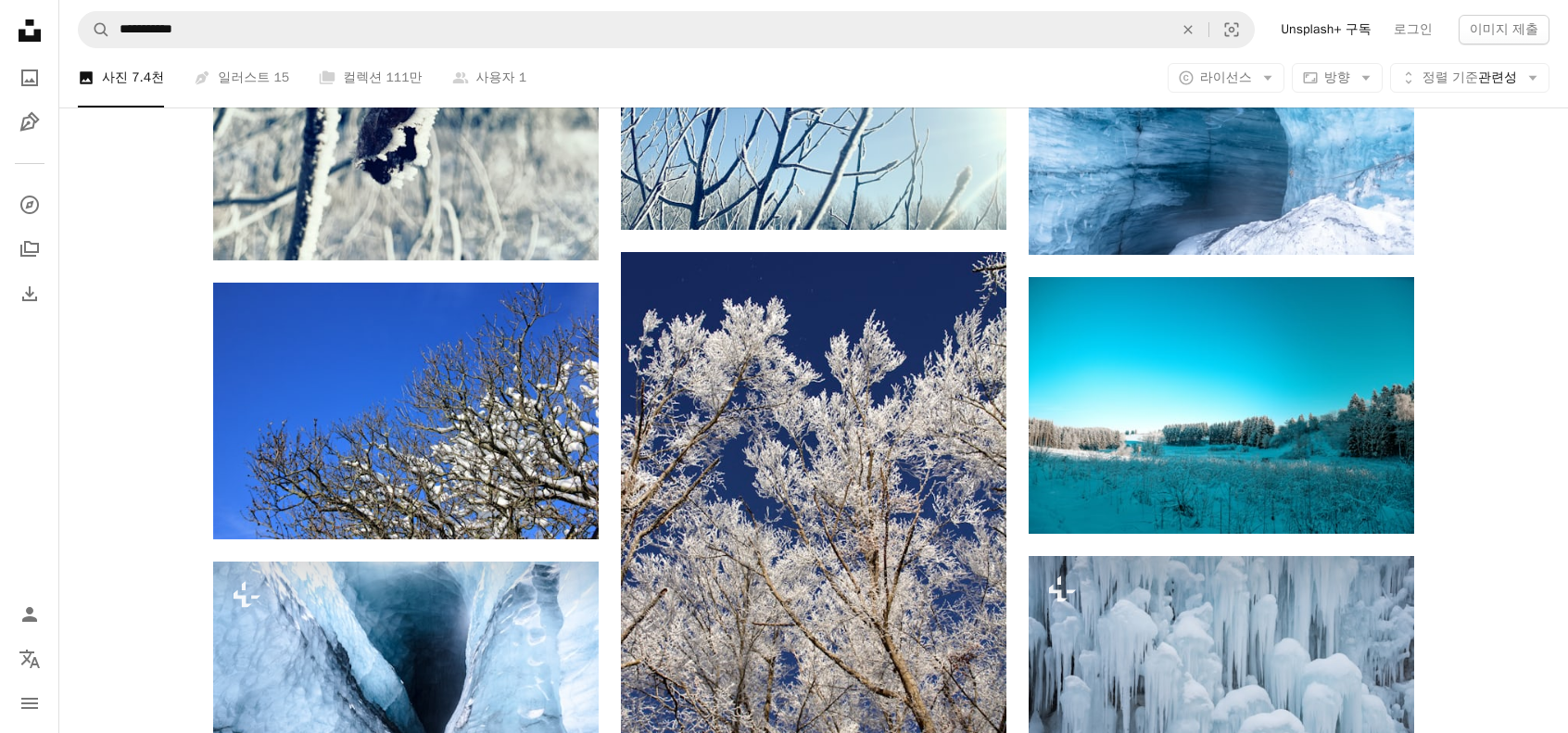 click at bounding box center (1221, 1114) 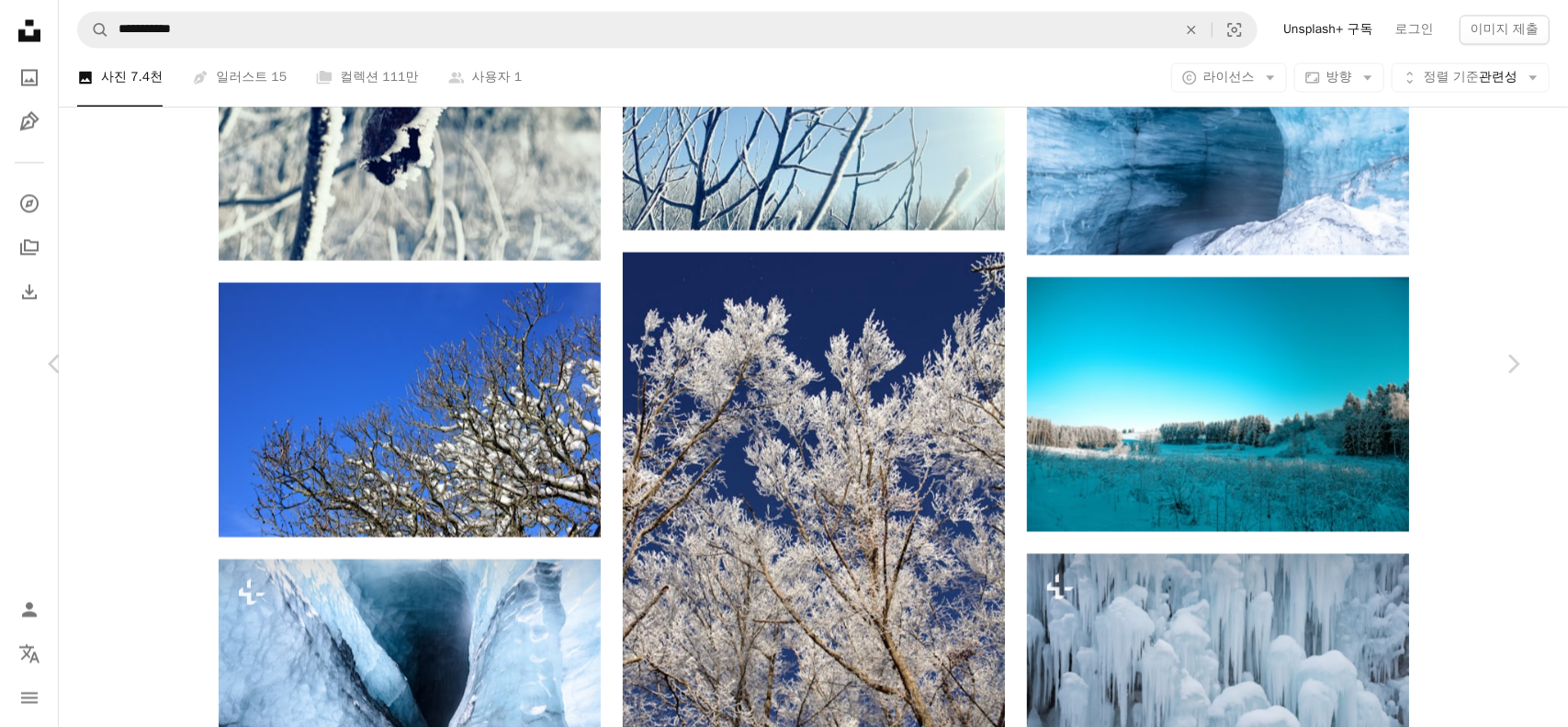 click on "무료 다운로드" at bounding box center [1342, 5352] 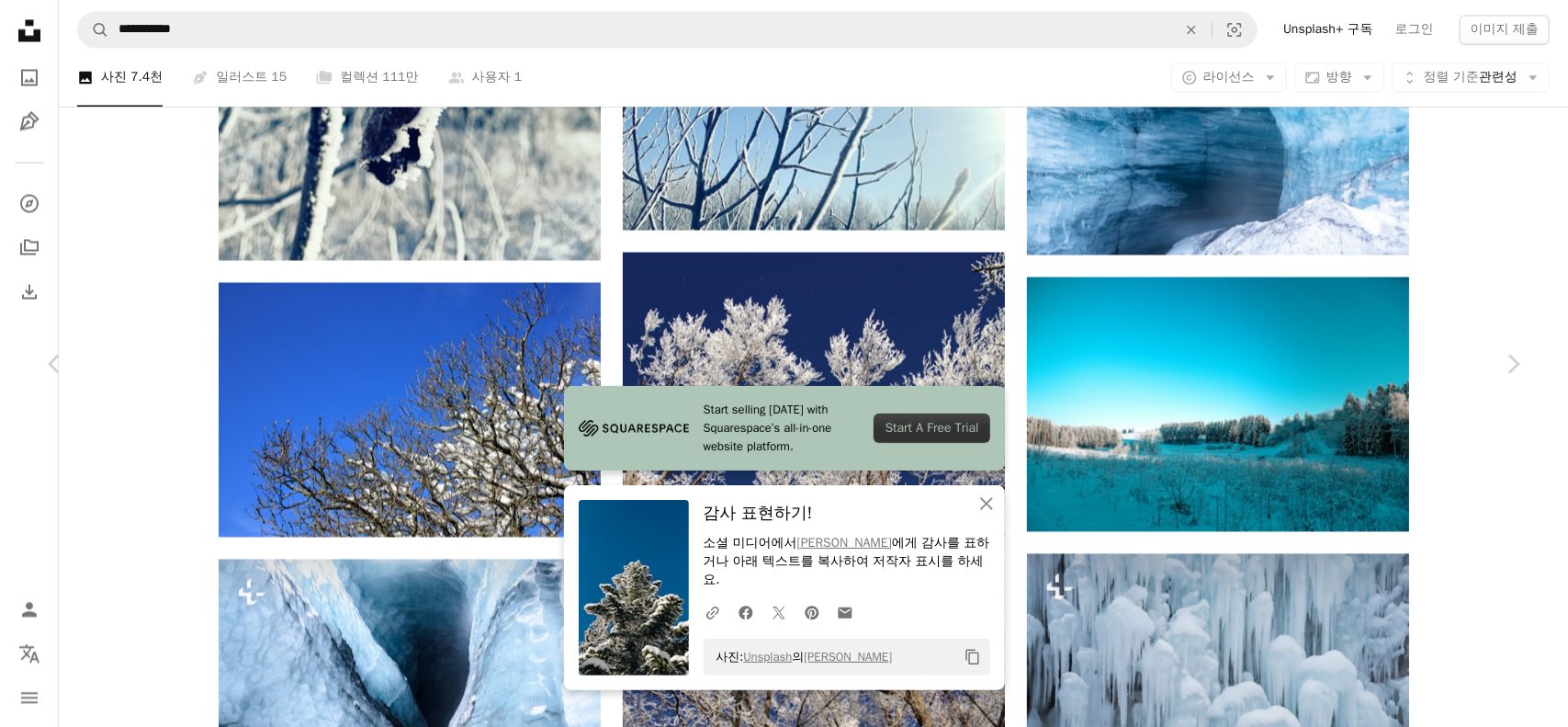 click on "An X shape Chevron left Chevron right Start selling [DATE] with Squarespace’s all-in-one website platform. Start A Free Trial An X shape 닫기 감사 표현하기! 소셜 미디어에서  [PERSON_NAME] 에게 감사를 표하거나 아래 텍스트를 복사하여 저작자 표시를 하세요. A URL sharing icon (chains) Facebook icon X (formerly Twitter) icon Pinterest icon An envelope 사진:  Unsplash 의 [PERSON_NAME]
Copy content [PERSON_NAME] 고용 가능 A checkmark inside of a circle A heart A plus sign 무료 다운로드 Chevron down Zoom in 조회수 4,414 다운로드 87 A forward-right arrow 공유 Info icon 정보 More Actions Calendar outlined 2024년 12월 10일 에 게시됨 Safety Unsplash 라이선스 하에서 무료로 사용 가능 겨울 눈 푸른 하늘 전나무 식물 날씨 얼음 바깥 식물 소나무 서리 침엽수 아비 관련 무료 이미지 iStock에서 프리미엄 관련 이미지 찾아보기  |  코드 UNSPLASH20로 20% 할인 혜택 받기  ↗ 용" at bounding box center [784, 5672] 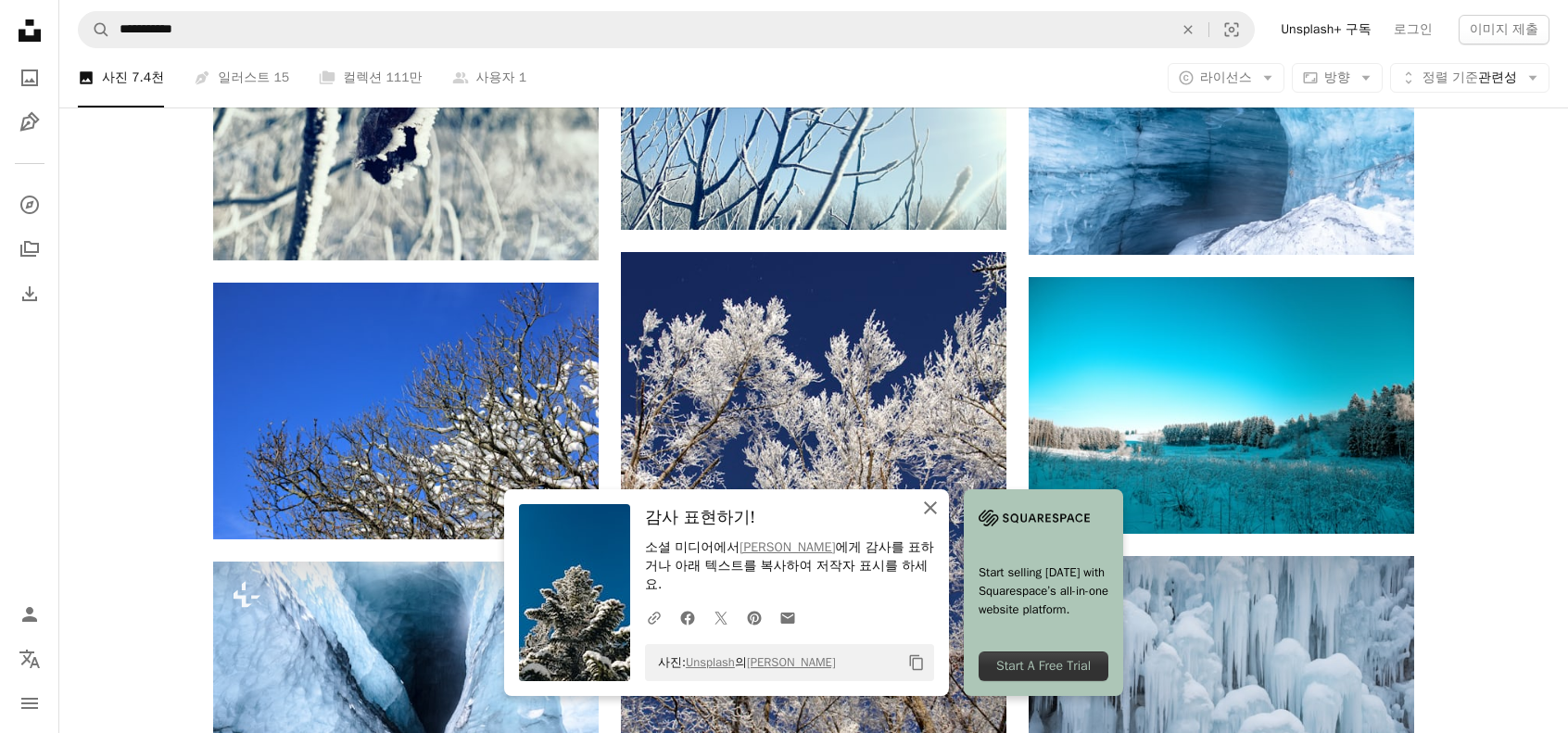 click on "An X shape" 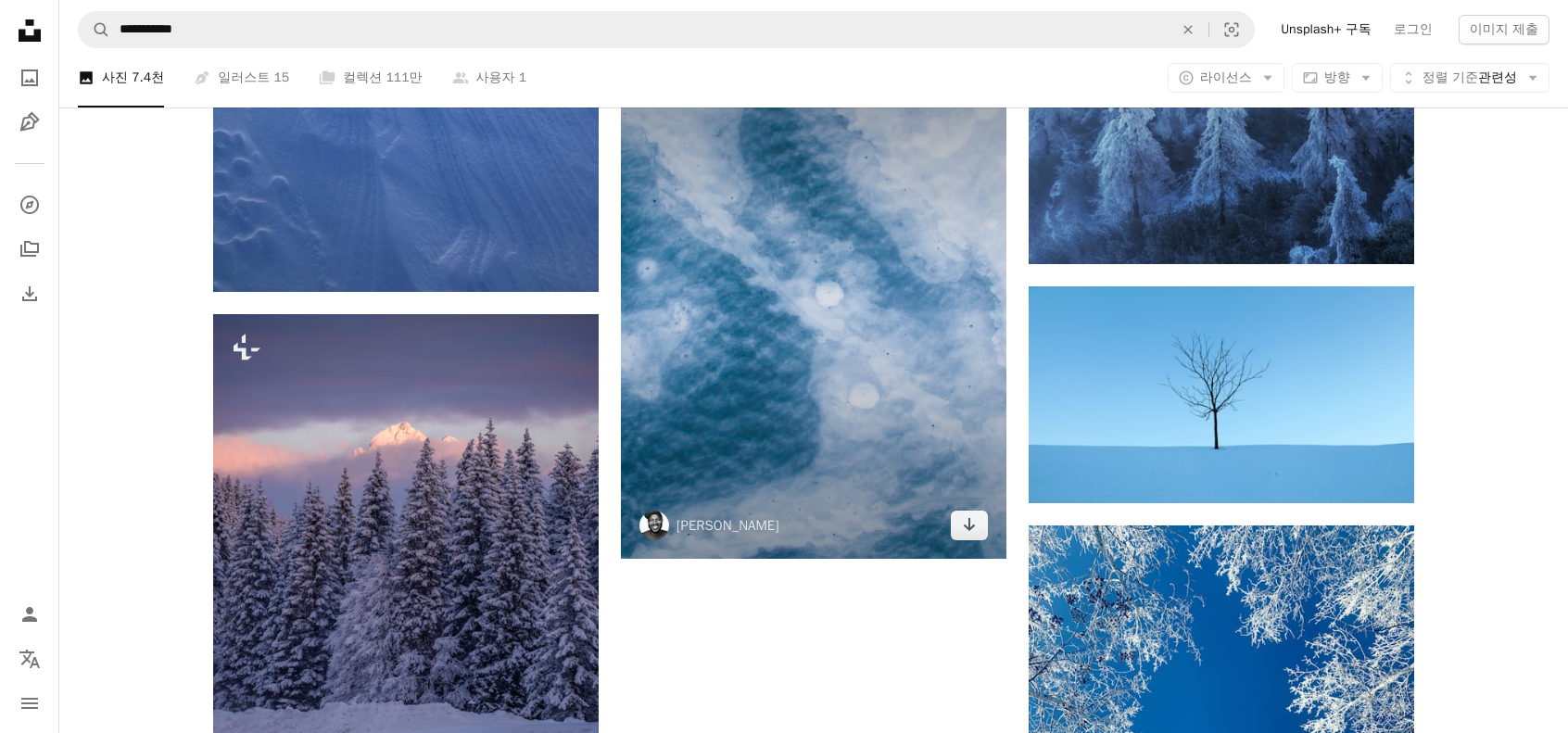 scroll, scrollTop: 5560, scrollLeft: 0, axis: vertical 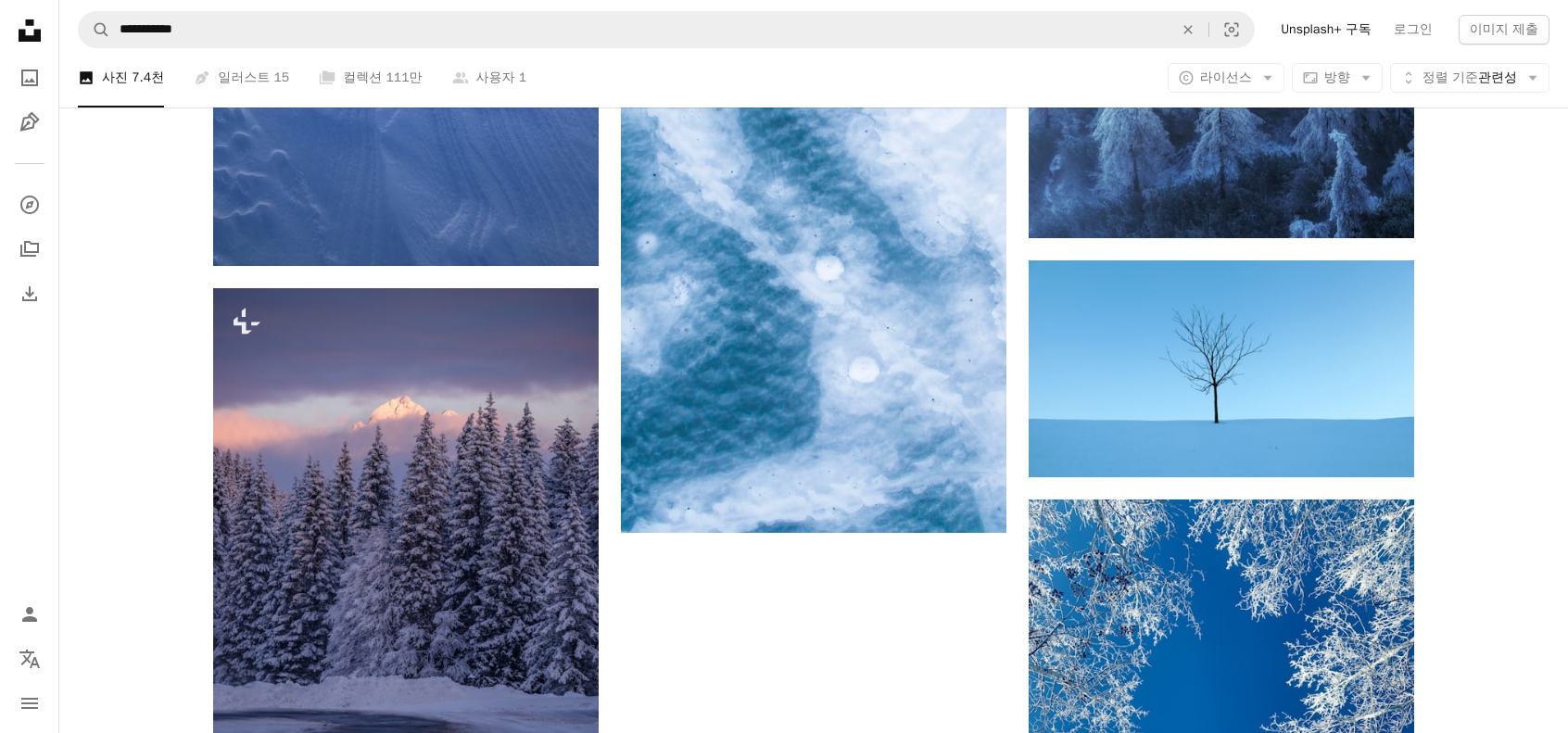 click at bounding box center (406, 1120) 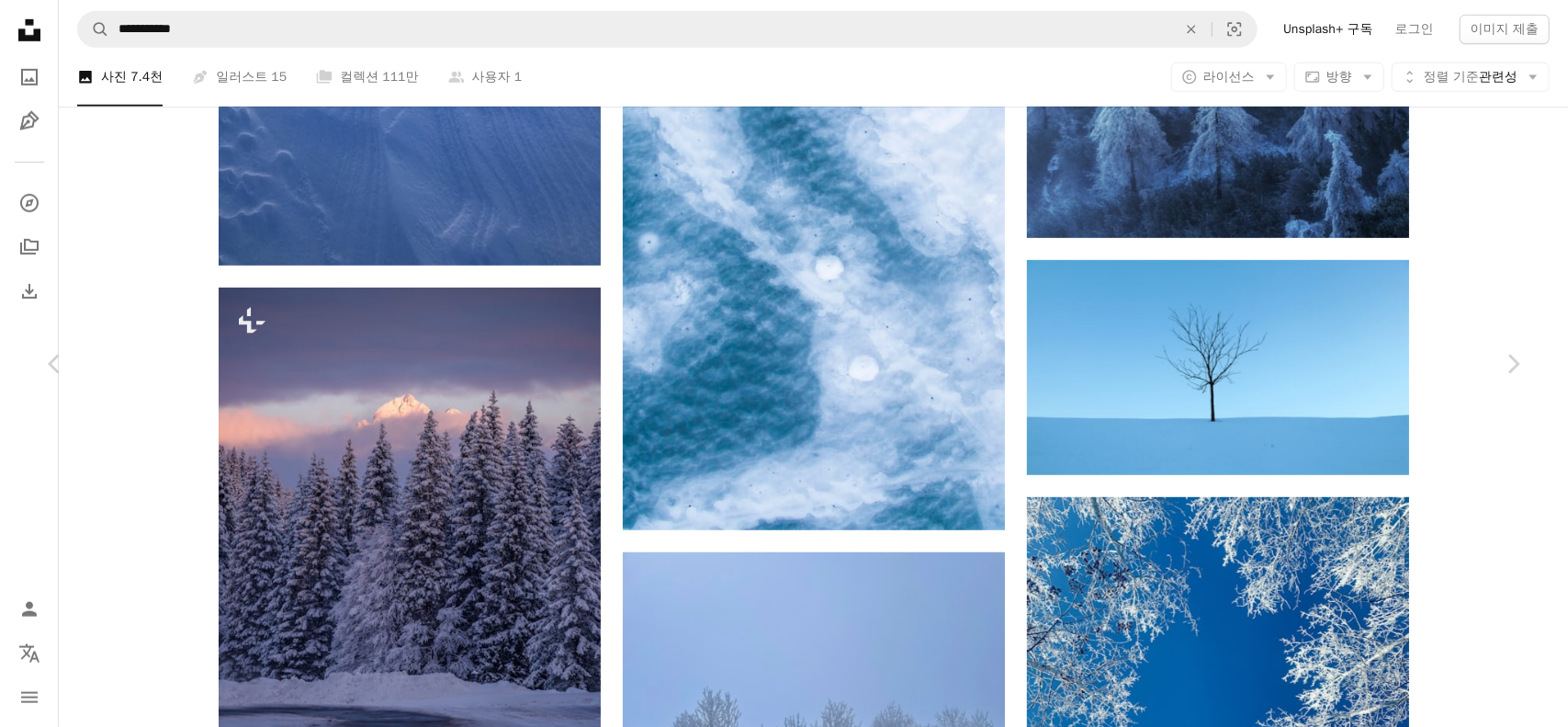 click on "무료 다운로드" at bounding box center [1342, 5421] 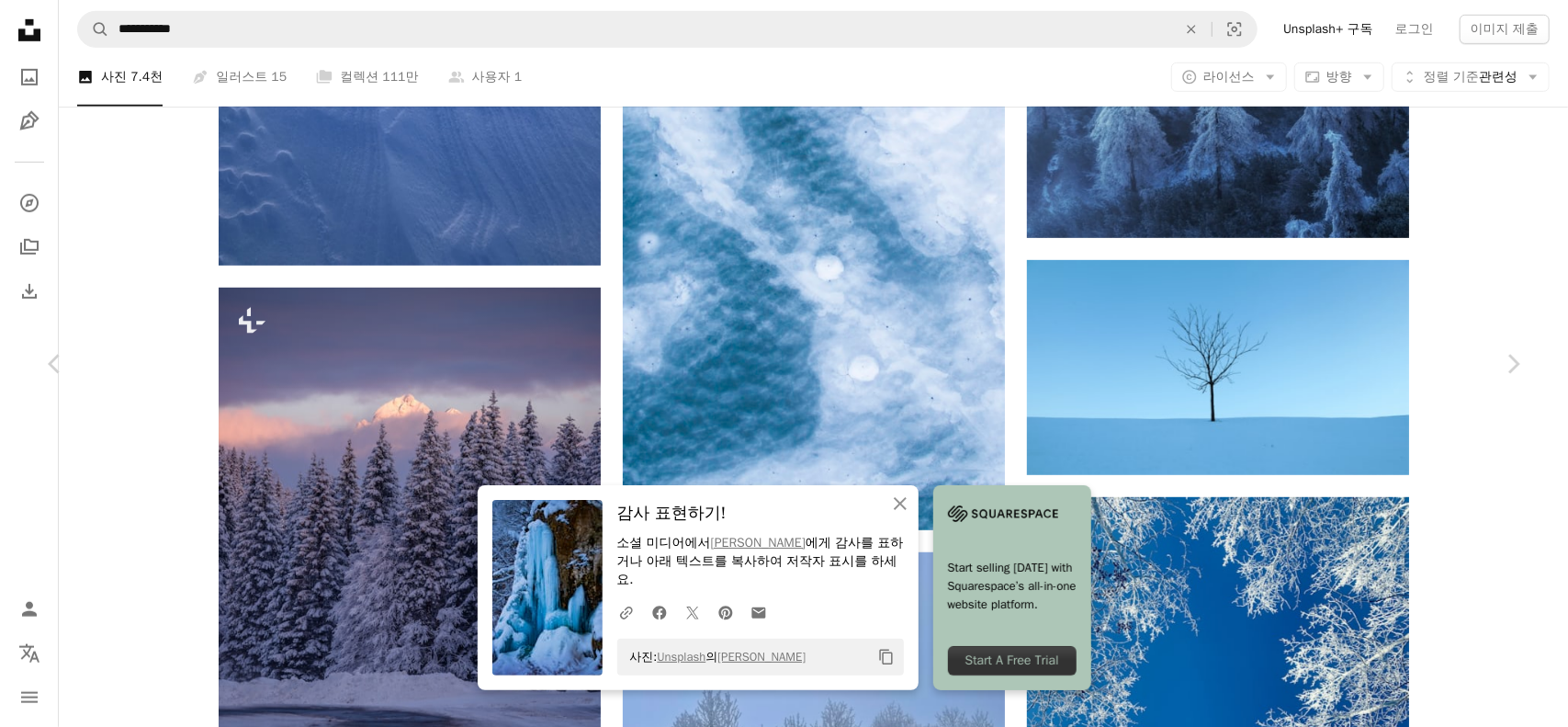 drag, startPoint x: 1478, startPoint y: 229, endPoint x: 1466, endPoint y: 244, distance: 19.209373 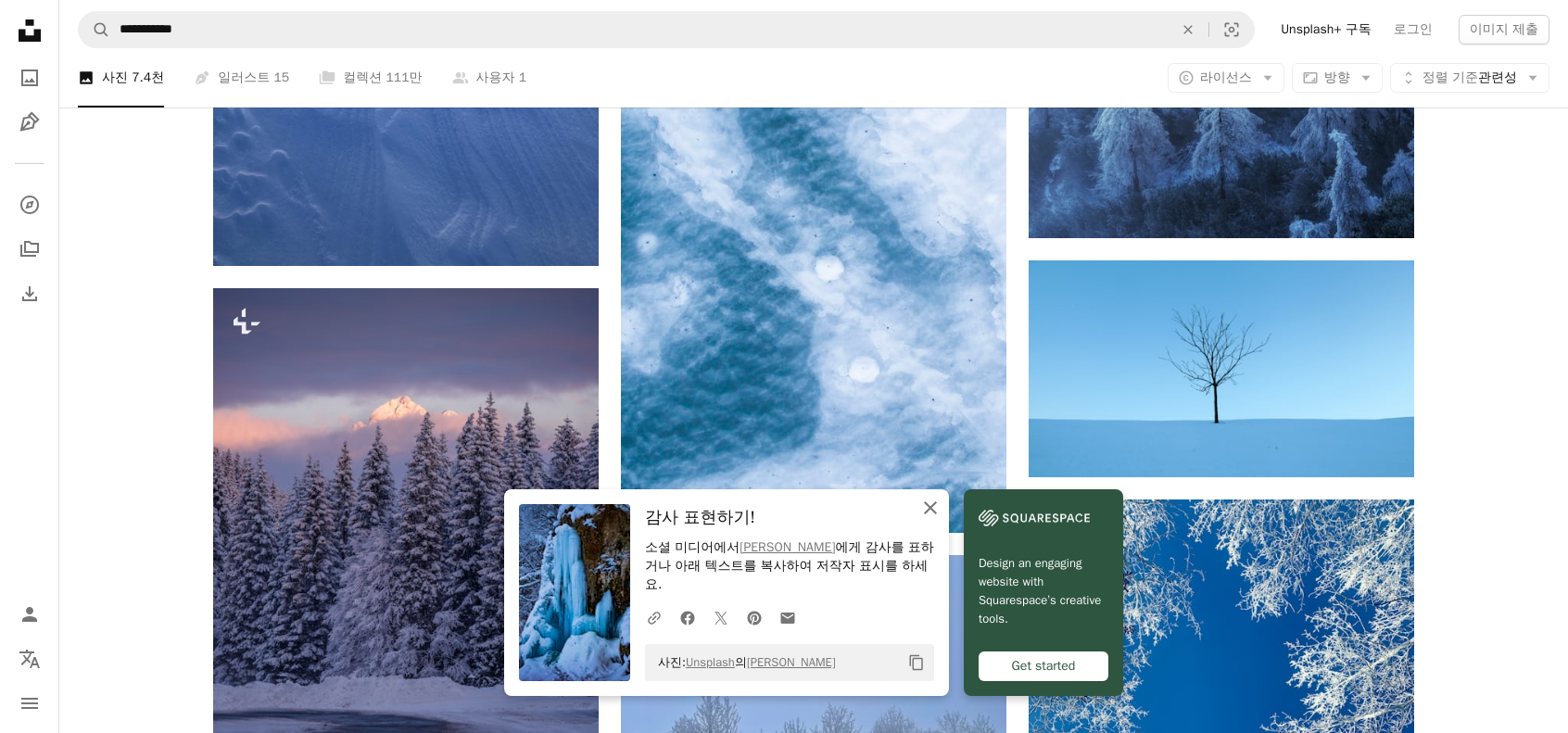 click on "An X shape" 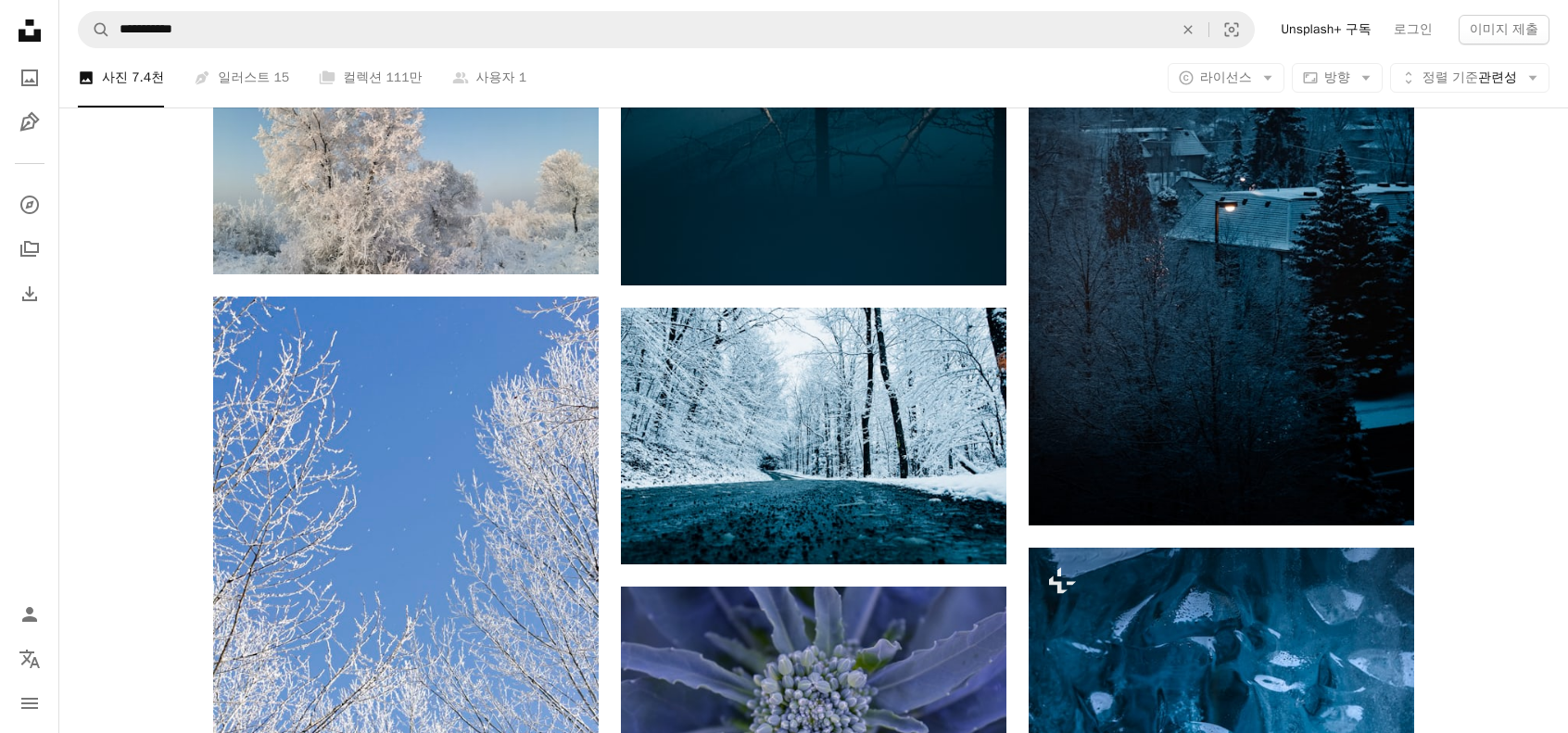scroll, scrollTop: 0, scrollLeft: 0, axis: both 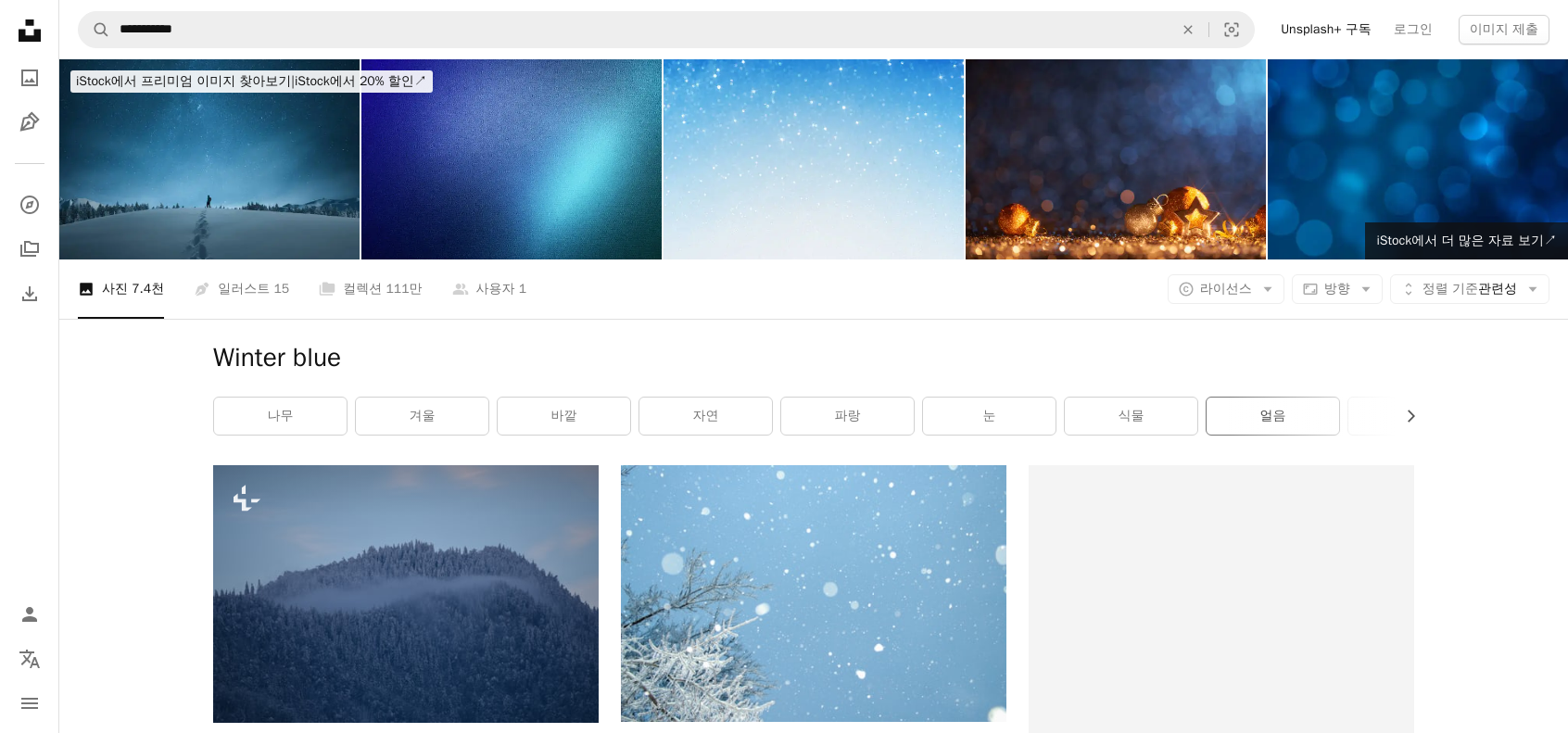 click on "얼음" at bounding box center [1272, 416] 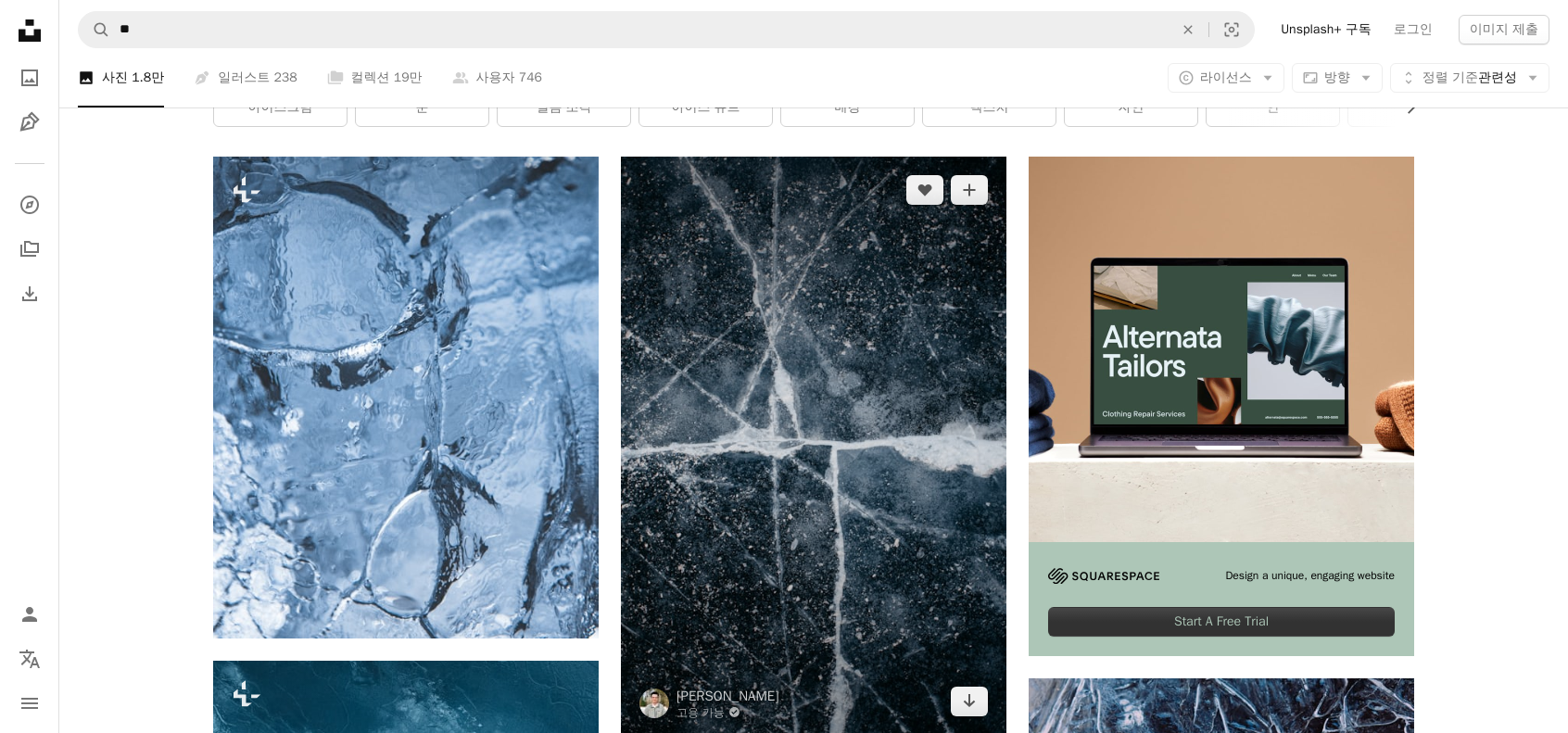 scroll, scrollTop: 154, scrollLeft: 0, axis: vertical 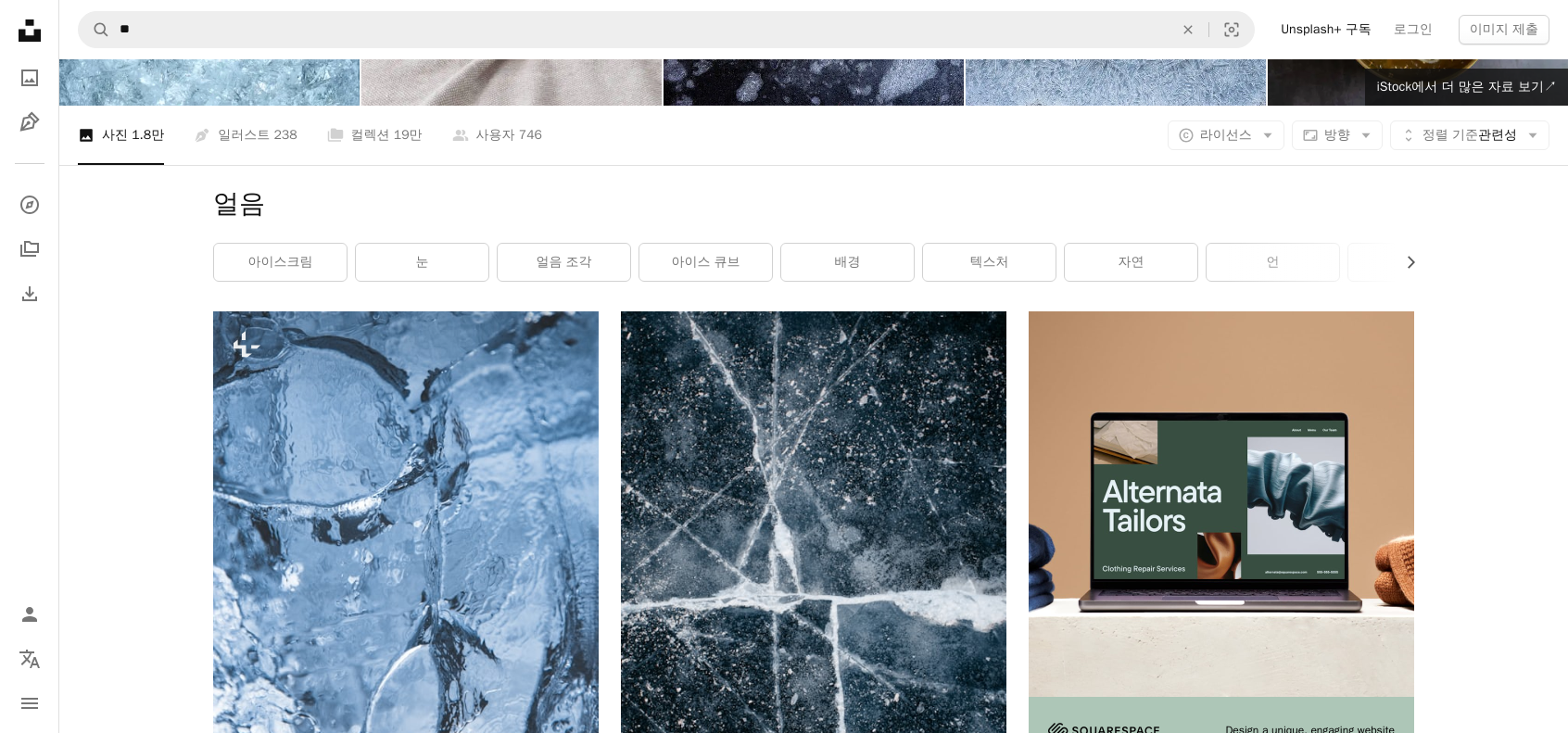 click at bounding box center (1221, 962) 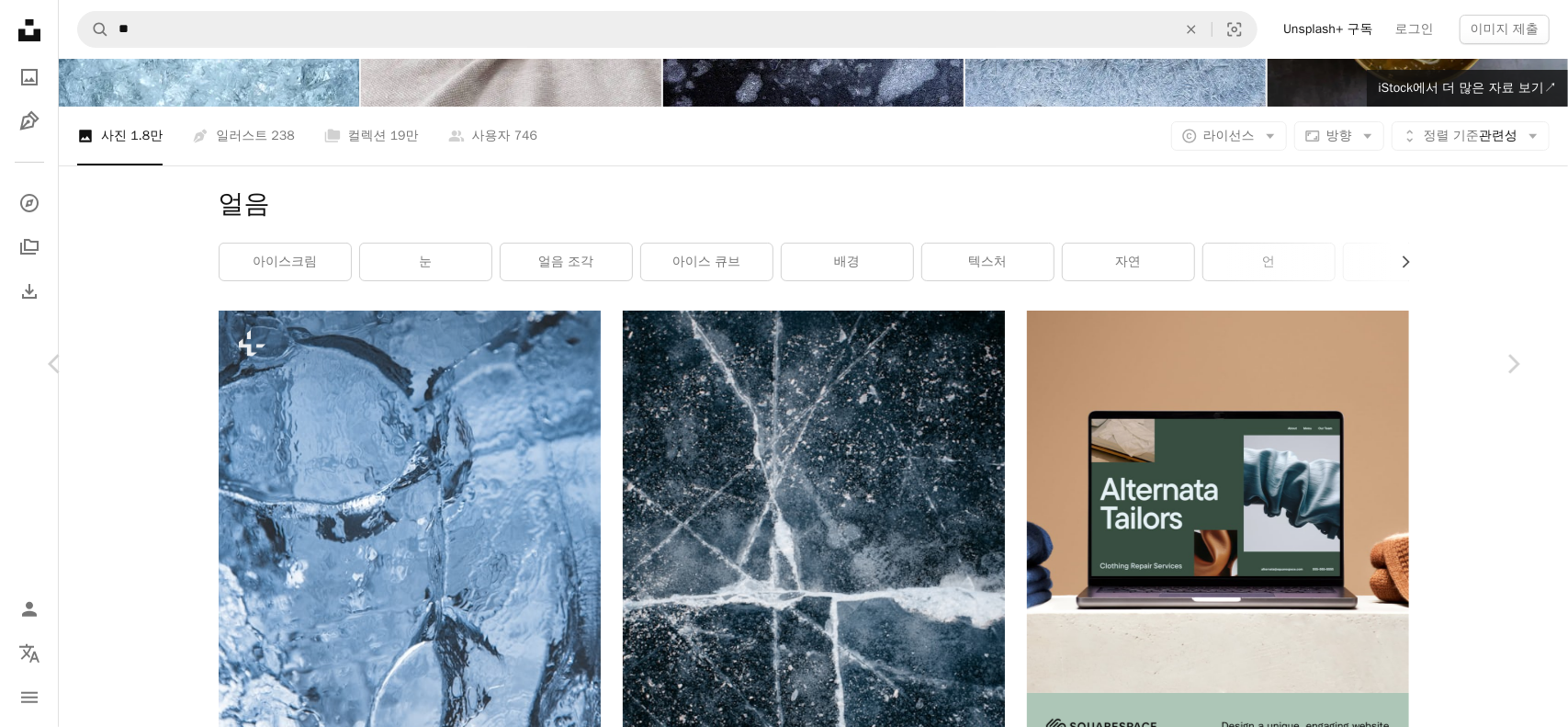 click on "An X shape Chevron left Chevron right [PERSON_NAME] epw615 A heart A plus sign 무료 다운로드 Chevron down Zoom in 조회수 11,040,710 다운로드 102,964 소개 매체 사진 ,  텍스처 A forward-right arrow 공유 Info icon 정보 More Actions Calendar outlined 2018년 1월 1일 에 게시됨 Camera NIKON CORPORATION, NIKON D5200 Safety Unsplash 라이선스 하에서 무료로 사용 가능 텍스처 겨울 무늬 겨울 벽지 얼음 잔 겨울 배경 기하학적 감기 언 서리가 내린 배경 추상적인 [DATE] 예술 눈 회색 바깥 현대 미술 서리 무료 사진 iStock에서 프리미엄 관련 이미지 찾아보기  |  코드 UNSPLASH20로 20% 할인 혜택 받기 iStock에서 더 많은 자료 보기  ↗ 관련 이미지 A heart A plus sign [PERSON_NAME] Arrow pointing down A heart A plus sign Andrey K 고용 가능 A checkmark inside of a circle Arrow pointing down A heart A plus sign Mateus Jaguar Arrow pointing down Plus sign for Unsplash+ A heart A plus sign 용" at bounding box center (784, 5087) 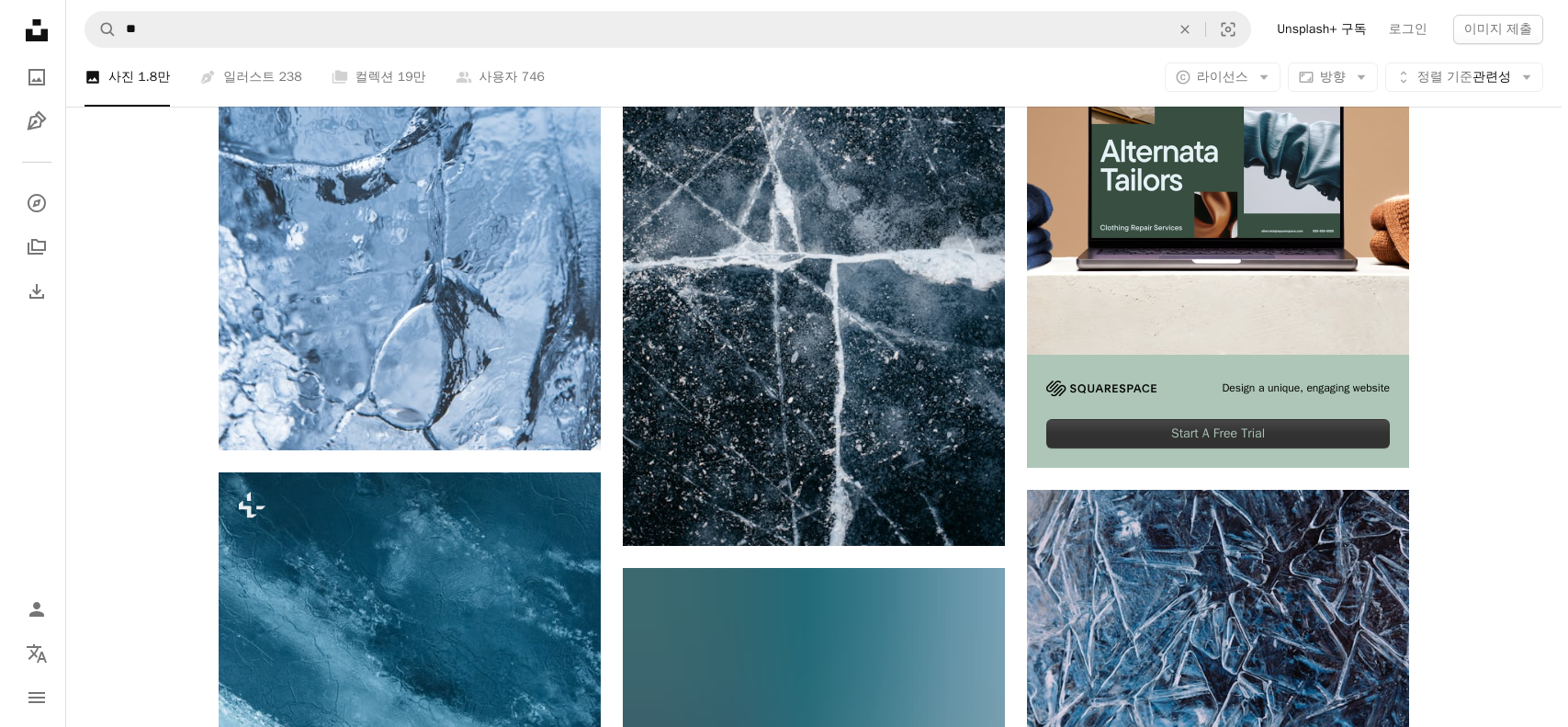 scroll, scrollTop: 612, scrollLeft: 0, axis: vertical 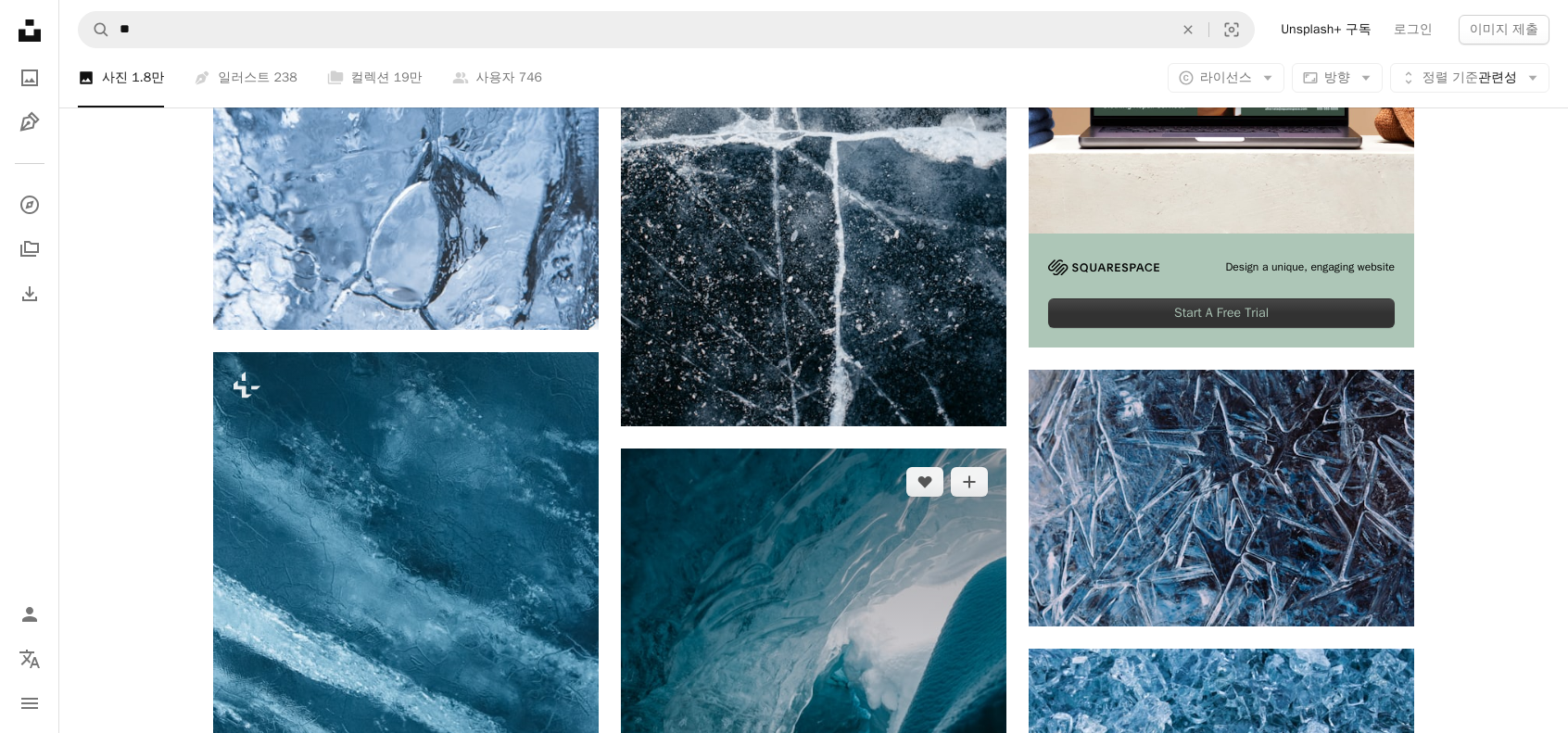 click at bounding box center (814, 738) 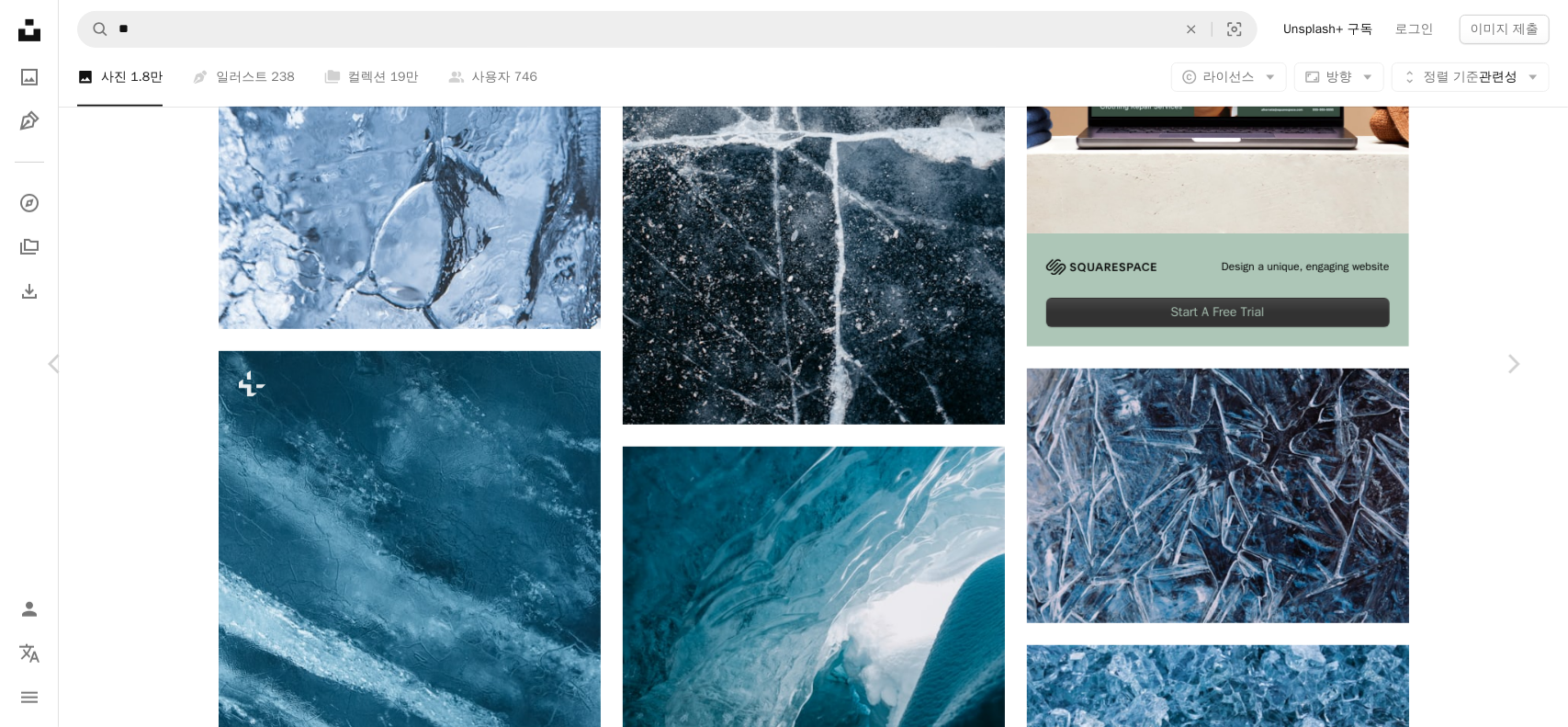 click at bounding box center [777, 4628] 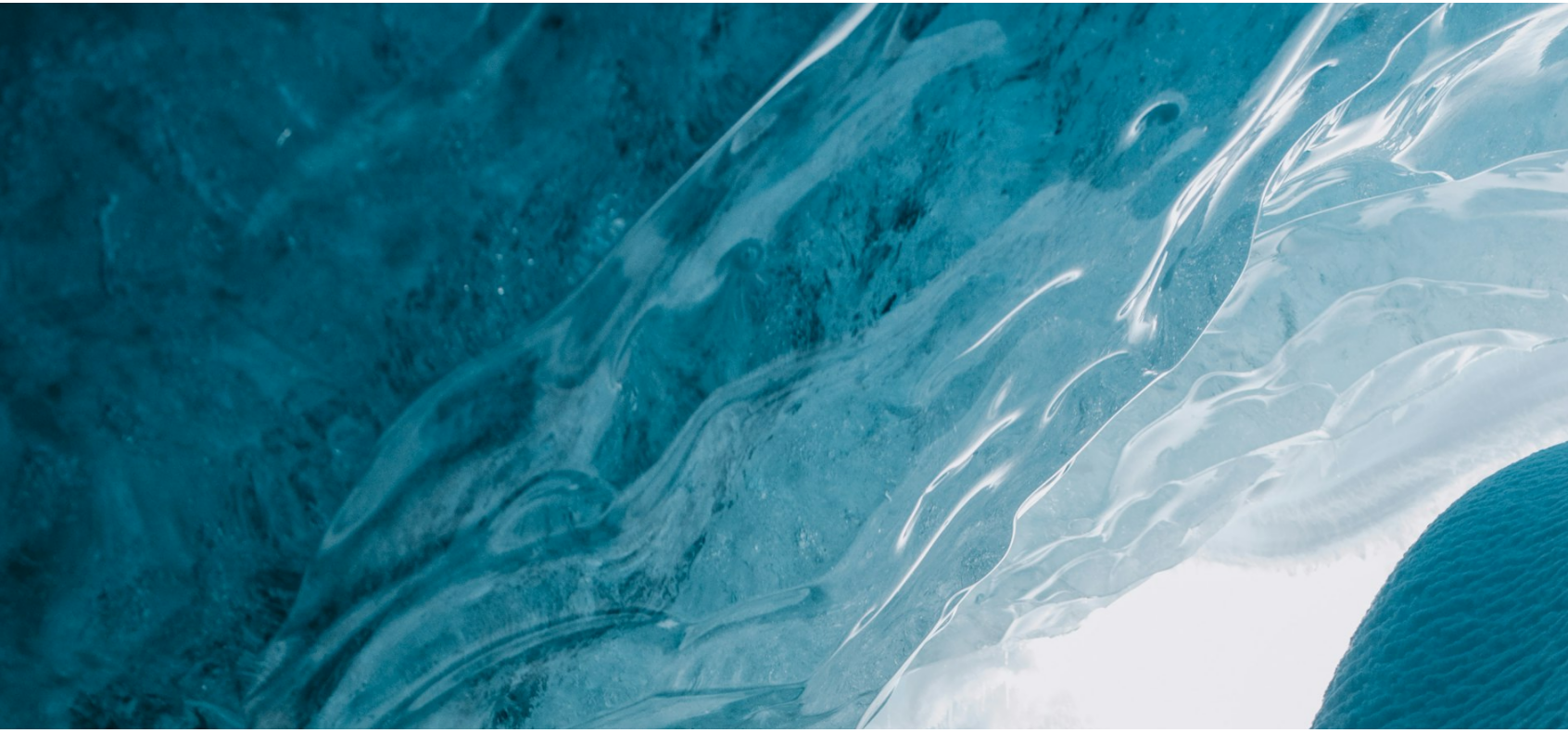 scroll, scrollTop: 803, scrollLeft: 0, axis: vertical 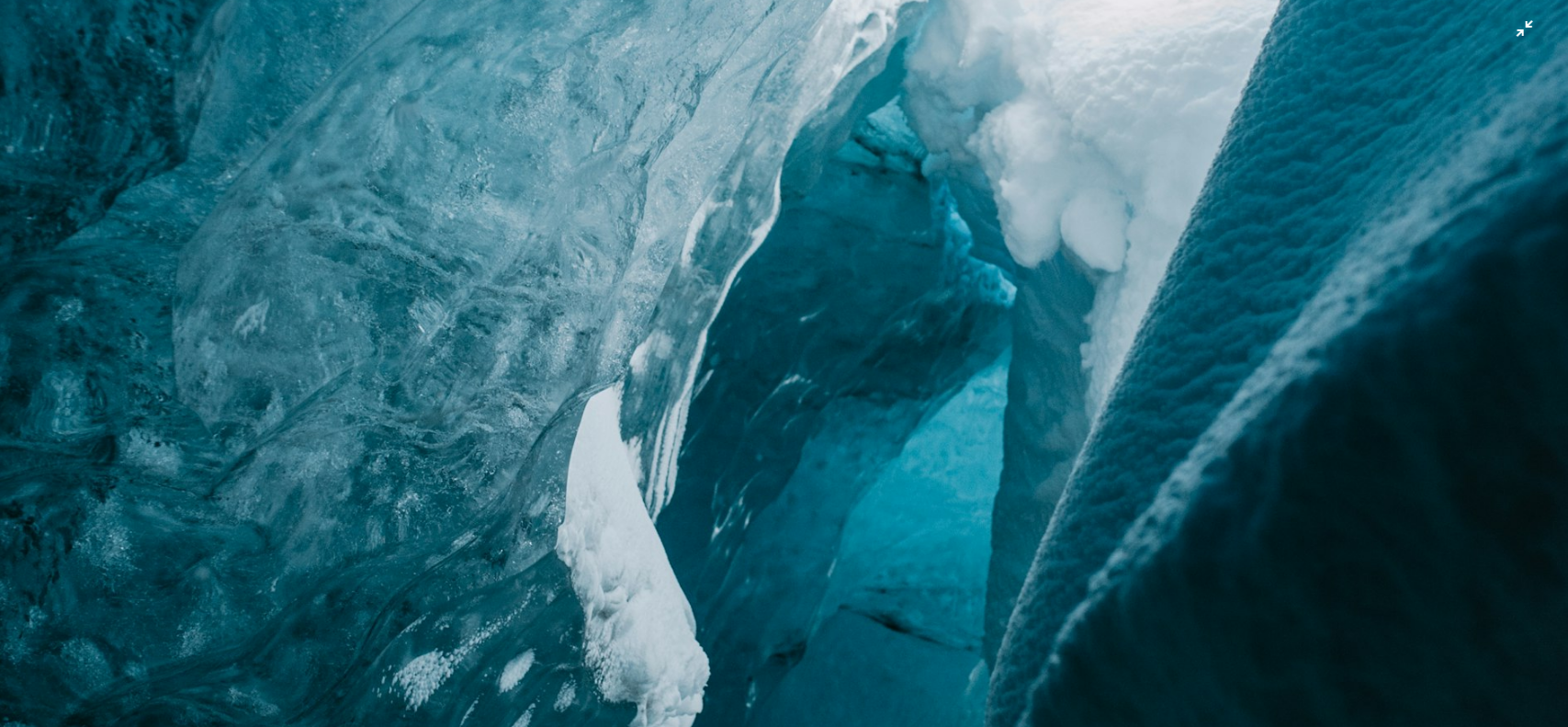 click at bounding box center (784, 383) 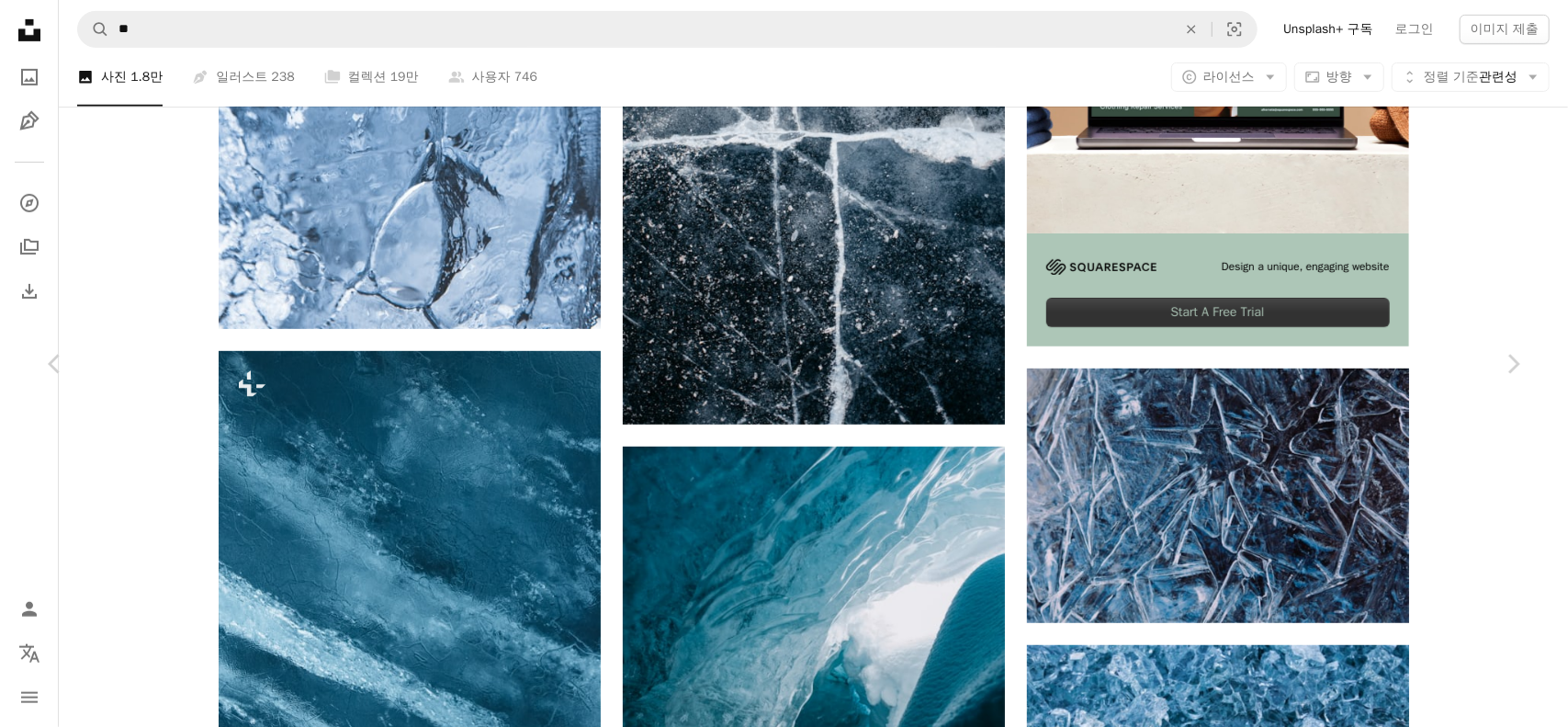 click on "무료 다운로드" at bounding box center [1342, 4307] 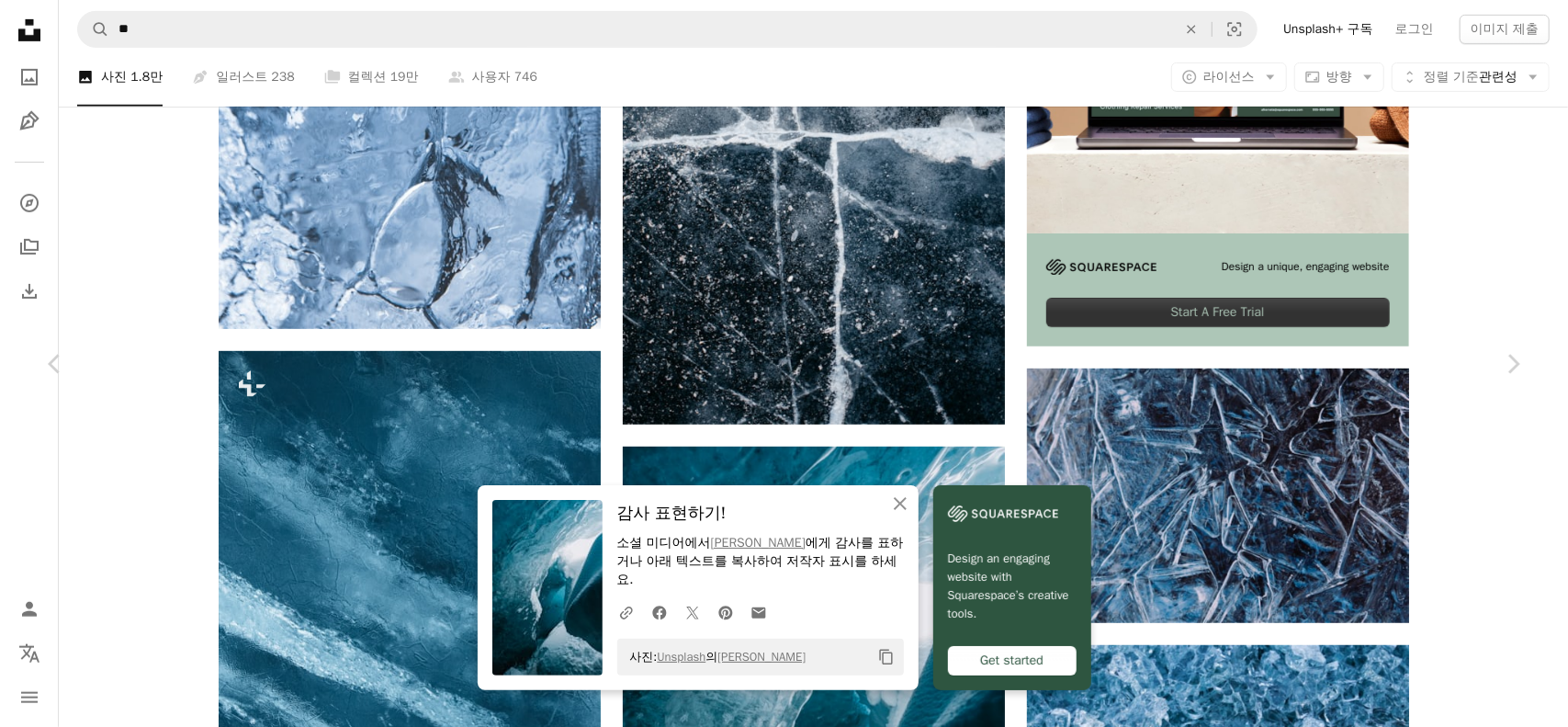 click on "An X shape Chevron left Chevron right An X shape 닫기 감사 표현하기! 소셜 미디어에서  [PERSON_NAME] 에게 감사를 표하거나 아래 텍스트를 복사하여 저작자 표시를 하세요. A URL sharing icon (chains) Facebook icon X (formerly Twitter) icon Pinterest icon An envelope 사진:  Unsplash 의 [PERSON_NAME]
Copy content Design an engaging website with Squarespace’s creative tools. Get started [PERSON_NAME] 고용 가능 A checkmark inside of a circle A heart A plus sign 무료 다운로드 Chevron down Zoom in 조회수 9,143,698 다운로드 82,628 소개 매체 사진 ,  윈터 블루스 ,  쿨 톤 A forward-right arrow 공유 Info icon 정보 More Actions A map marker Vatnajokull, [GEOGRAPHIC_DATA] Calendar outlined 2018년 1월 27일 에 게시됨 Camera NIKON CORPORATION, NIKON D700 Safety Unsplash 라이선스 하에서 무료로 사용 가능 여행하다 파랑 겨울 눈 아이슬란드 모험 얼음 바깥 동굴 여행 빙하 탐험하다 경이 방랑벽 헤매다  |" at bounding box center (784, 4627) 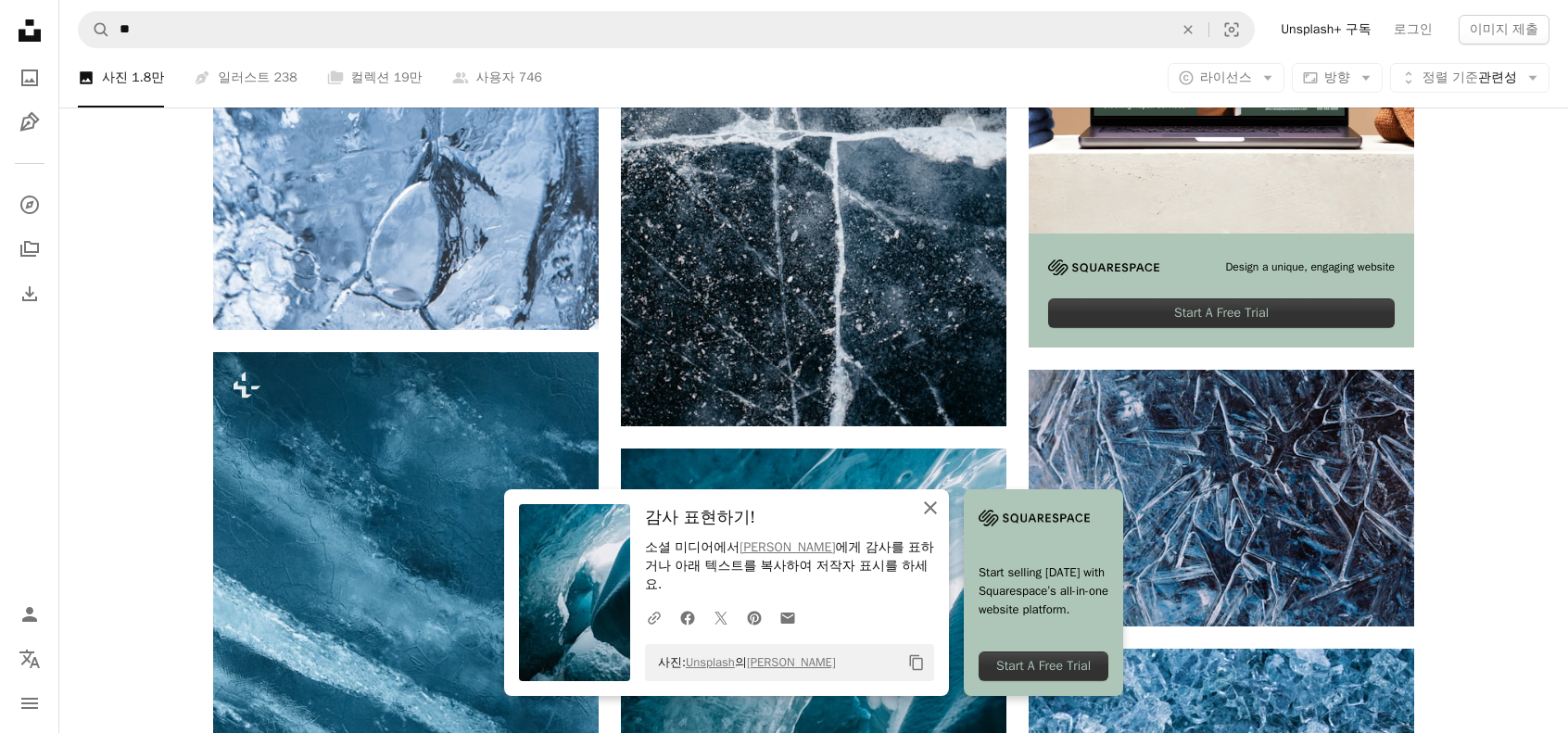 click on "An X shape" 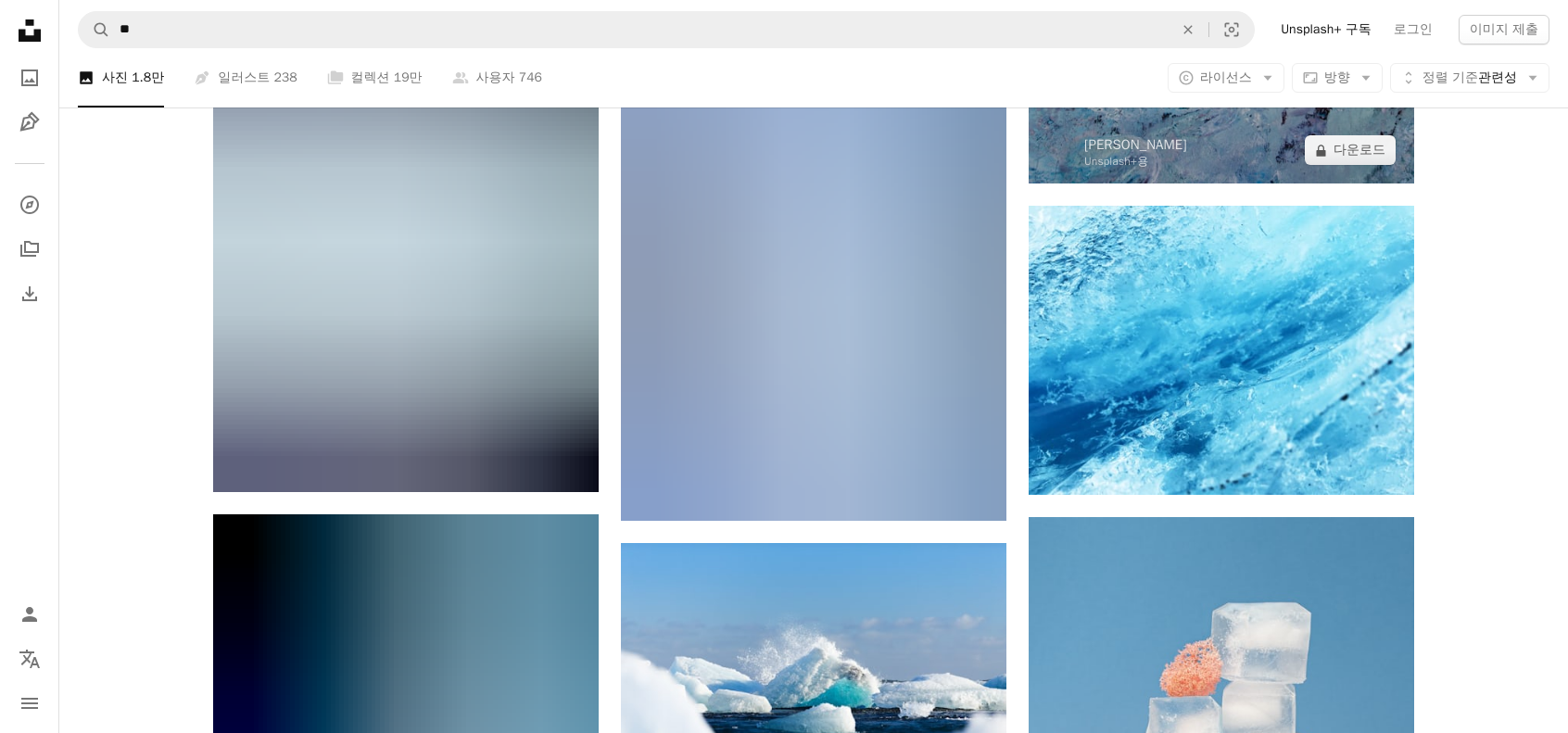 scroll, scrollTop: 2780, scrollLeft: 0, axis: vertical 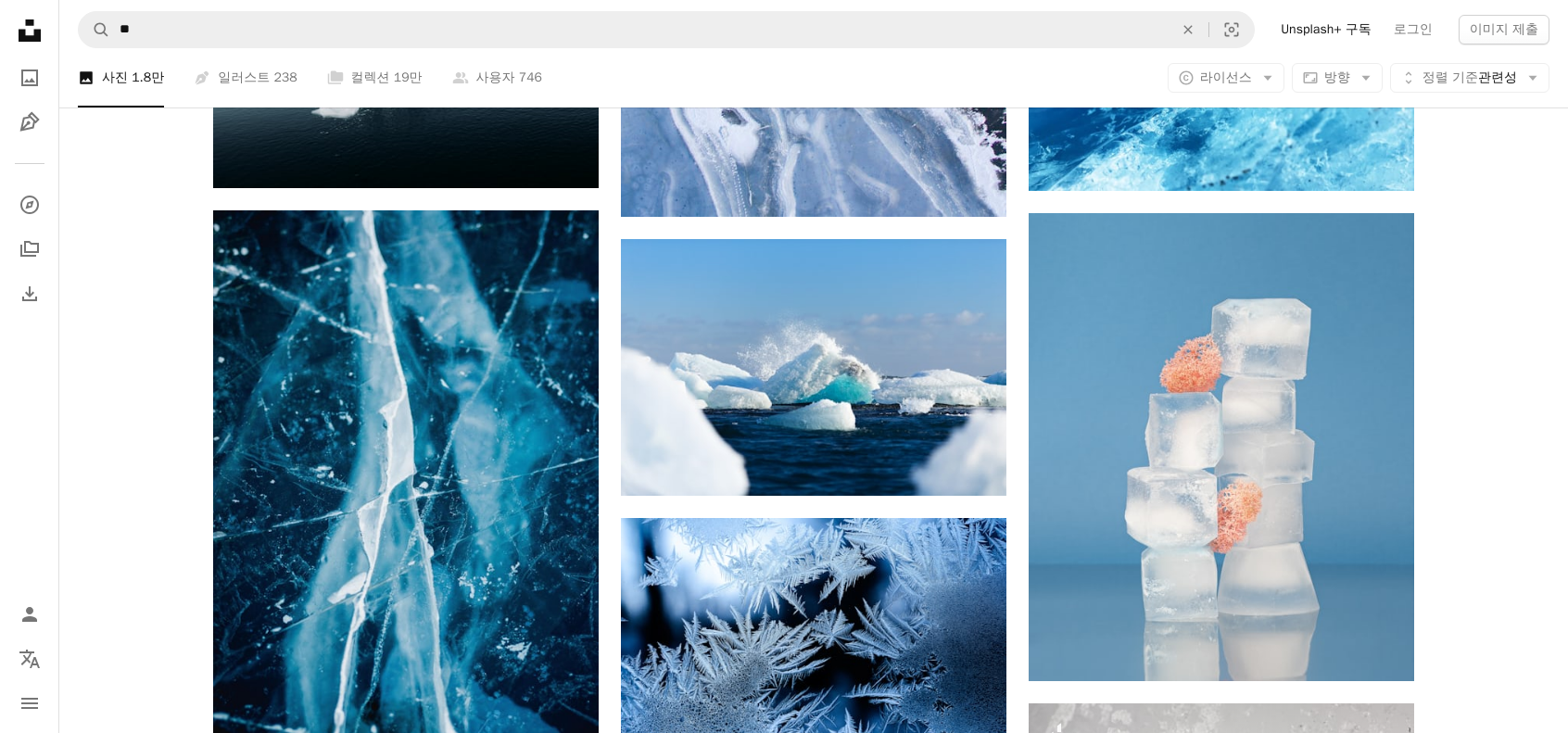 click on "더 로드" at bounding box center (814, 1356) 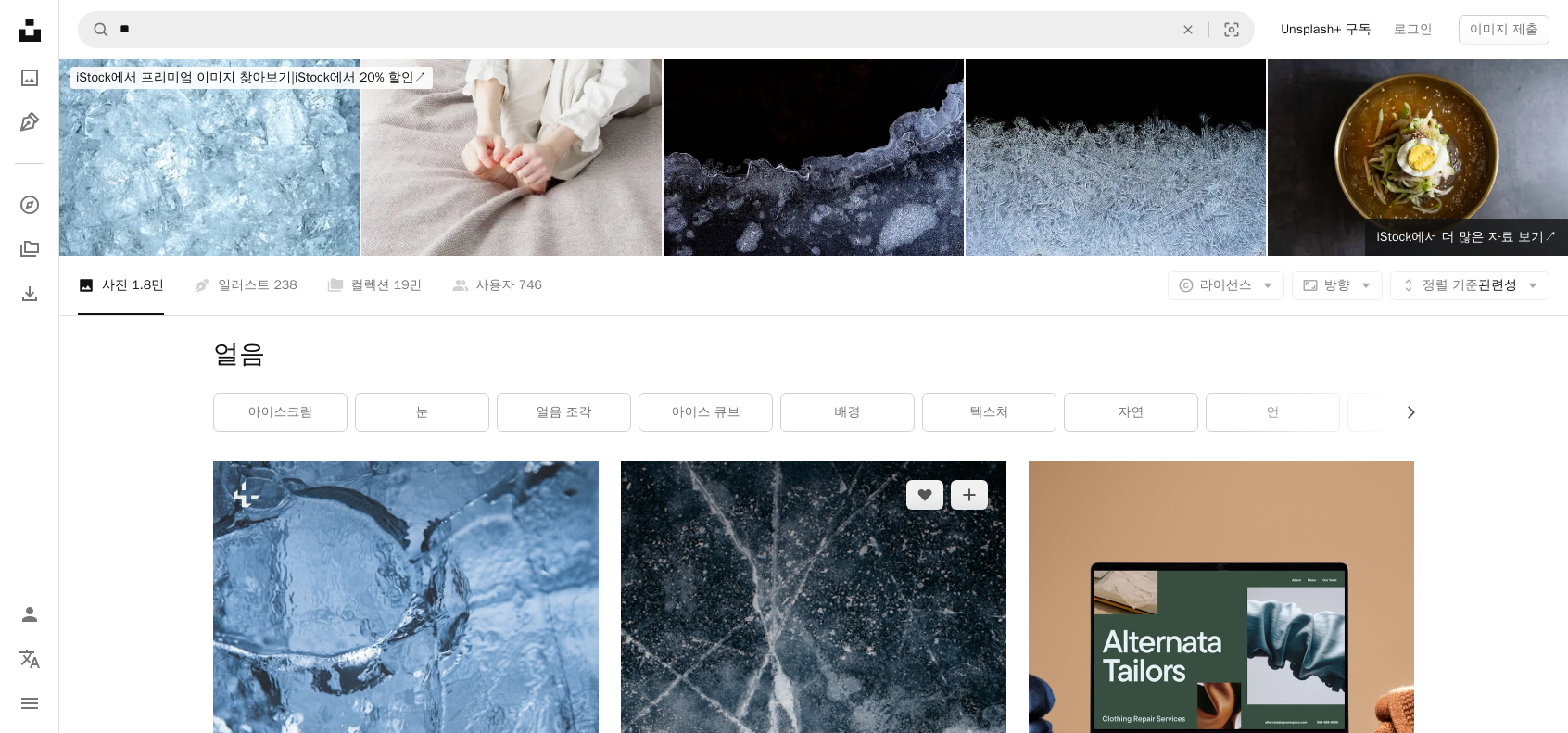 scroll, scrollTop: 0, scrollLeft: 0, axis: both 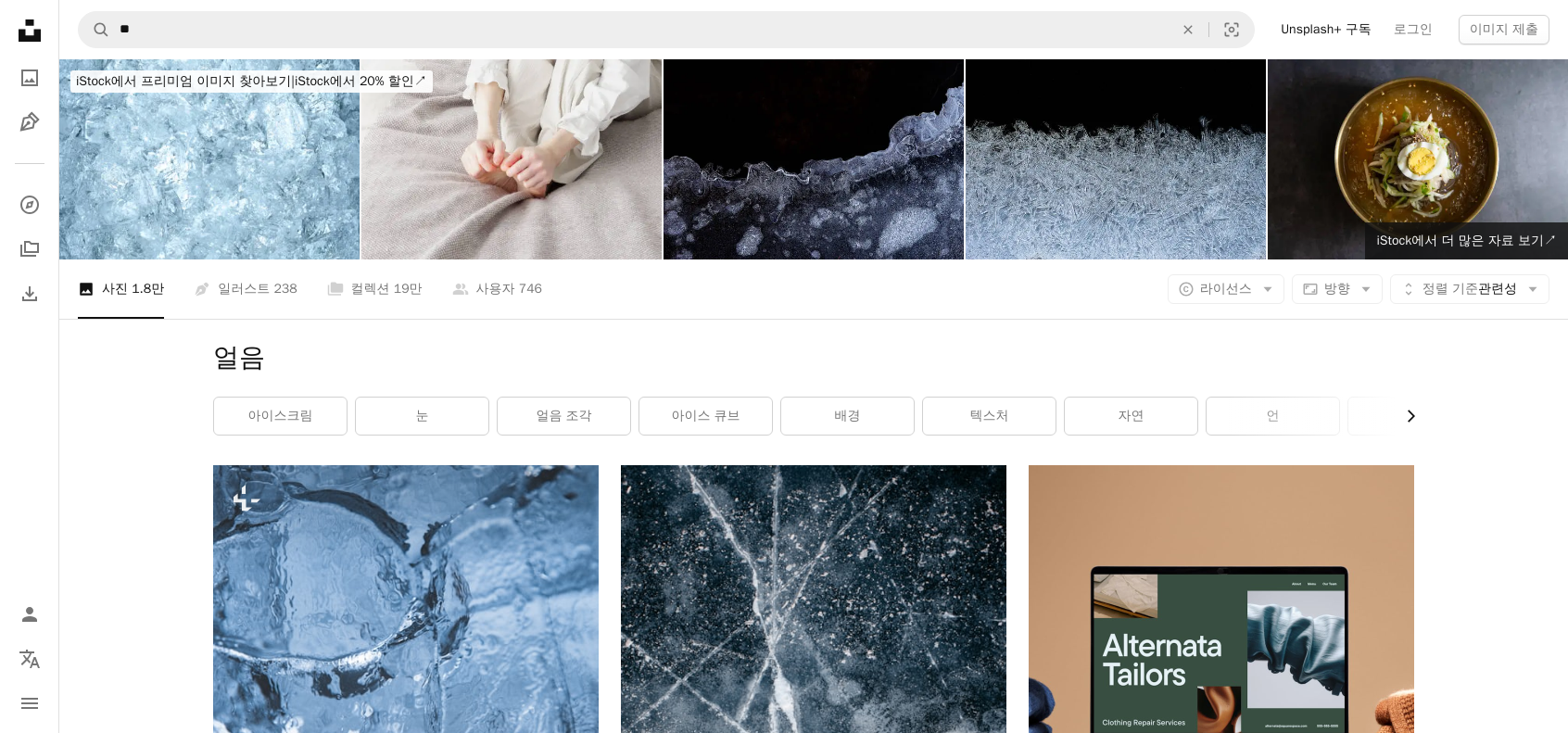 click on "Chevron right" 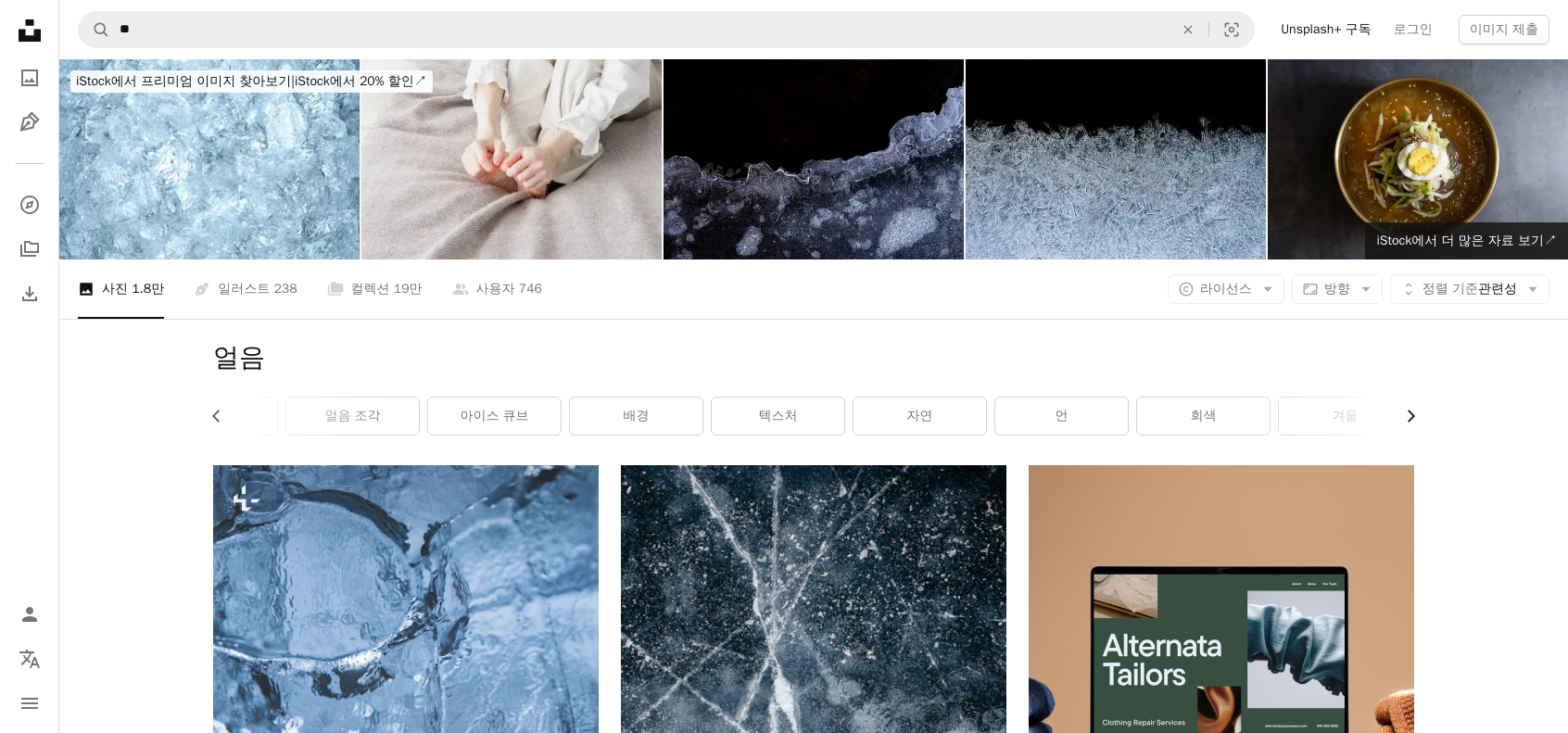scroll, scrollTop: 0, scrollLeft: 278, axis: horizontal 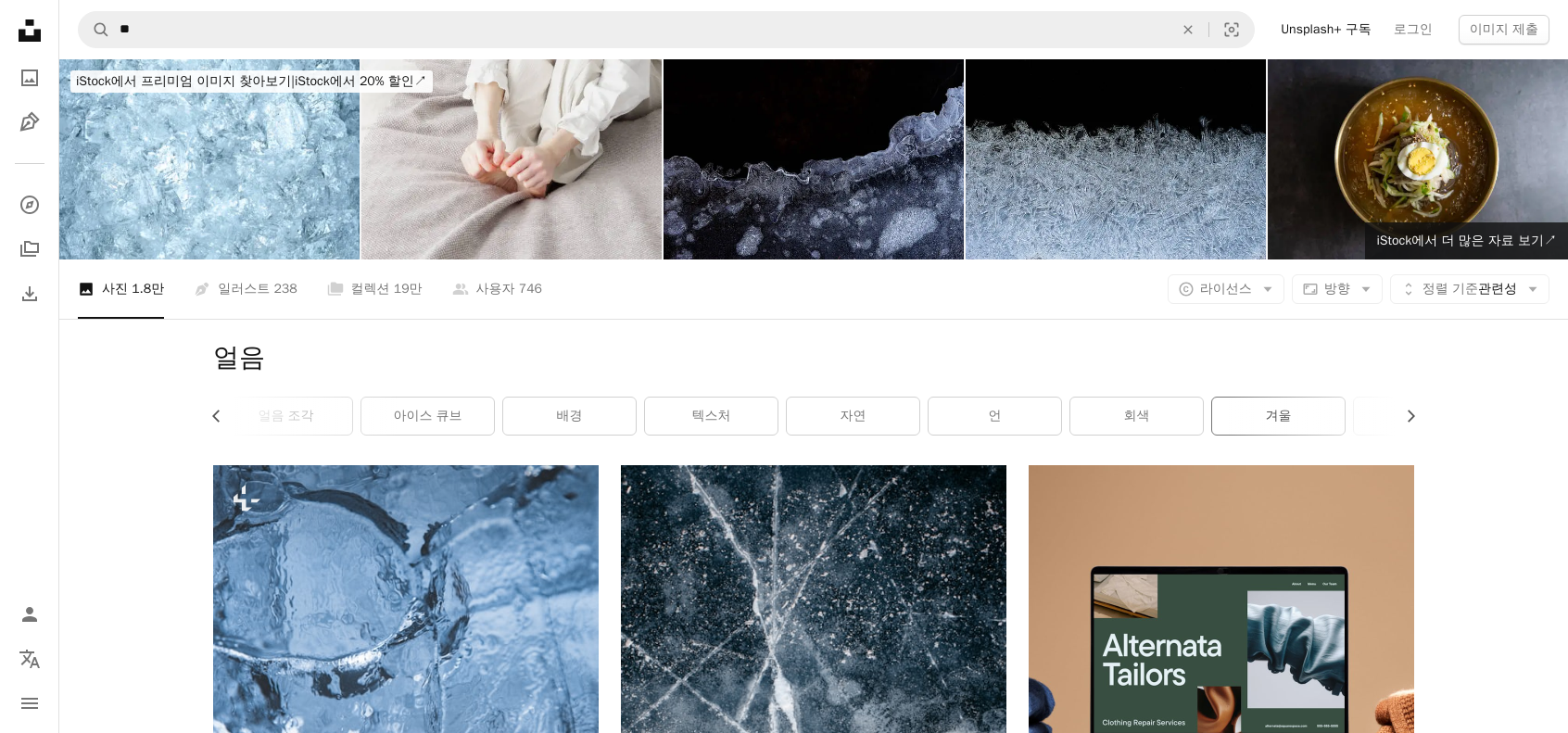 click on "겨울" at bounding box center (1278, 416) 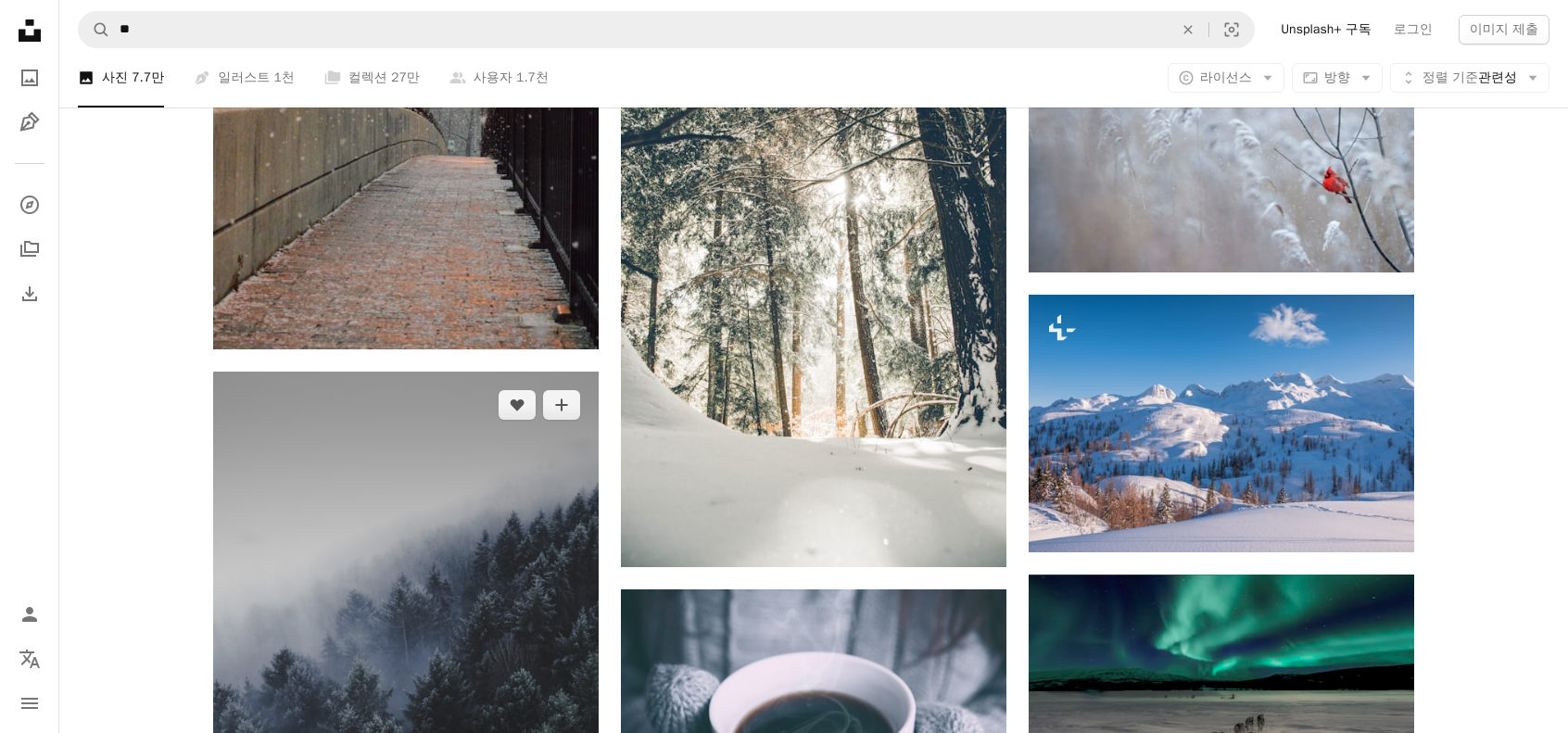 scroll, scrollTop: 2545, scrollLeft: 0, axis: vertical 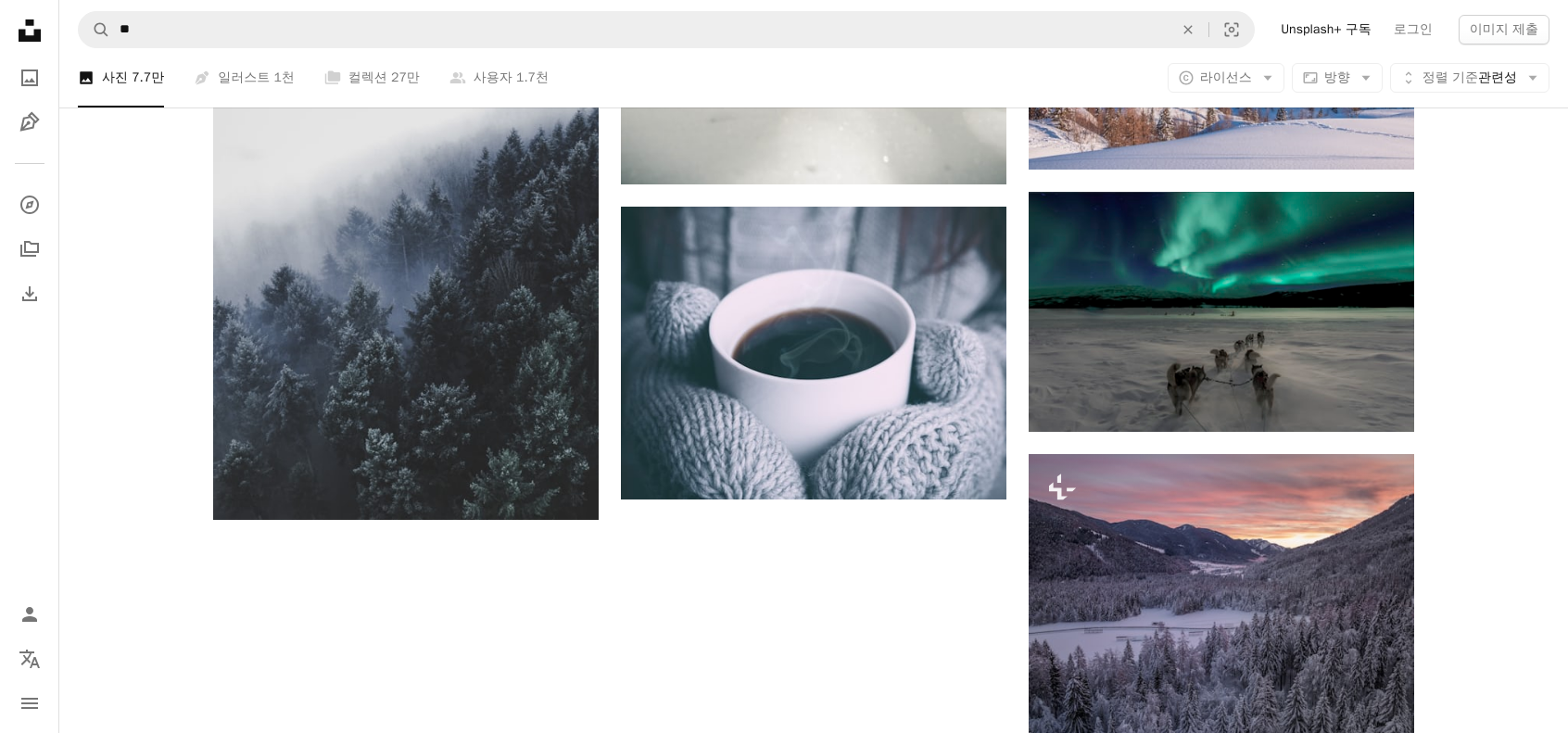 click on "더 로드" at bounding box center (814, 1096) 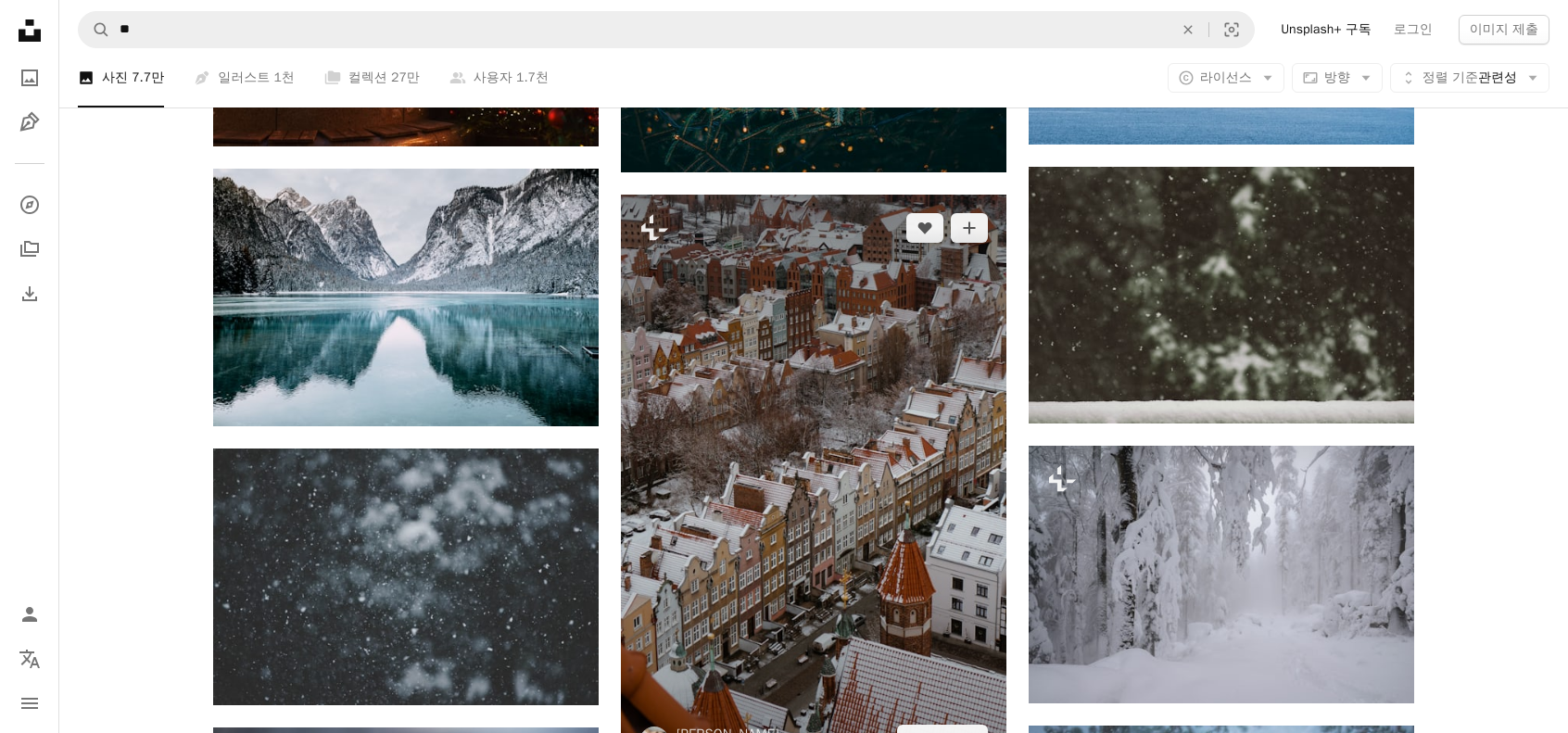 scroll, scrollTop: 5633, scrollLeft: 0, axis: vertical 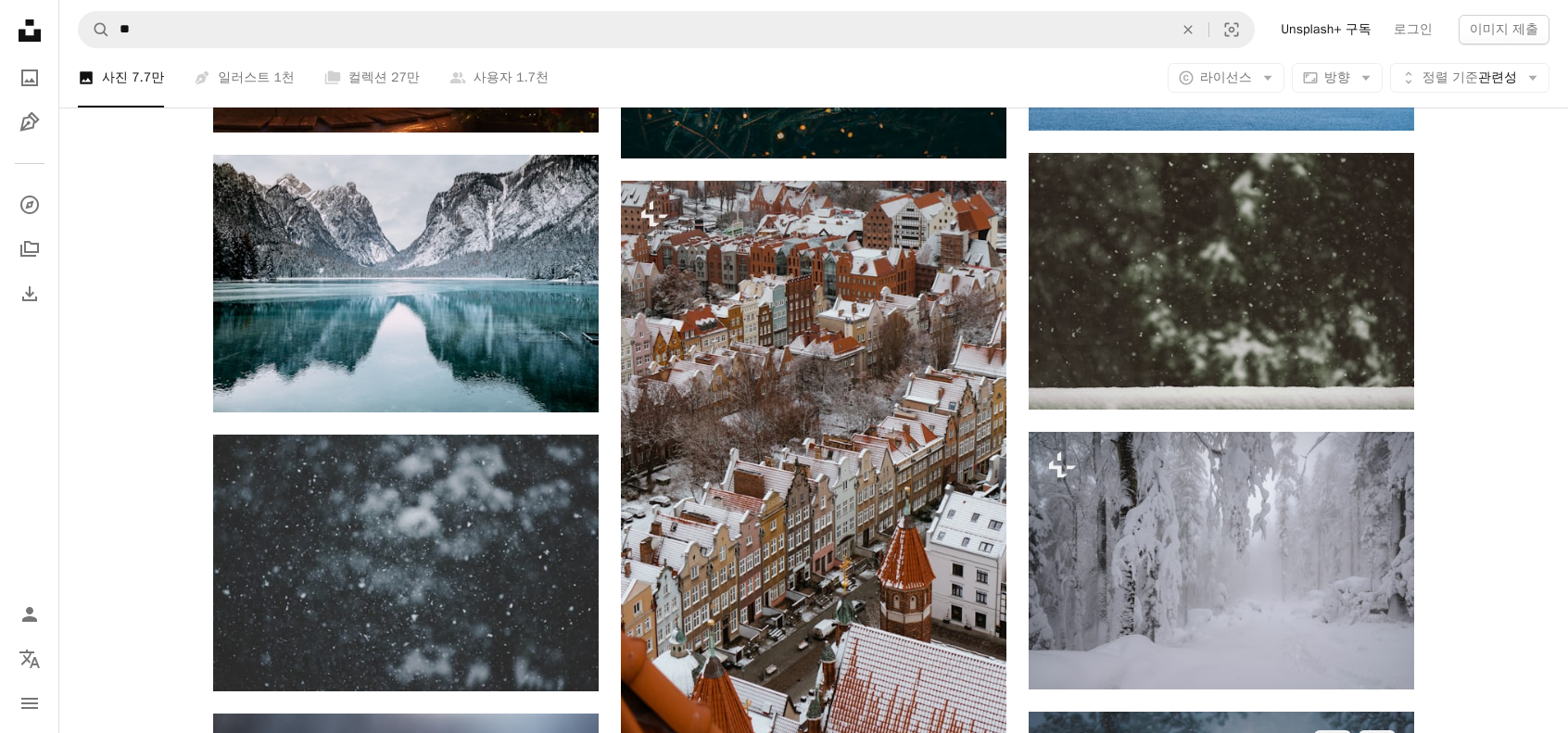 click at bounding box center [1221, 1000] 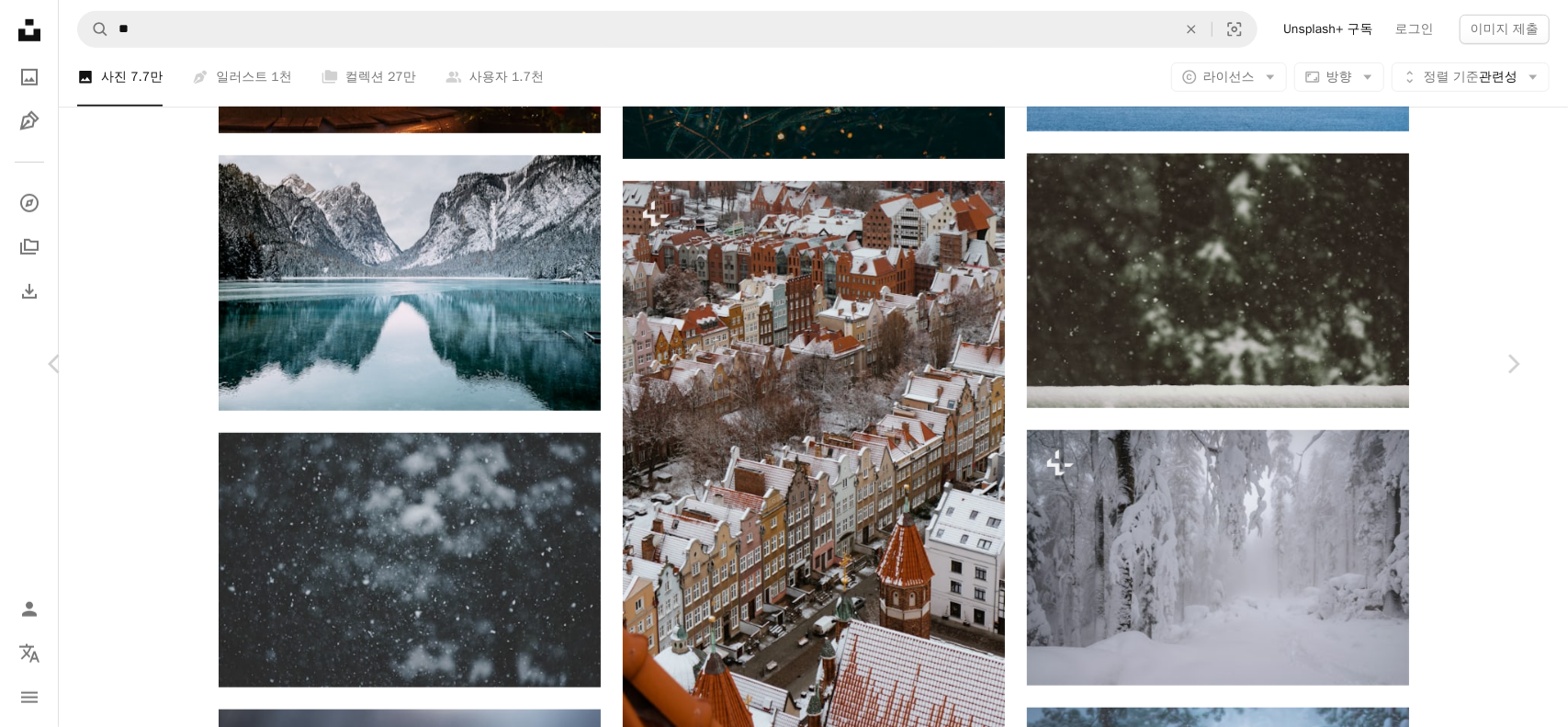 click on "[PERSON_NAME] 고용 가능 A checkmark inside of a circle A heart A plus sign 무료 다운로드 Chevron down" at bounding box center (777, 5763) 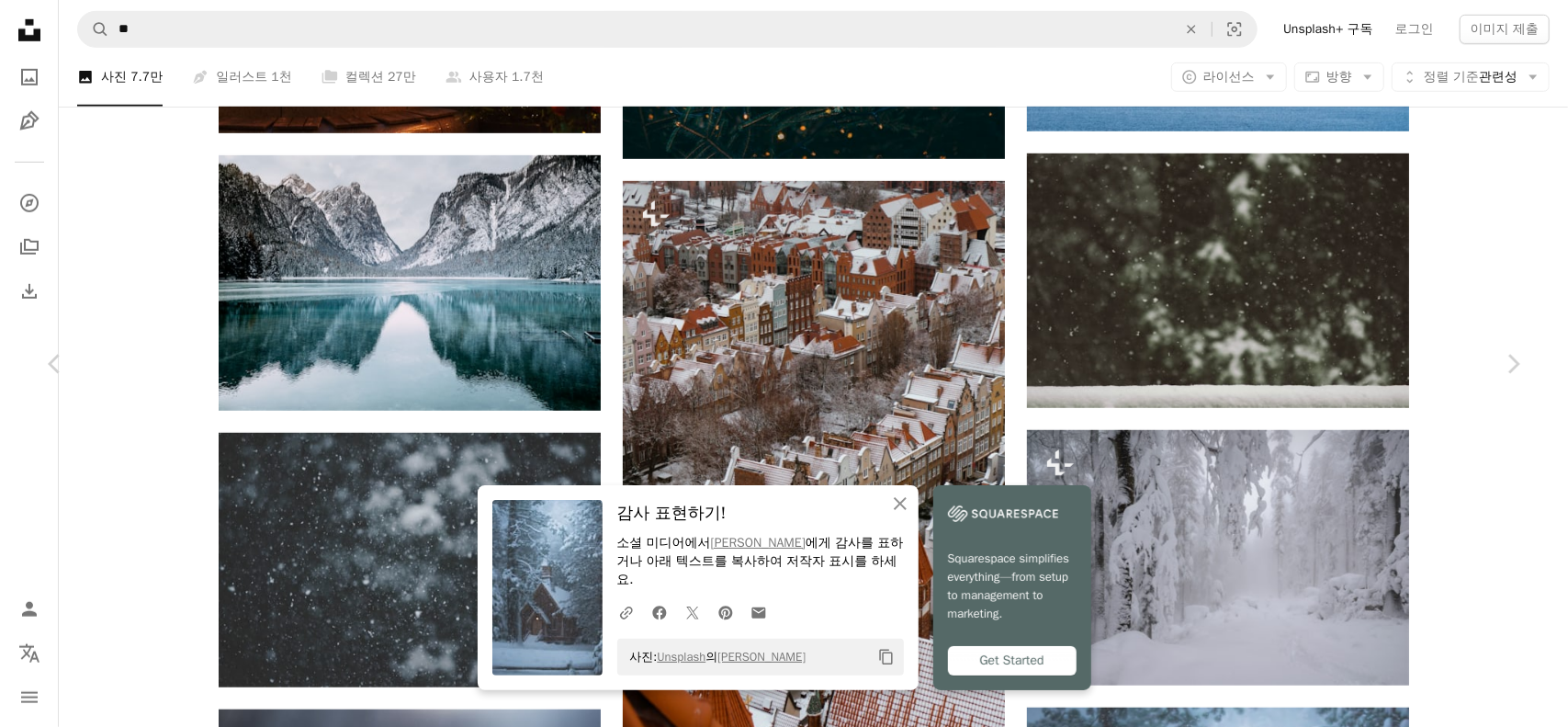 click on "An X shape Chevron left Chevron right An X shape 닫기 감사 표현하기! 소셜 미디어에서  [PERSON_NAME] 에게 감사를 표하거나 아래 텍스트를 복사하여 저작자 표시를 하세요. A URL sharing icon (chains) Facebook icon X (formerly Twitter) icon Pinterest icon An envelope 사진:  Unsplash 의 [PERSON_NAME]
Copy content Squarespace simplifies everything—from setup to management to marketing. Get Started [PERSON_NAME] 고용 가능 A checkmark inside of a circle A heart A plus sign 무료 다운로드 Chevron down Zoom in 조회수 5,508,389 다운로드 39,682 A forward-right arrow 공유 Info icon 정보 More Actions A map marker [GEOGRAPHIC_DATA], [GEOGRAPHIC_DATA] Calendar outlined 2018년 3월 5일 에 게시됨 Camera NIKON CORPORATION, NIKON D750 Safety Unsplash 라이선스 하에서 무료로 사용 가능 벽지 여행하다 건물 겨울 눈 나무 겨울 벽지 날씨 모험 갈색 겨울 배경 요세미티 기분 탐험하다 예배당 카사 포셋 니에브  |" at bounding box center (784, 6083) 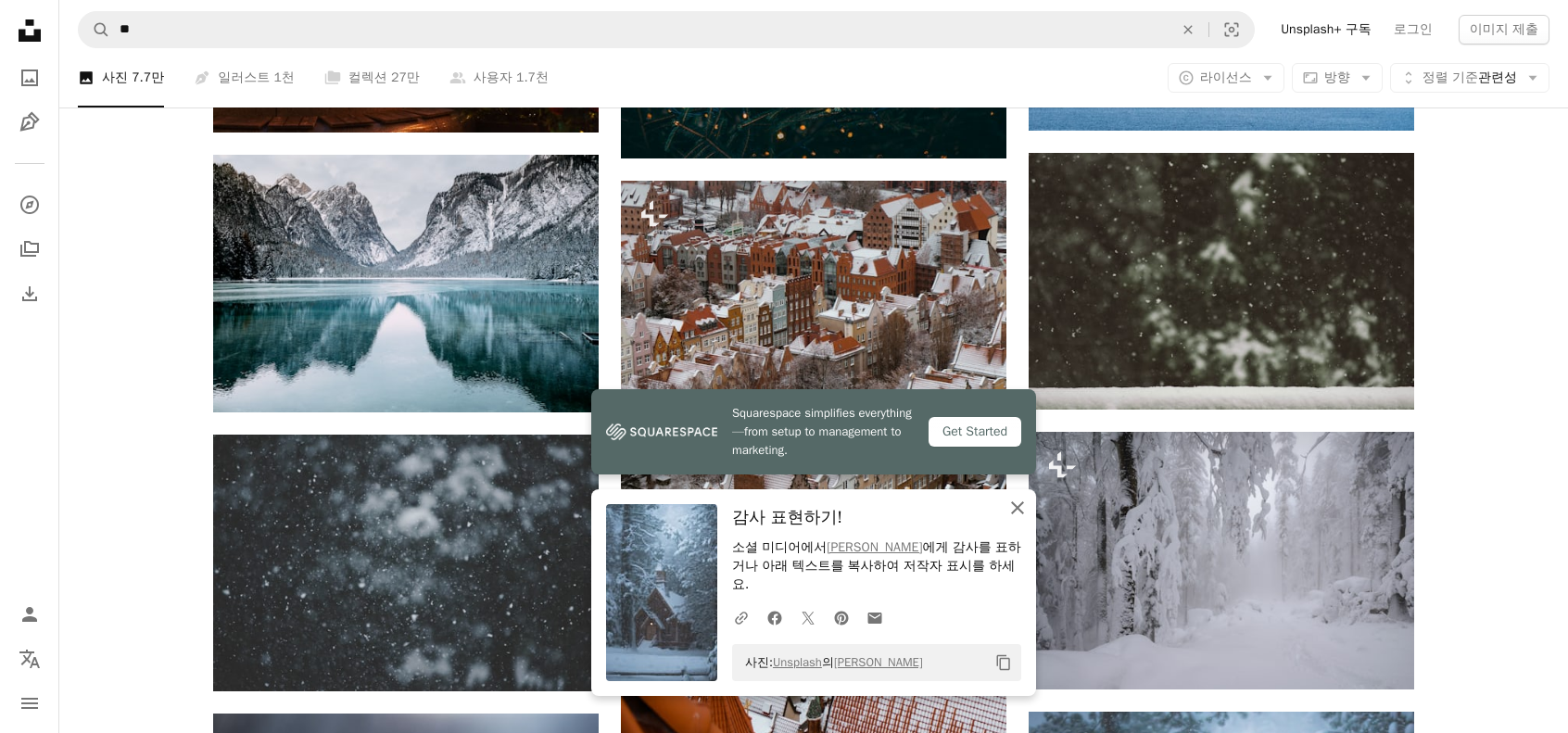 click on "An X shape" 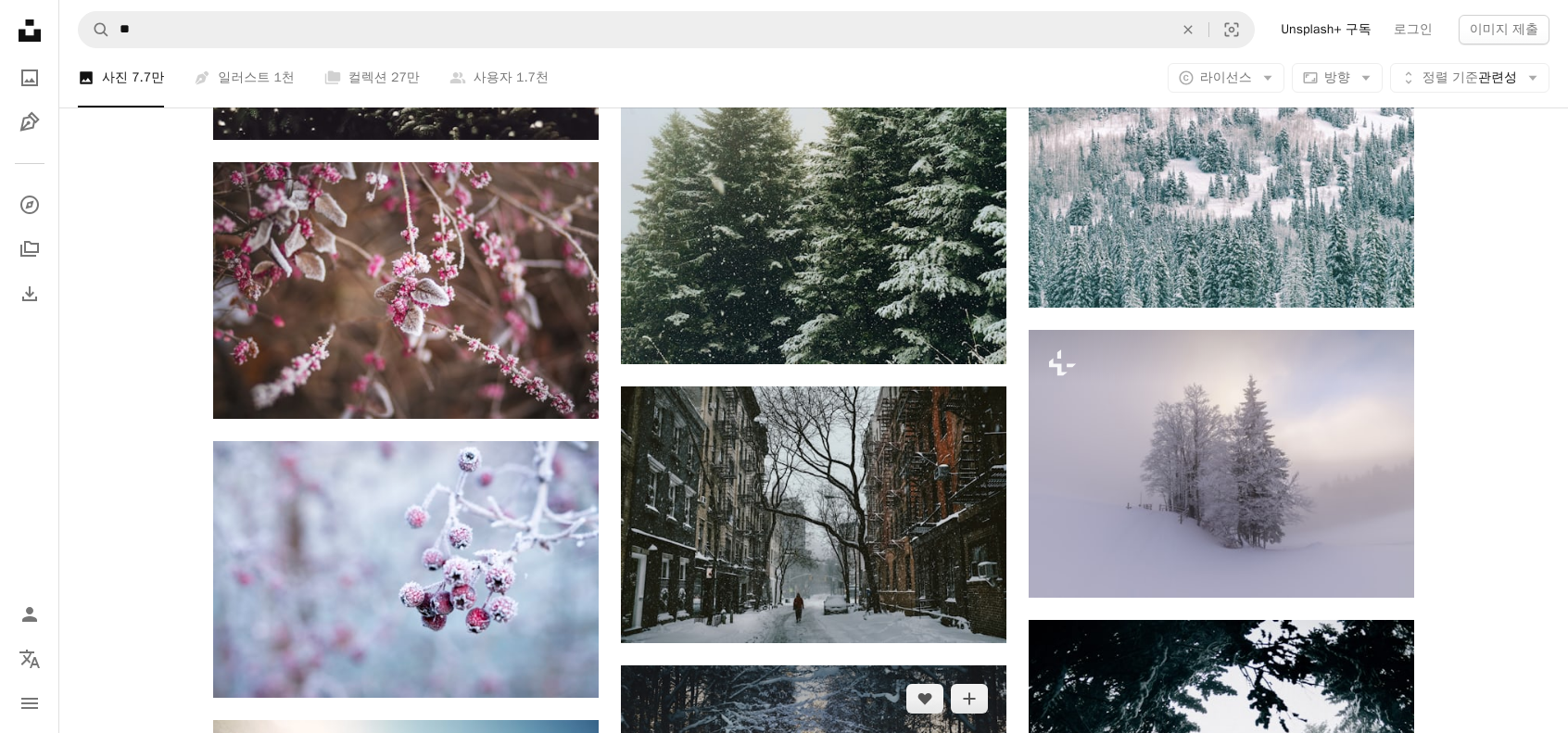 scroll, scrollTop: 9185, scrollLeft: 0, axis: vertical 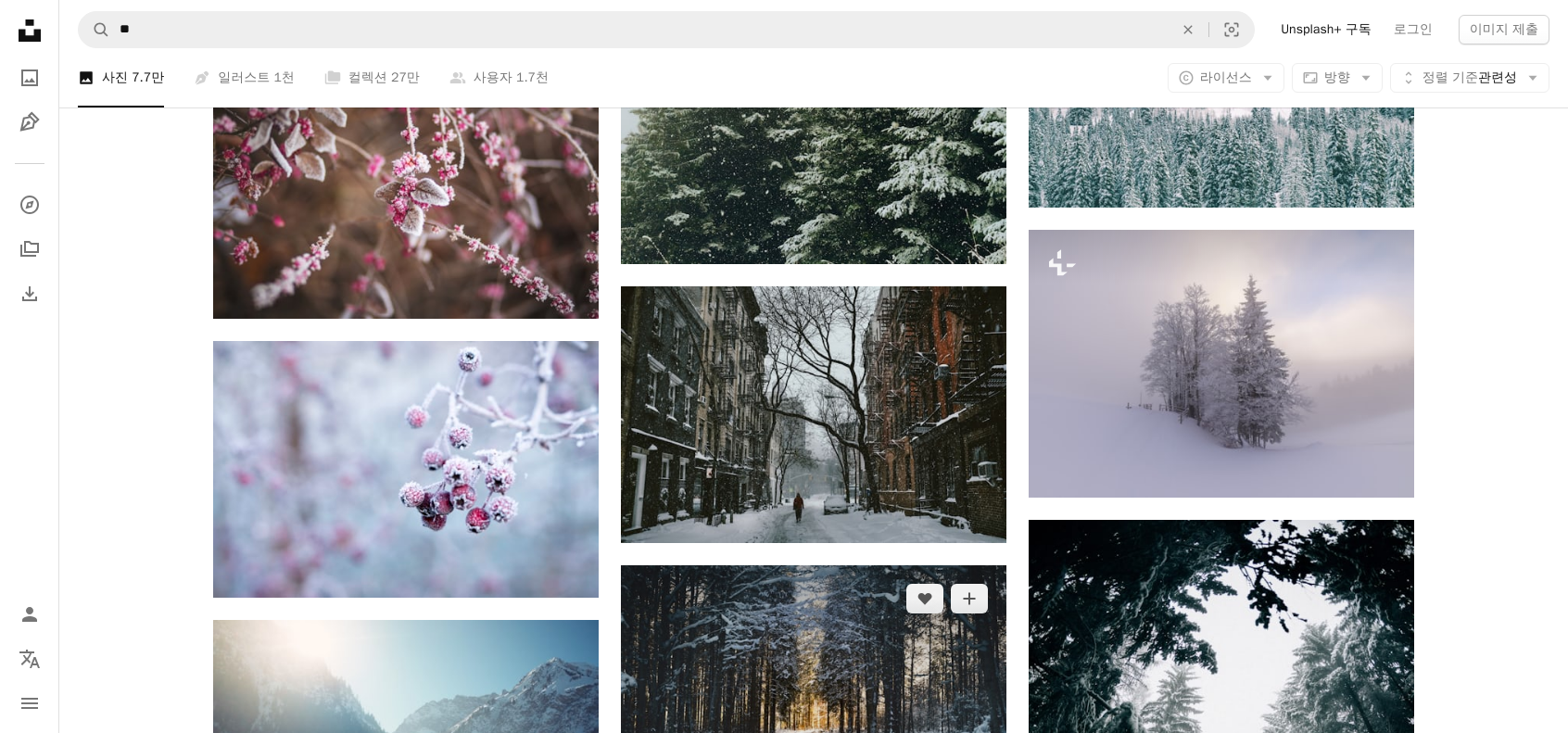 click at bounding box center (814, 710) 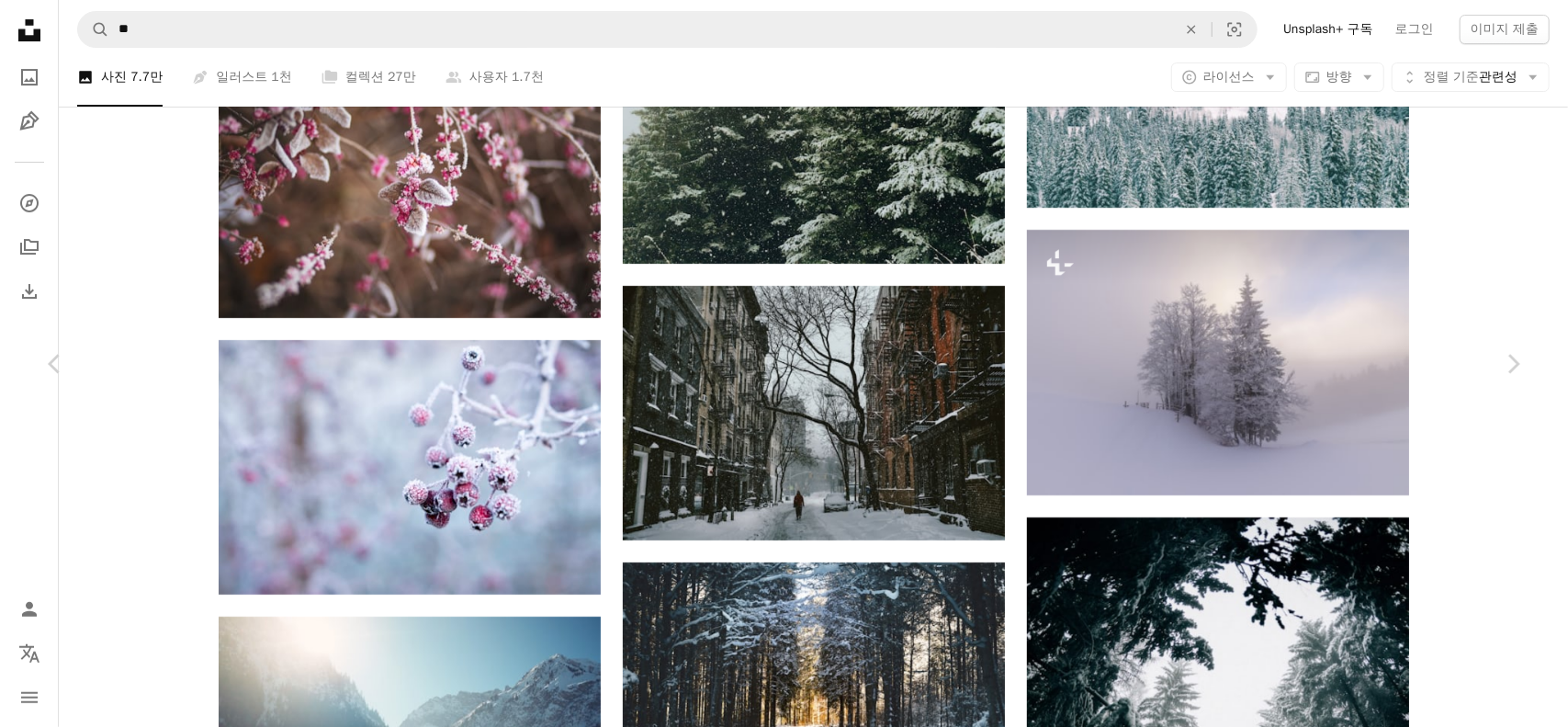 click on "An X shape Chevron left Chevron right [PERSON_NAME] 고용 가능 A checkmark inside of a circle A heart A plus sign 무료 다운로드 Chevron down Zoom in 조회수 4,267,179 다운로드 47,700 소개 매체 사진 ,  자연 ,  영성 A forward-right arrow 공유 Info icon 정보 More Actions A map marker Ebensee, [GEOGRAPHIC_DATA], [GEOGRAPHIC_DATA] Calendar outlined 2017년 2월 4일 에 게시됨 Camera OLYMPUS CORPORATION, E-M1MarkII Safety Unsplash 라이선스 하에서 무료로 사용 가능 숲 겨울 눈 나무 풍경 겨울 벽지 아름답다 얼음 길 마법 스키 겨울 배경 추적하다 마법의 길 크로스 컨트리 스키 차선 가 땅 식물 HD 배경화면 iStock에서 프리미엄 관련 이미지 찾아보기  |  코드 UNSPLASH20로 20% 할인 혜택 받기 iStock에서 더 많은 자료 보기  ↗ 관련 이미지 A heart A plus sign [PERSON_NAME] 고용 가능 A checkmark inside of a circle Arrow pointing down A heart A plus sign [PERSON_NAME] Arrow pointing down" at bounding box center [784, 4881] 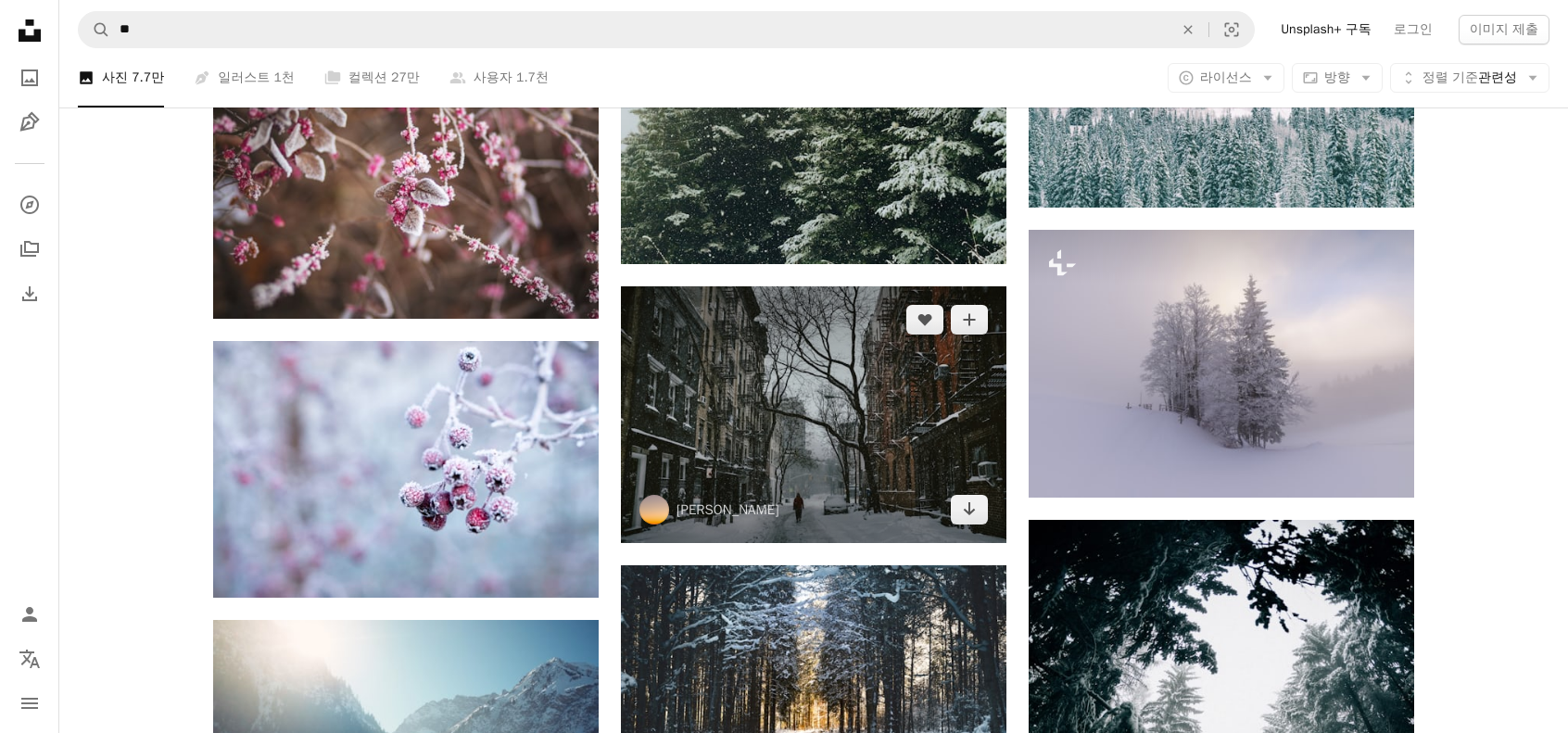 click at bounding box center [814, 414] 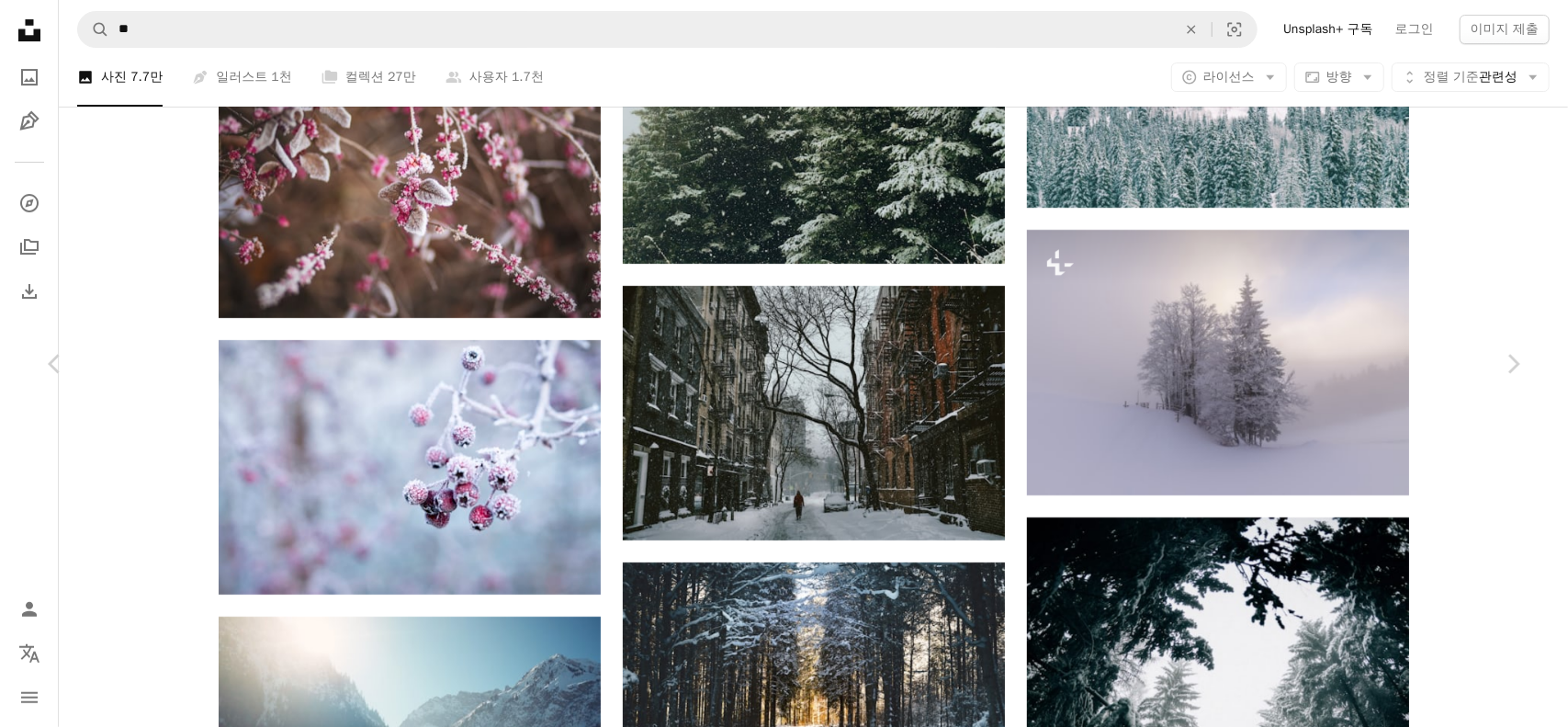 click on "An X shape Chevron left Chevron right [PERSON_NAME] [PERSON_NAME] A heart A plus sign 무료 다운로드 Chevron down Zoom in 조회수 5,574,522 다운로드 45,974 소개 매체 사진 ,  거리 사진 A forward-right arrow 공유 Info icon 정보 More Actions A map marker [GEOGRAPHIC_DATA][US_STATE], [GEOGRAPHIC_DATA] Calendar outlined 2016년 2월 6일 에 게시됨 Camera FUJIFILM, X100T Safety Unsplash 라이선스 하에서 무료로 사용 가능 건물 도시 겨울 길 눈 뉴욕 거리 나무 혼자 건물 폭풍우 거리 사진 눈 눈 스노위 시티 웨스트 빌리지 눈 덮인 거리 벽지 [DATE] 회색 HD 배경화면 iStock에서 프리미엄 관련 이미지 찾아보기  |  코드 UNSPLASH20로 20% 할인 혜택 받기 iStock에서 더 많은 자료 보기  ↗ 관련 이미지 A heart A plus sign [PERSON_NAME] Arrow pointing down A heart A plus sign -Théo Malliacas 고용 가능 A checkmark inside of a circle Arrow pointing down A heart A plus sign [PERSON_NAME] A heart 용 용" at bounding box center [784, 4881] 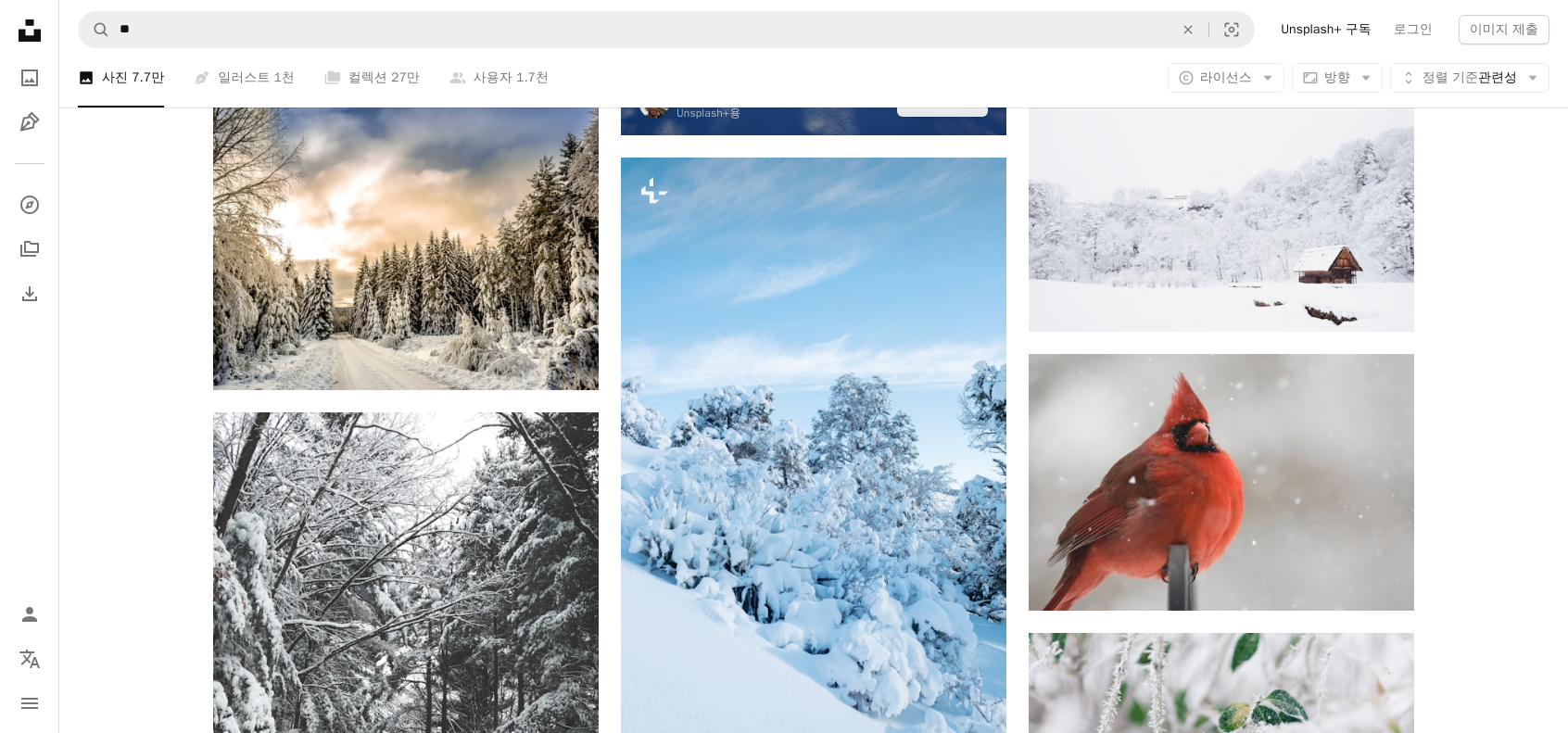 scroll, scrollTop: 10730, scrollLeft: 0, axis: vertical 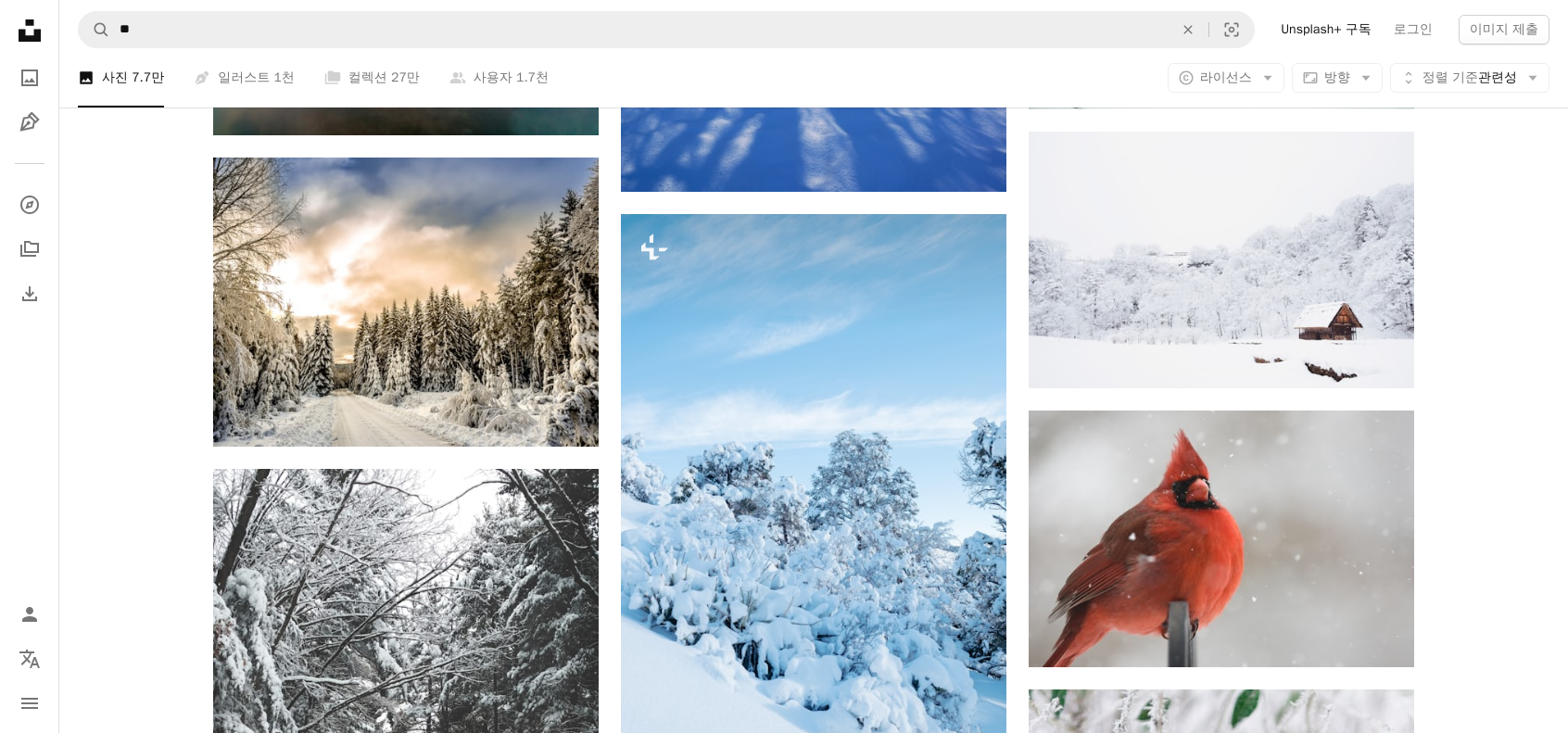 click at bounding box center (1221, 1672) 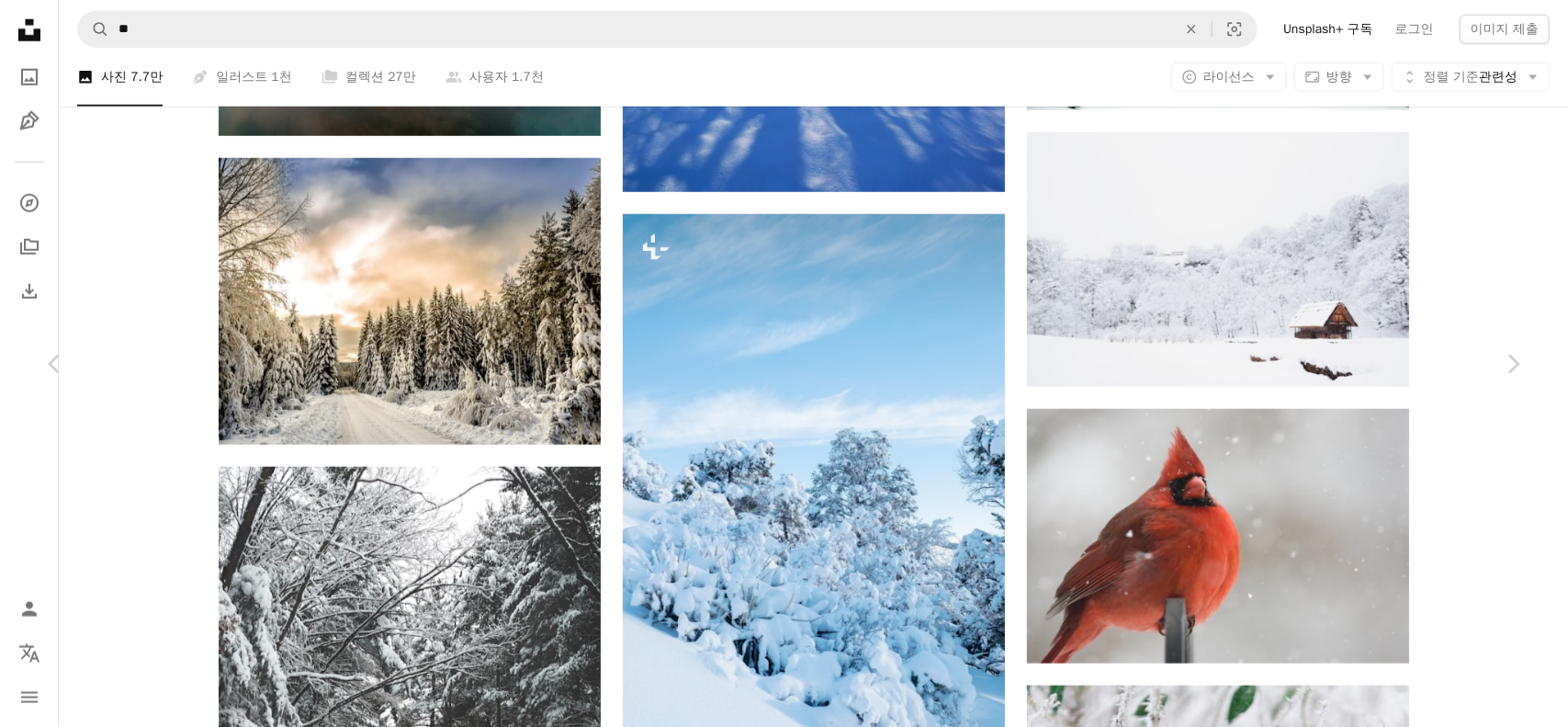 click on "무료 다운로드" at bounding box center [1342, 6284] 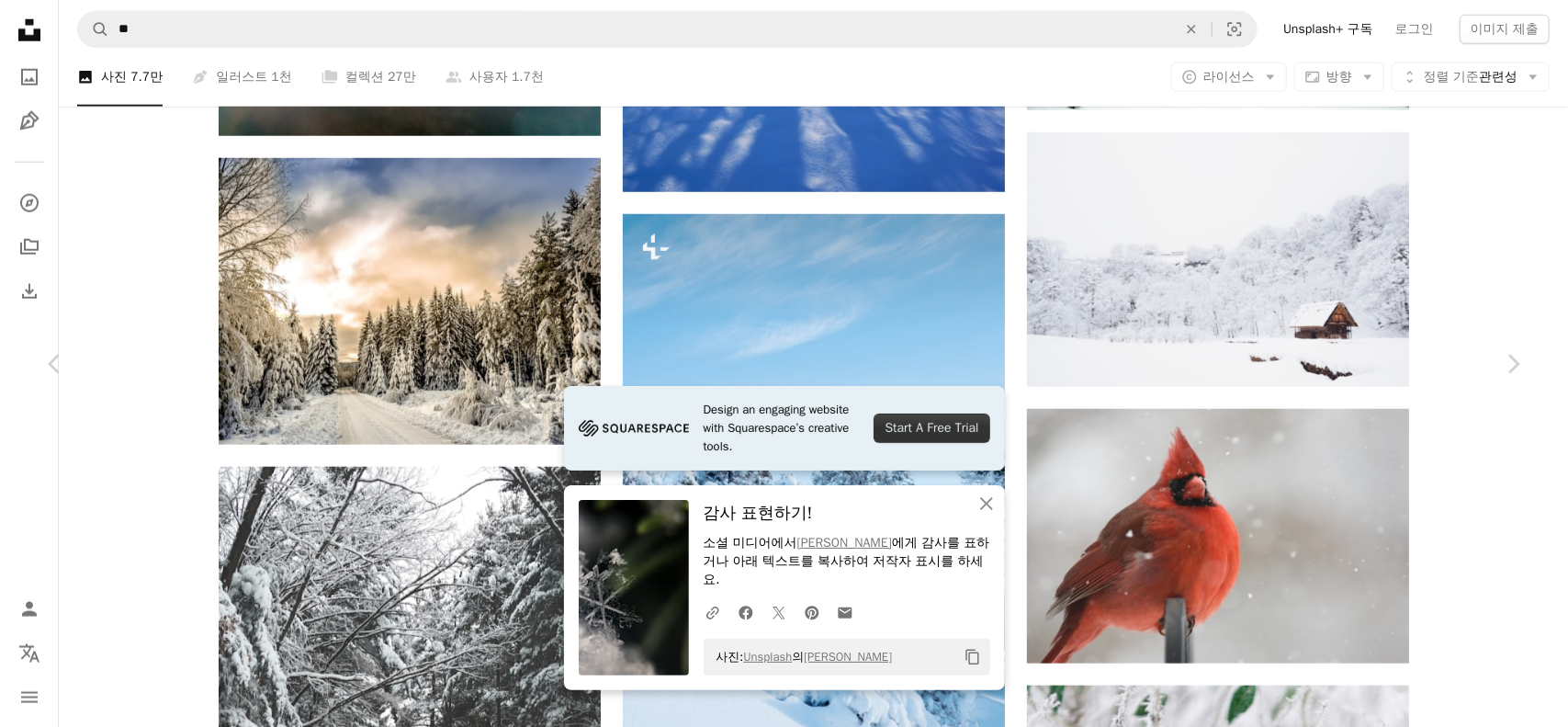 drag, startPoint x: 1461, startPoint y: 234, endPoint x: 1422, endPoint y: 273, distance: 55.15433 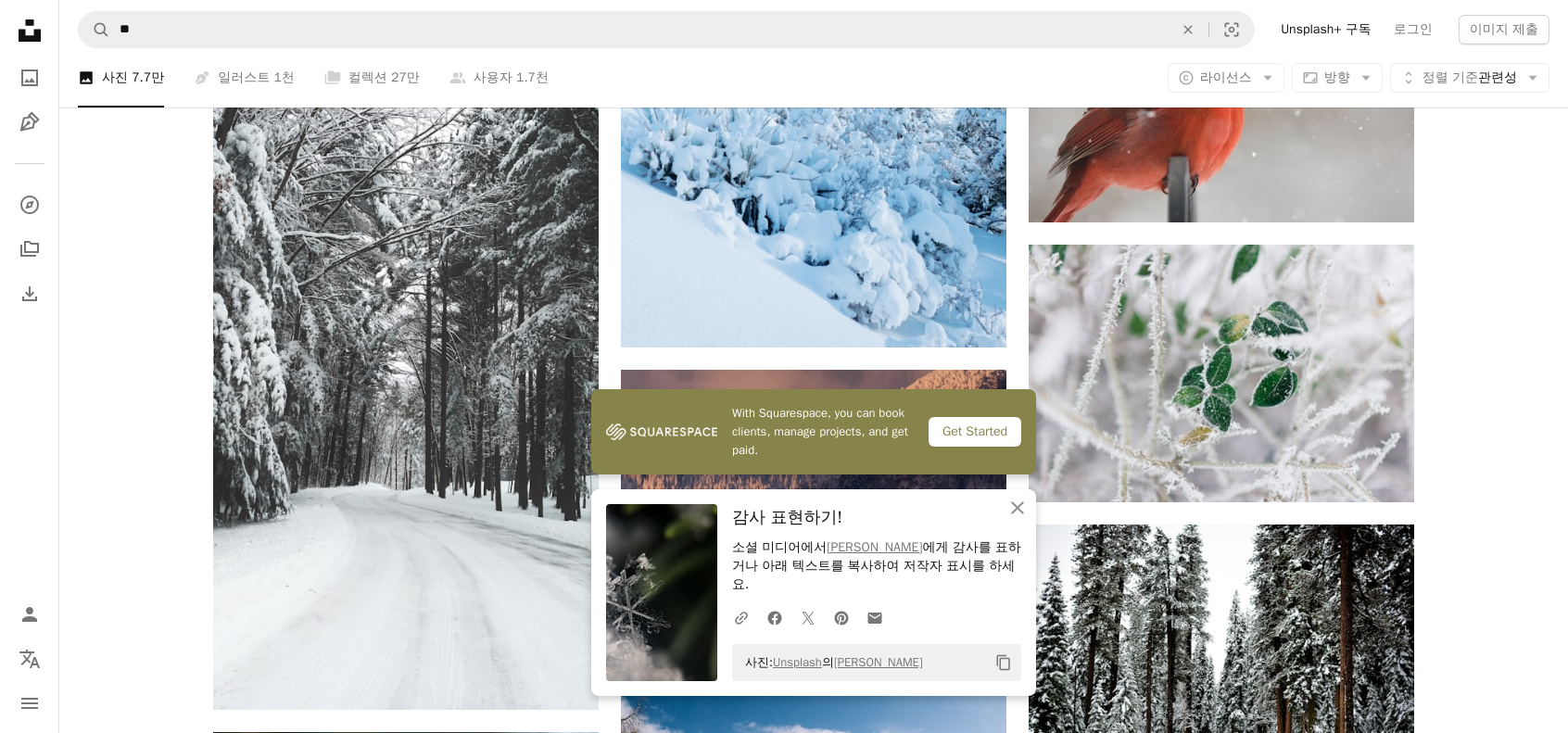 scroll, scrollTop: 11193, scrollLeft: 0, axis: vertical 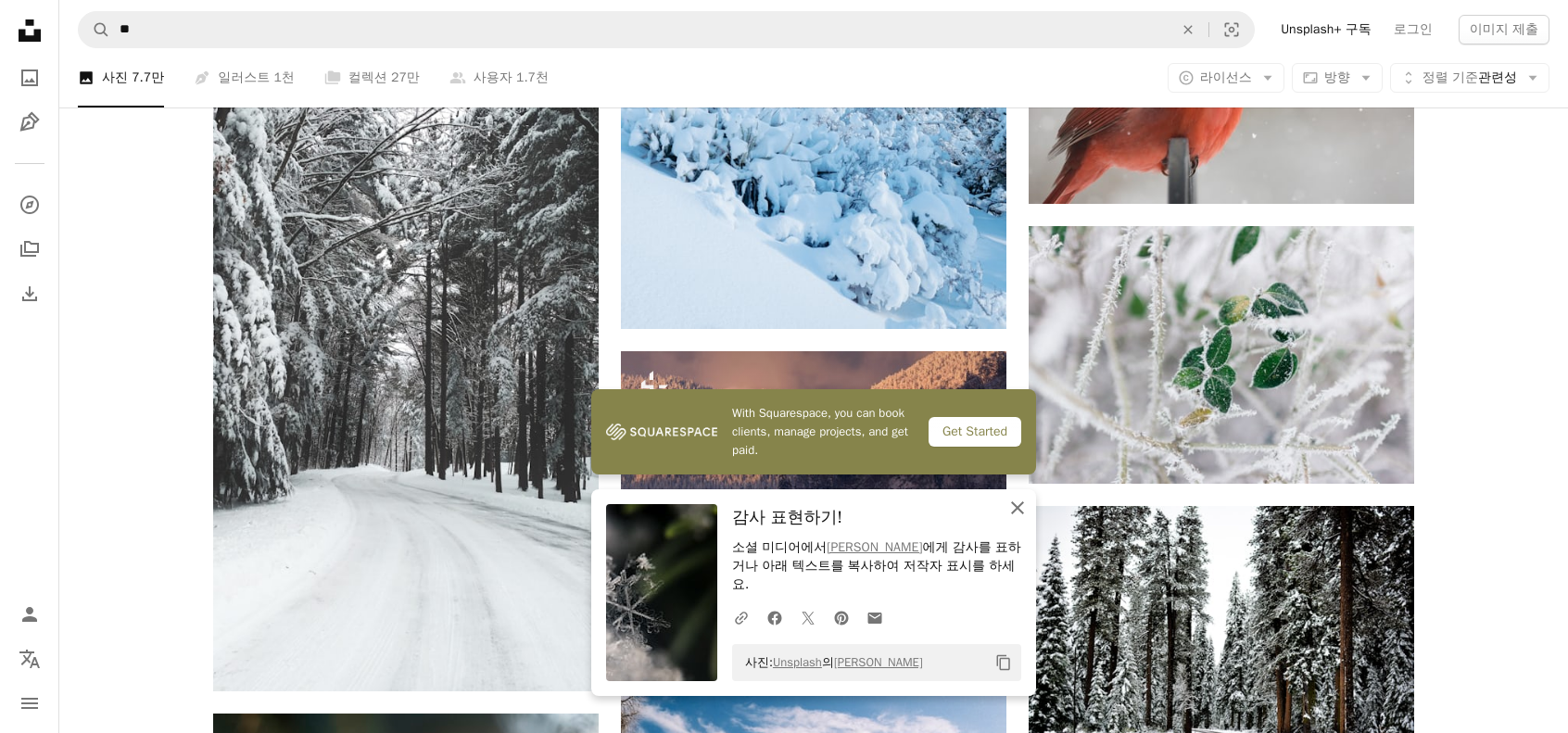 click on "An X shape" 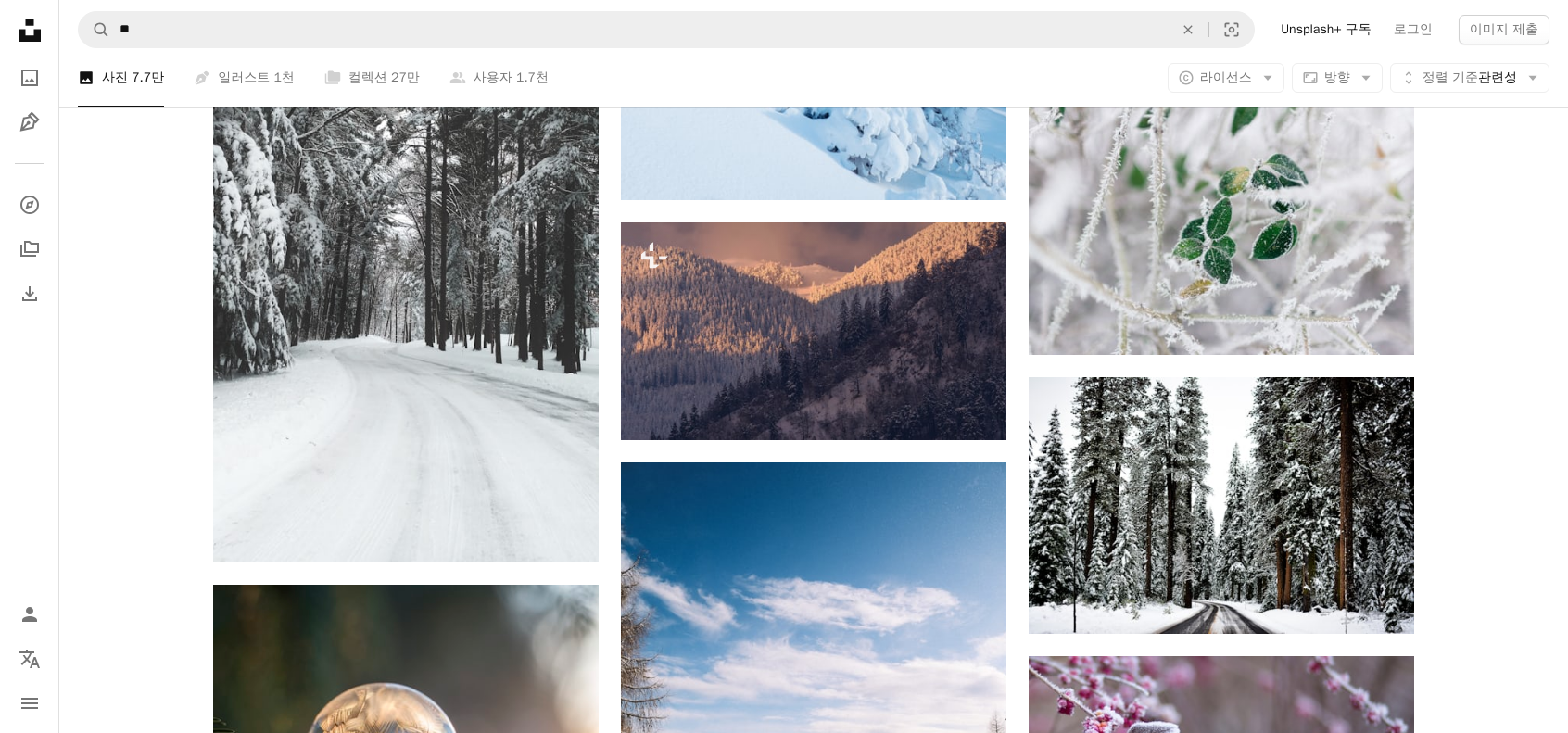 scroll, scrollTop: 11348, scrollLeft: 0, axis: vertical 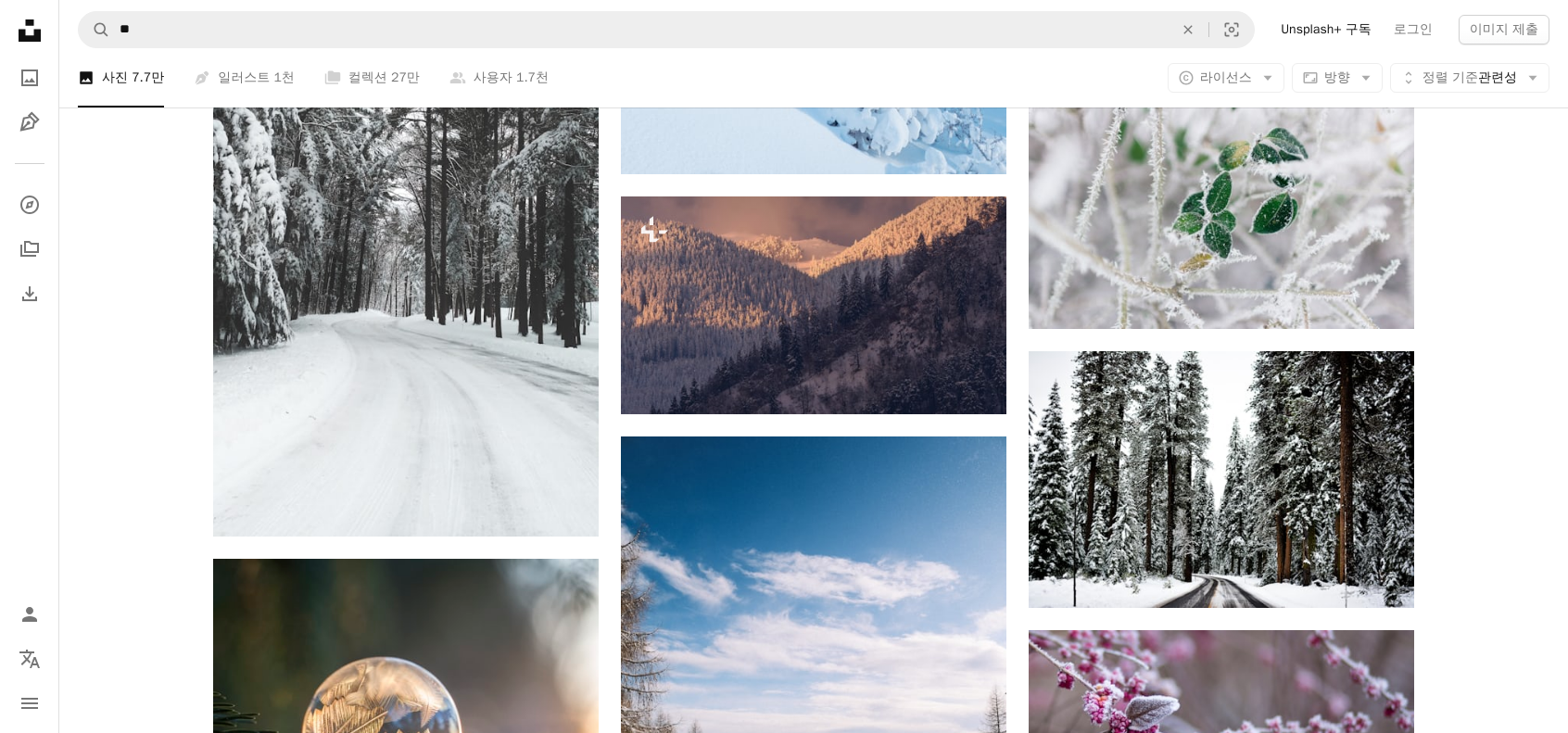 click at bounding box center (1221, 1693) 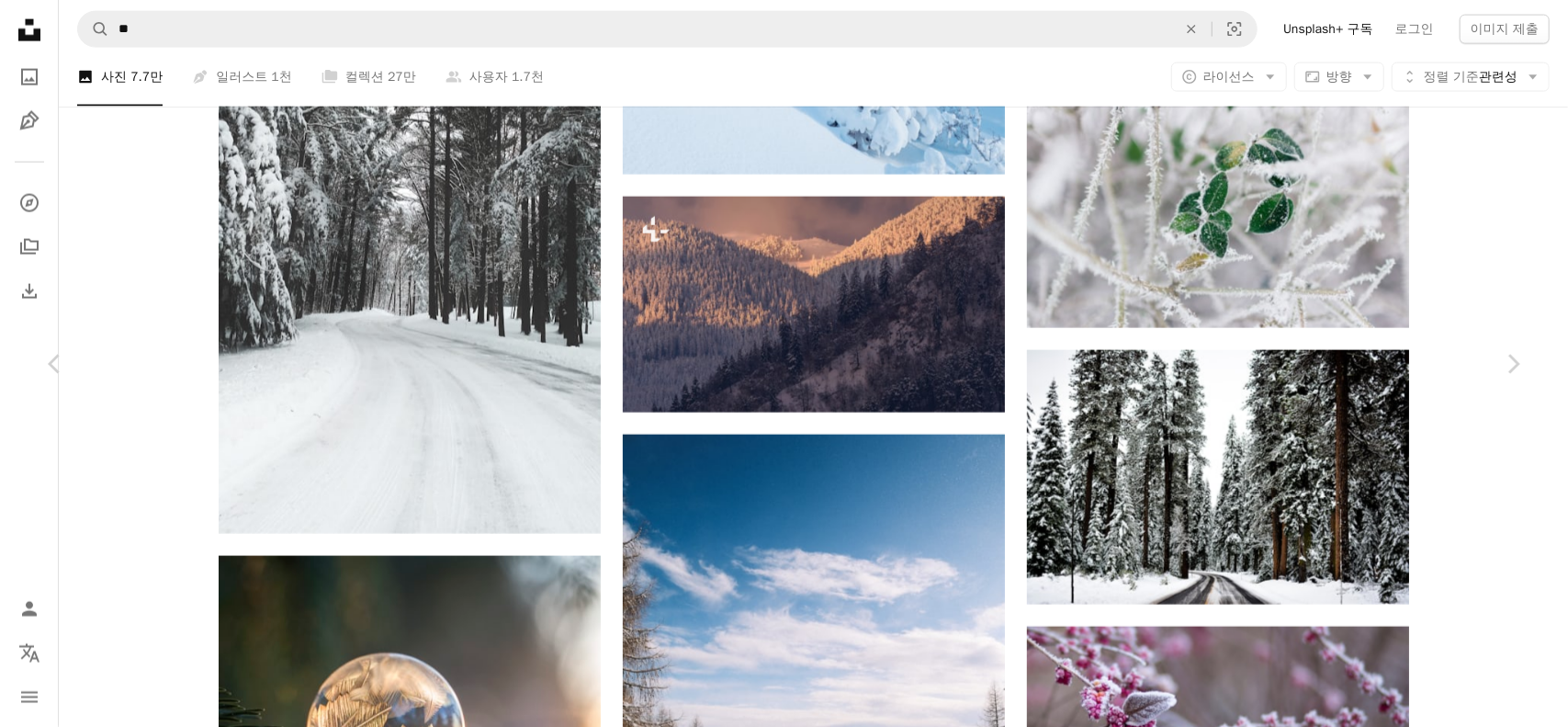click on "무료 다운로드" at bounding box center (1342, 5671) 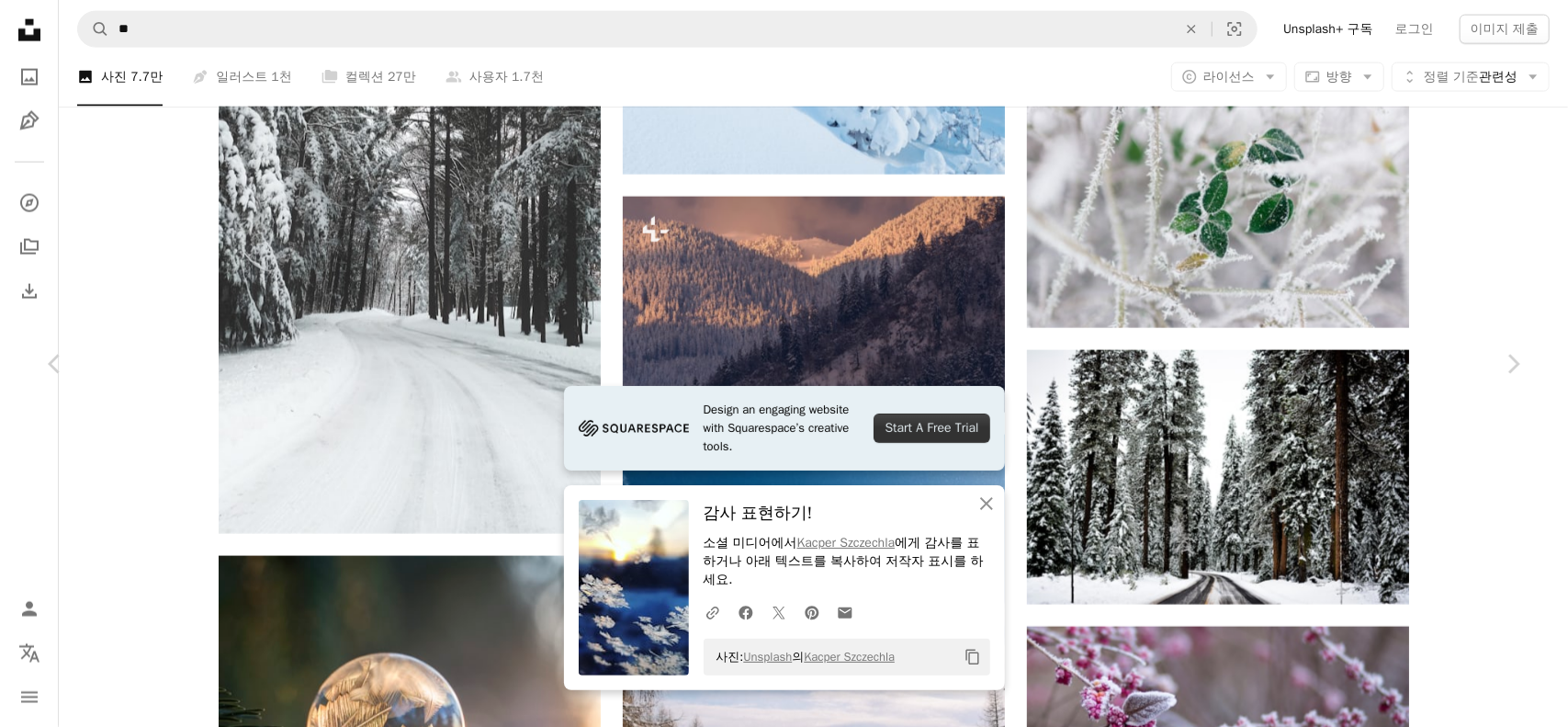 drag, startPoint x: 1458, startPoint y: 250, endPoint x: 1452, endPoint y: 259, distance: 10.816654 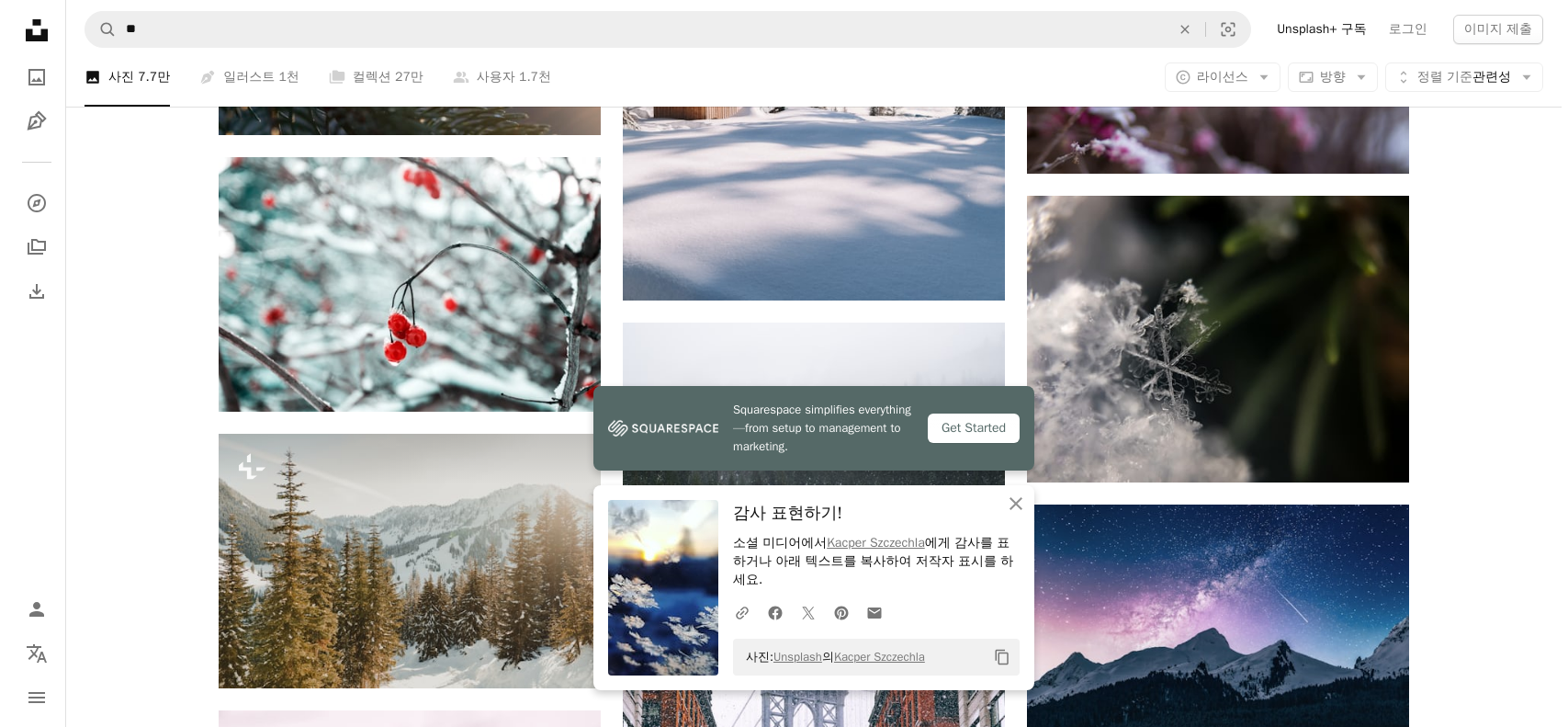 scroll, scrollTop: 12021, scrollLeft: 0, axis: vertical 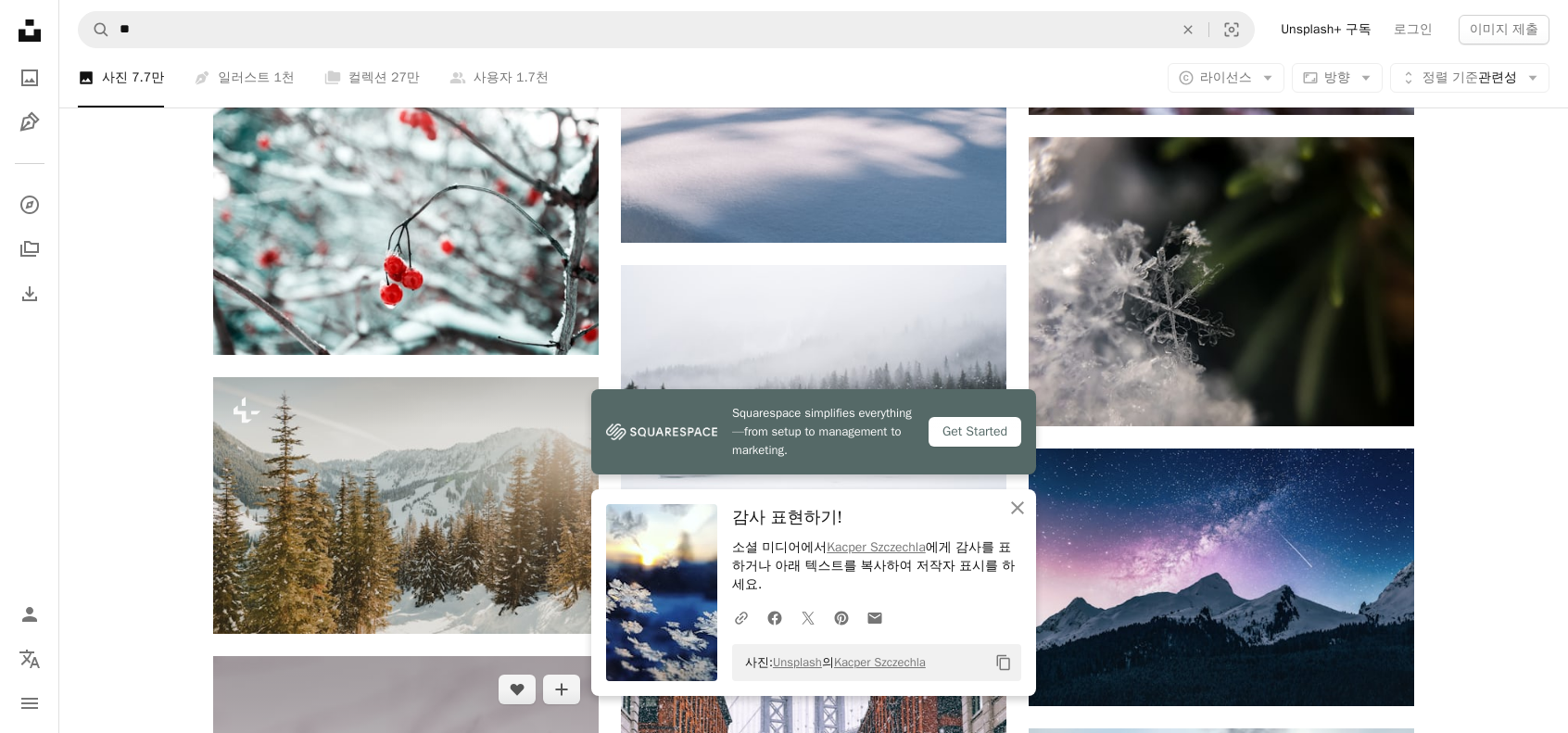 click at bounding box center [406, 945] 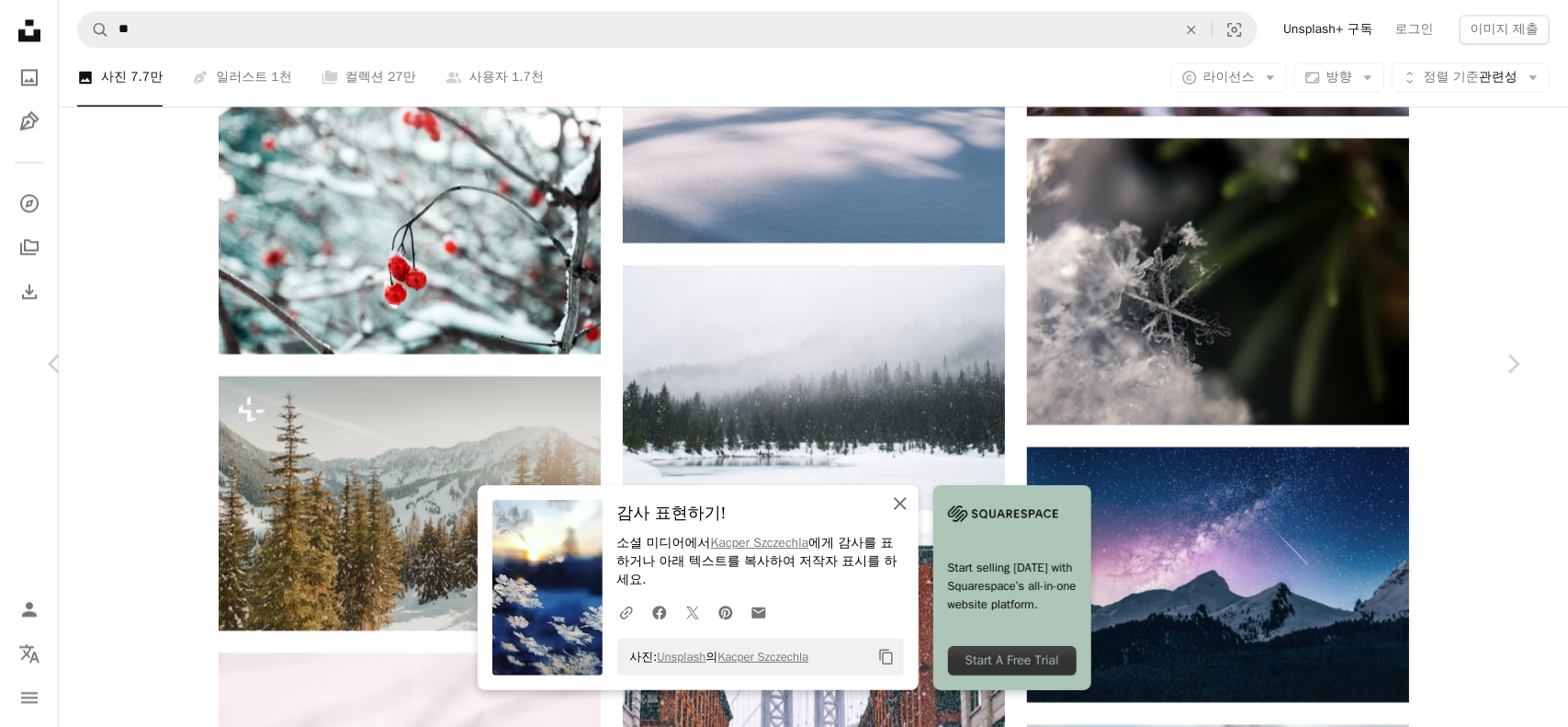 click on "An X shape" 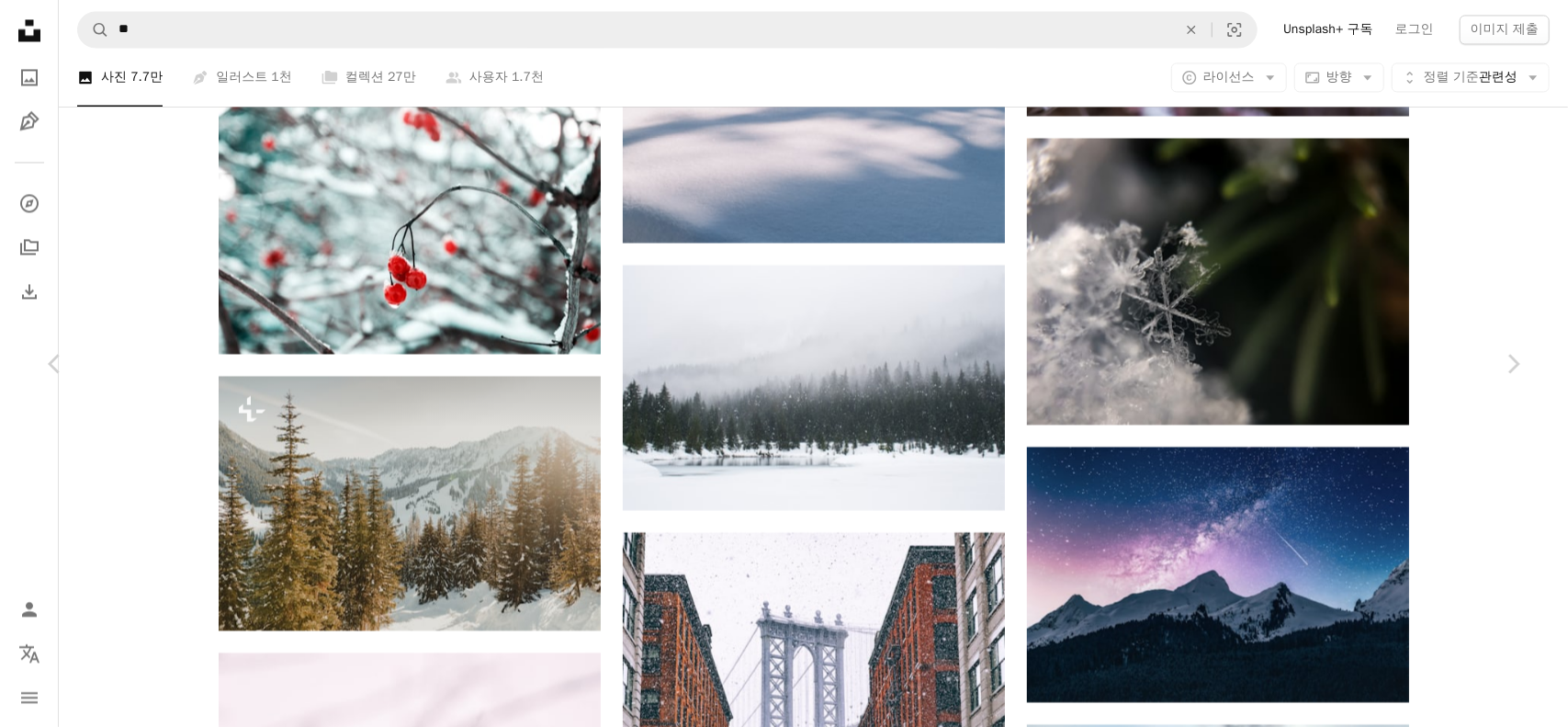 click at bounding box center [777, 5226] 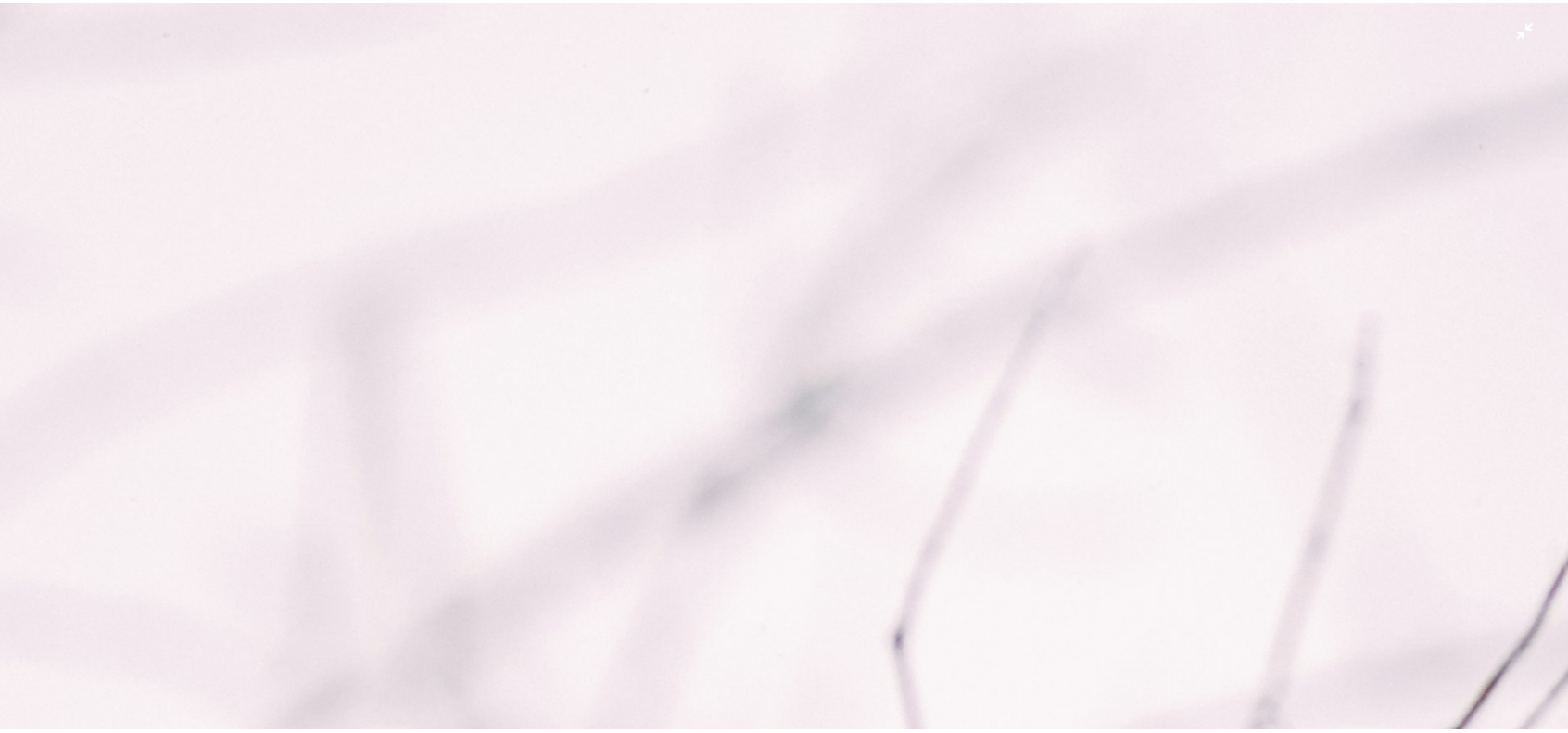 scroll, scrollTop: 800, scrollLeft: 0, axis: vertical 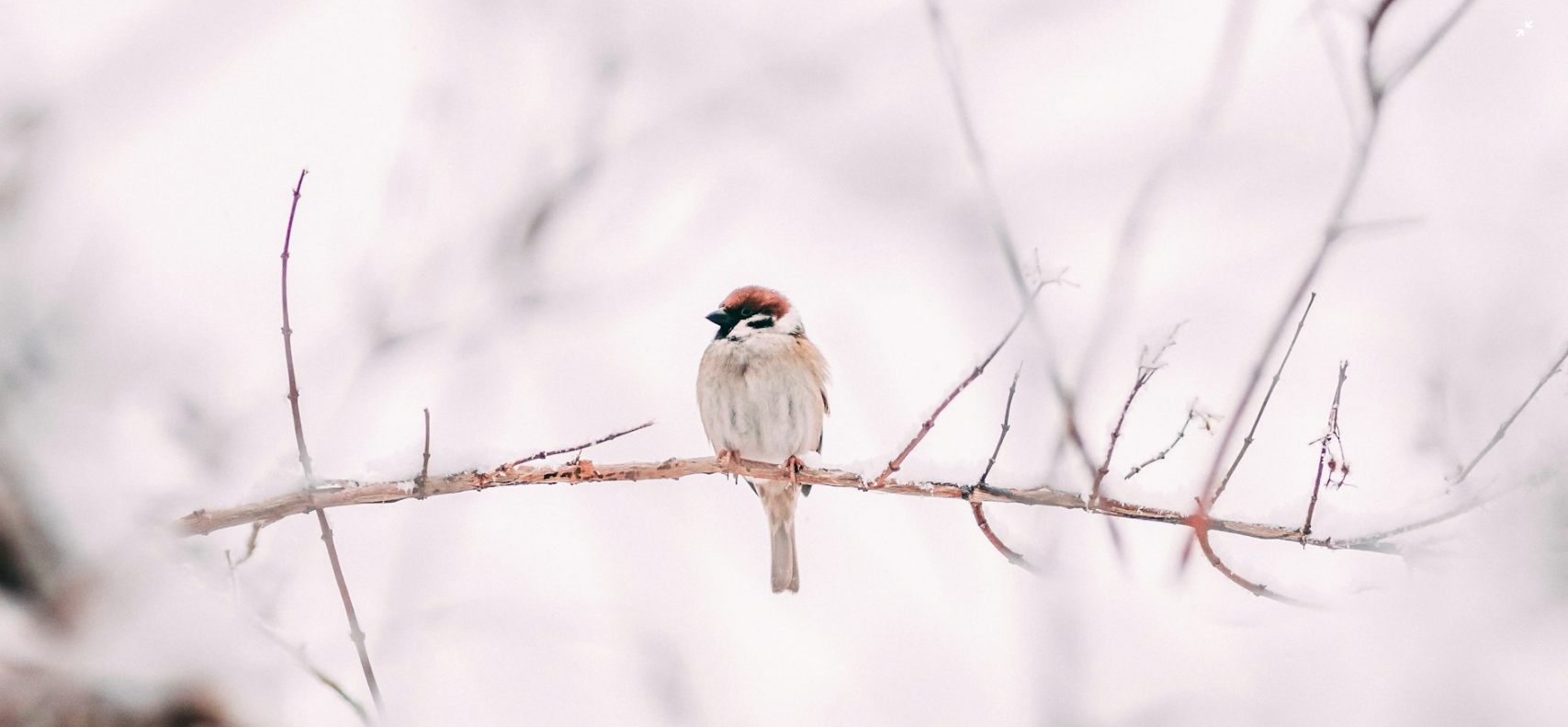 click at bounding box center [784, 384] 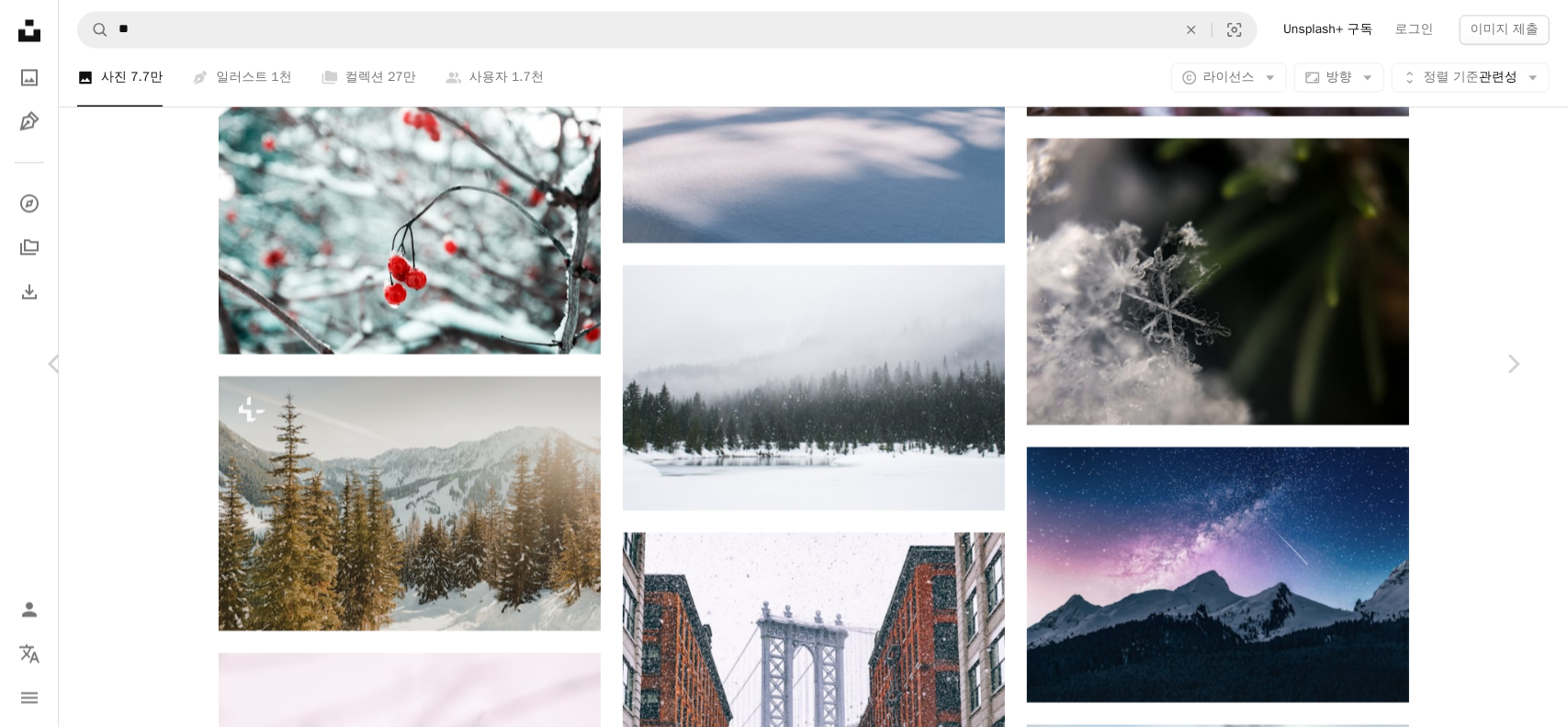click on "An X shape Chevron left Chevron right [DEMOGRAPHIC_DATA][PERSON_NAME] 고용 가능 A checkmark inside of a circle A heart A plus sign 무료 다운로드 Chevron down Zoom in 조회수 4,892,913 다운로드 40,274 소개 매체 사진 ,  마리 ,  배경 화면 A forward-right arrow 공유 Info icon 정보 More Actions A map marker [GEOGRAPHIC_DATA], [GEOGRAPHIC_DATA], [GEOGRAPHIC_DATA] Calendar outlined 2018년 3월 3일 에 게시됨 Camera Canon, EOS 80D Safety Unsplash 라이선스 하에서 무료로 사용 가능 동물 겨울 새 눈 야생 생물 노르웨이 배경 화면 배경 침묵 깃털 새 벽지 닫기 가지 노래 아직 횃대 보풀 벽지 [DATE] 사람의 HD 배경화면 iStock에서 프리미엄 관련 이미지 찾아보기  |  코드 UNSPLASH20로 20% 할인 혜택 받기 iStock에서 더 많은 자료 보기  ↗ 관련 이미지 A heart A plus sign [PERSON_NAME] 고용 가능 A checkmark inside of a circle Arrow pointing down A heart A plus sign [PERSON_NAME] Arrow pointing down A heart A plus sign [PERSON_NAME] 용" at bounding box center [784, 5225] 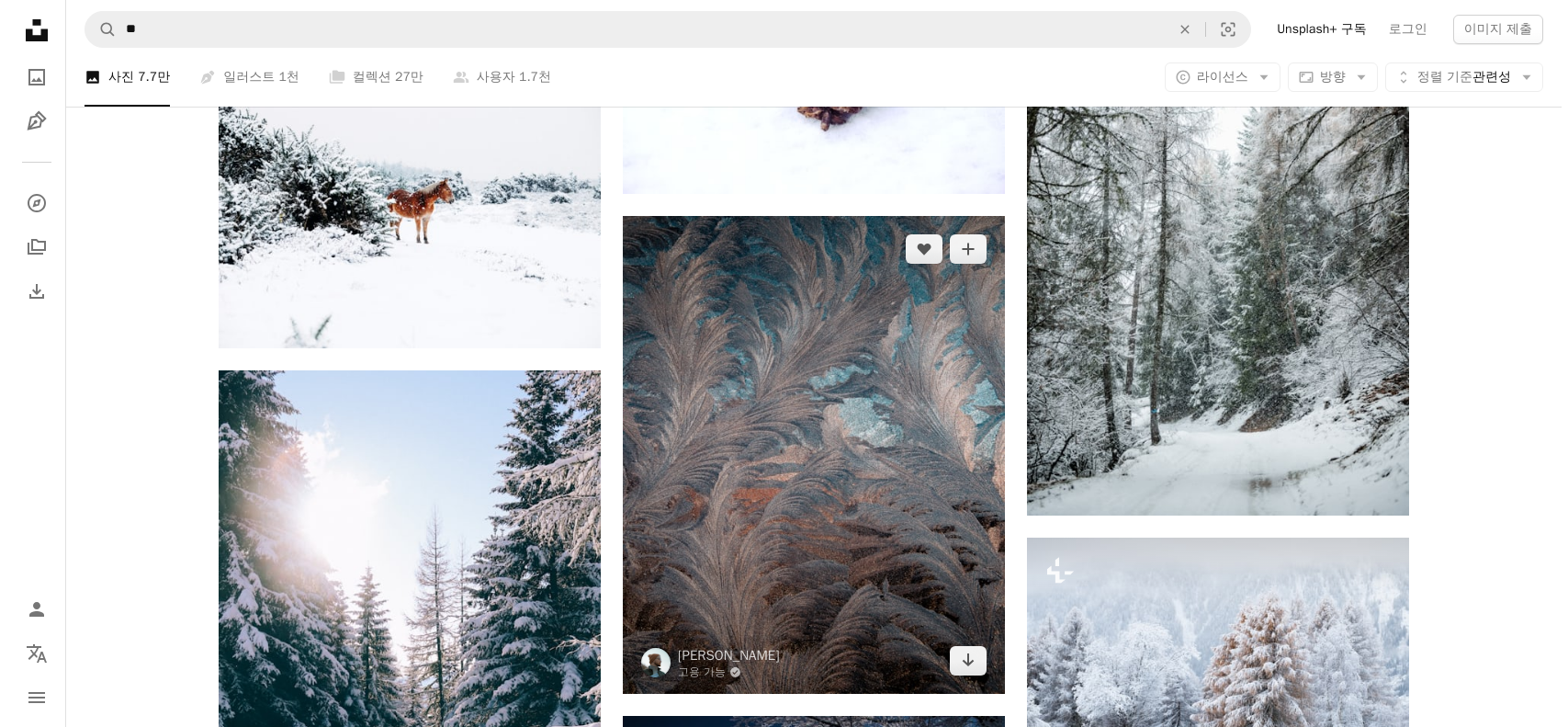 scroll, scrollTop: 13553, scrollLeft: 0, axis: vertical 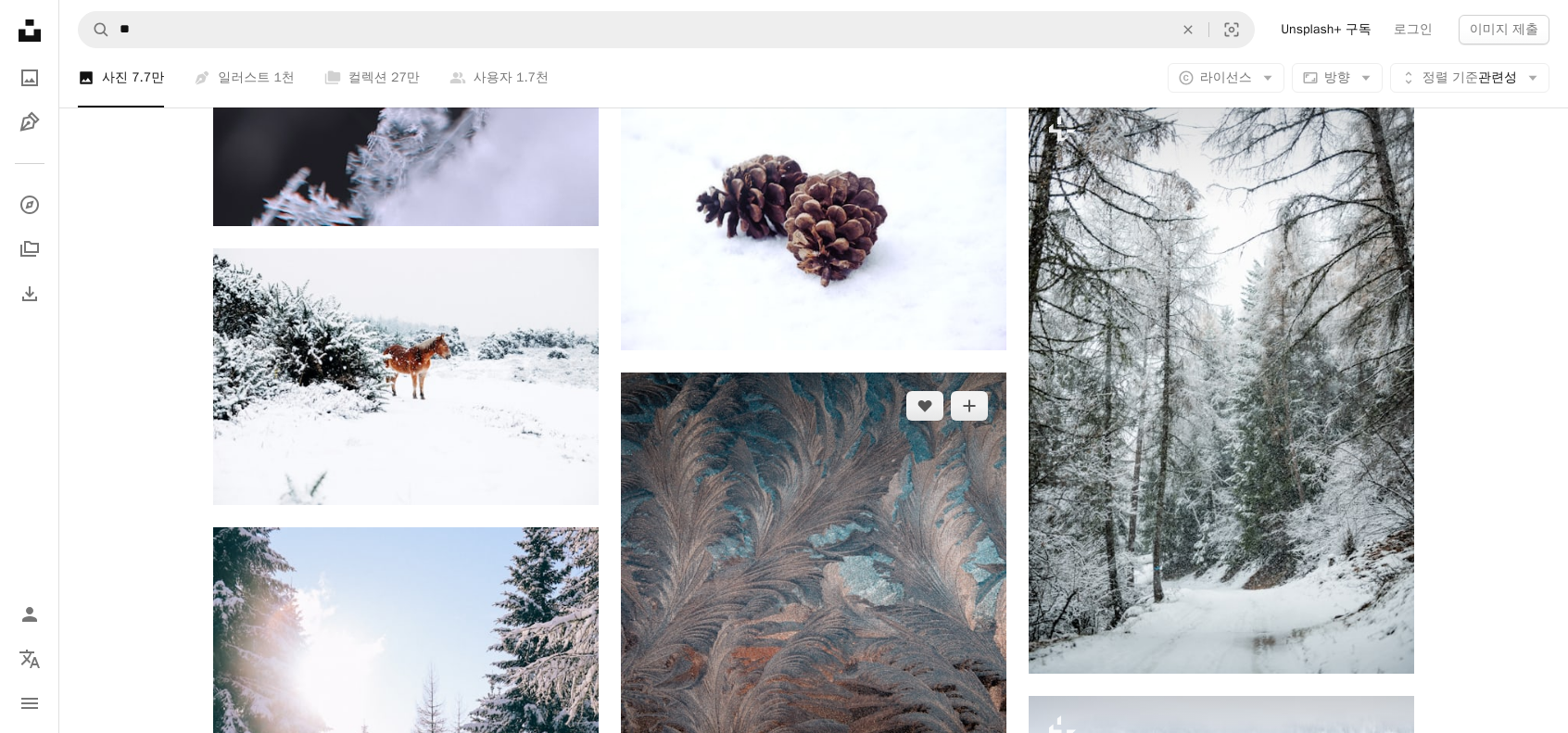 click at bounding box center [814, 613] 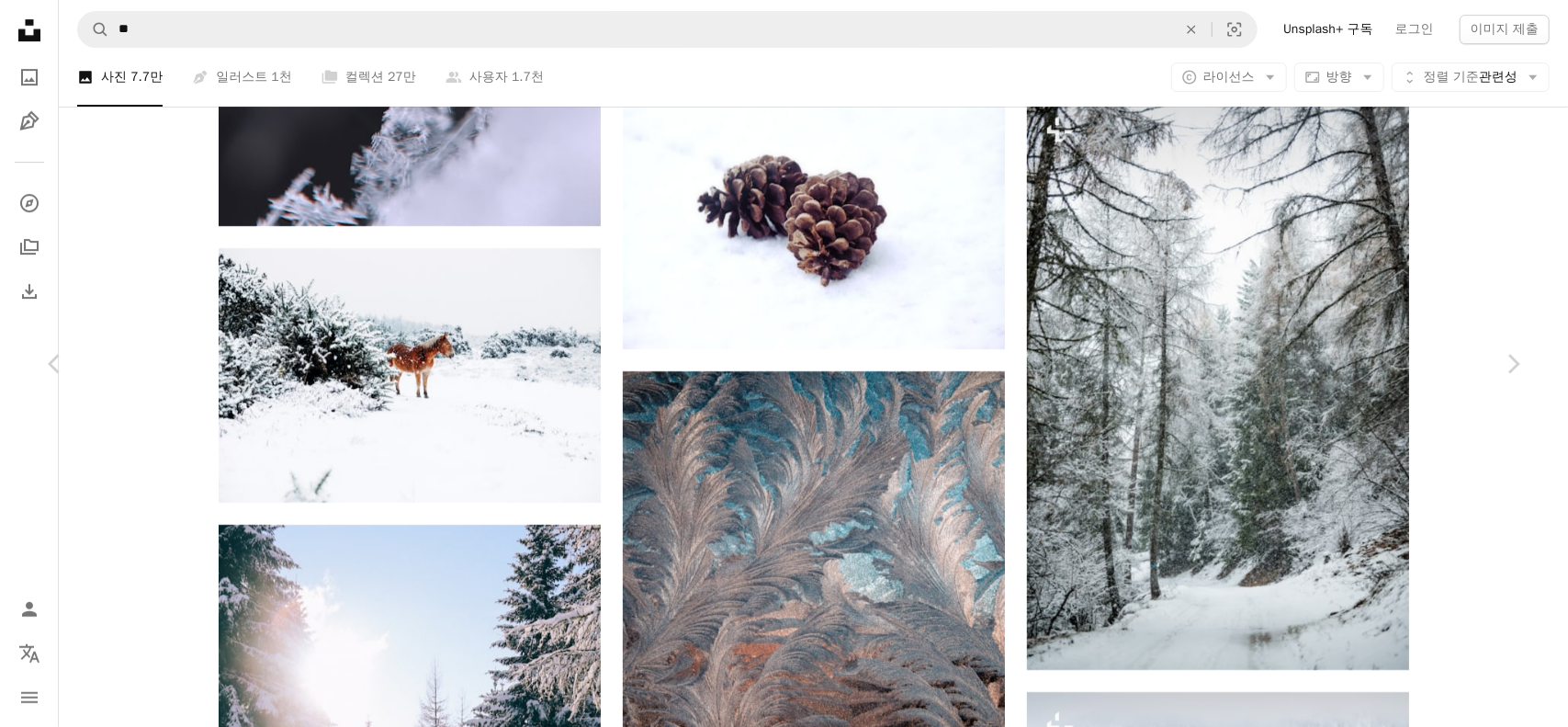 click at bounding box center [777, 5955] 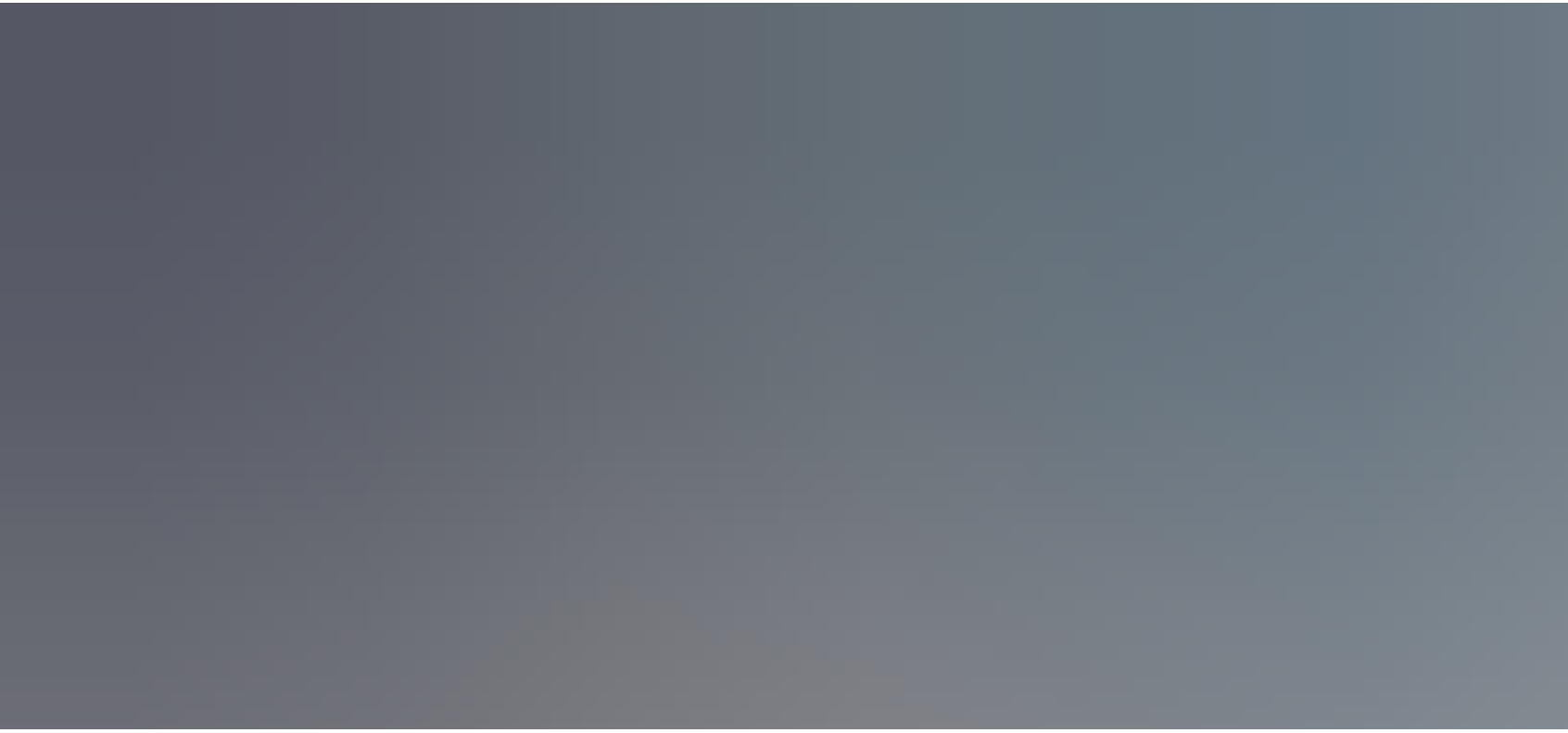 scroll, scrollTop: 605, scrollLeft: 0, axis: vertical 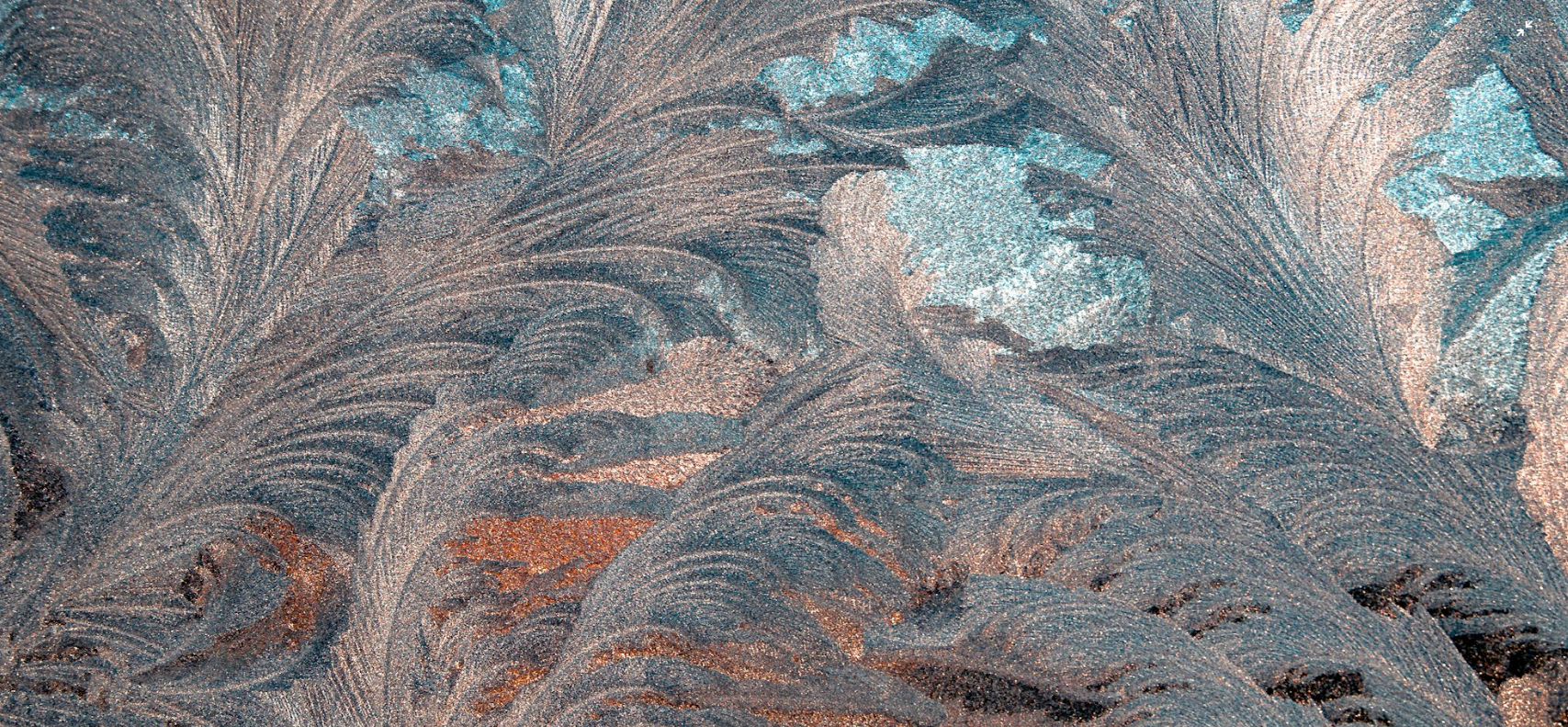 click at bounding box center [784, 381] 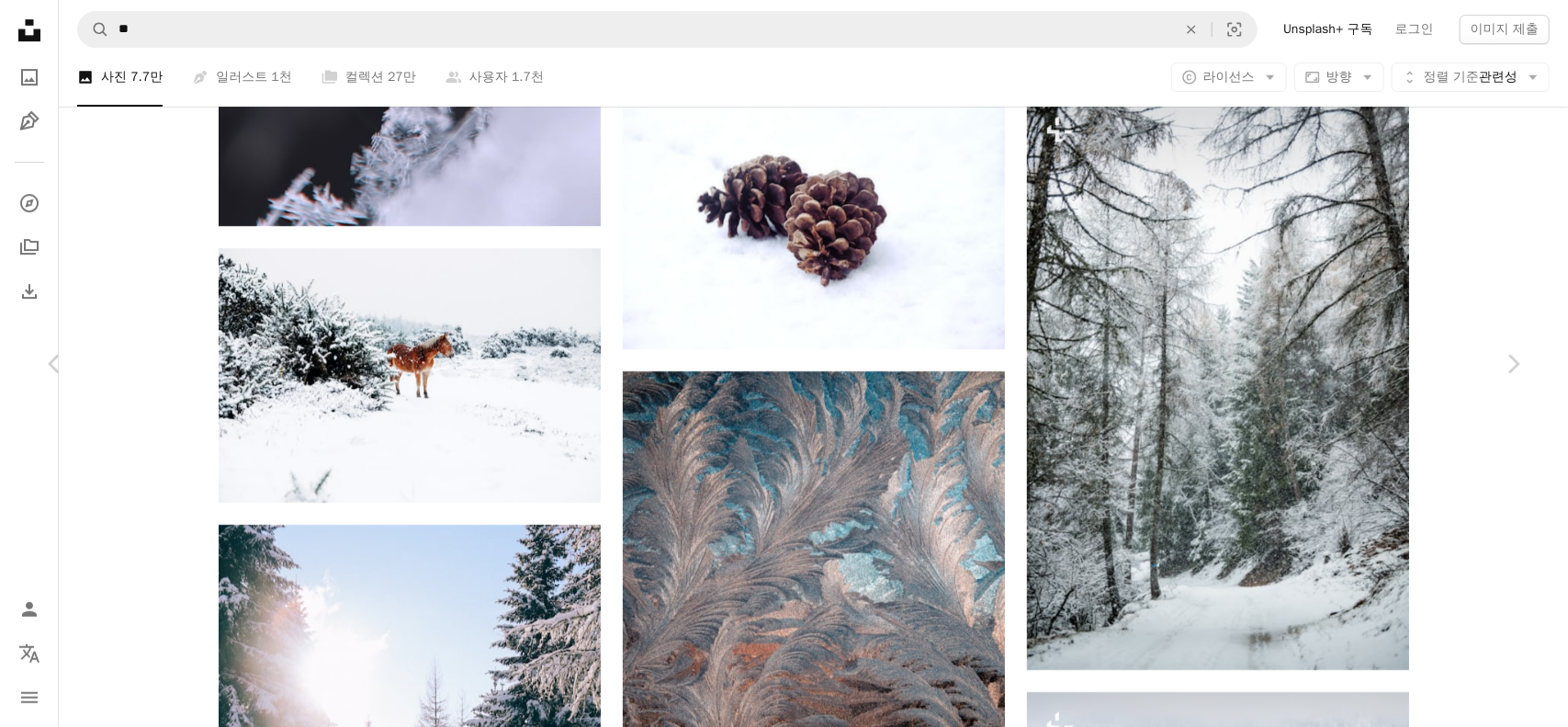 click on "무료 다운로드" at bounding box center (1342, 5634) 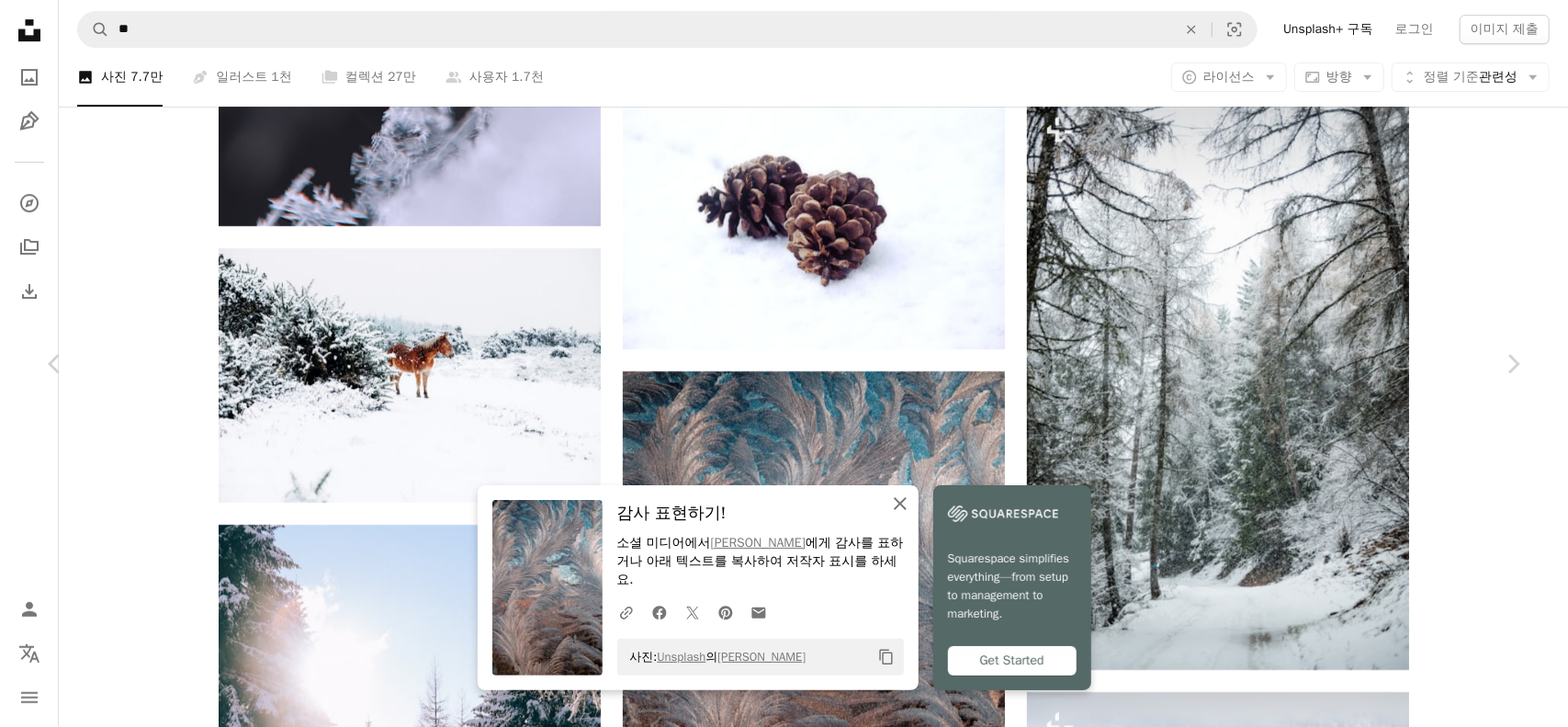 drag, startPoint x: 986, startPoint y: 501, endPoint x: 926, endPoint y: 494, distance: 60.406953 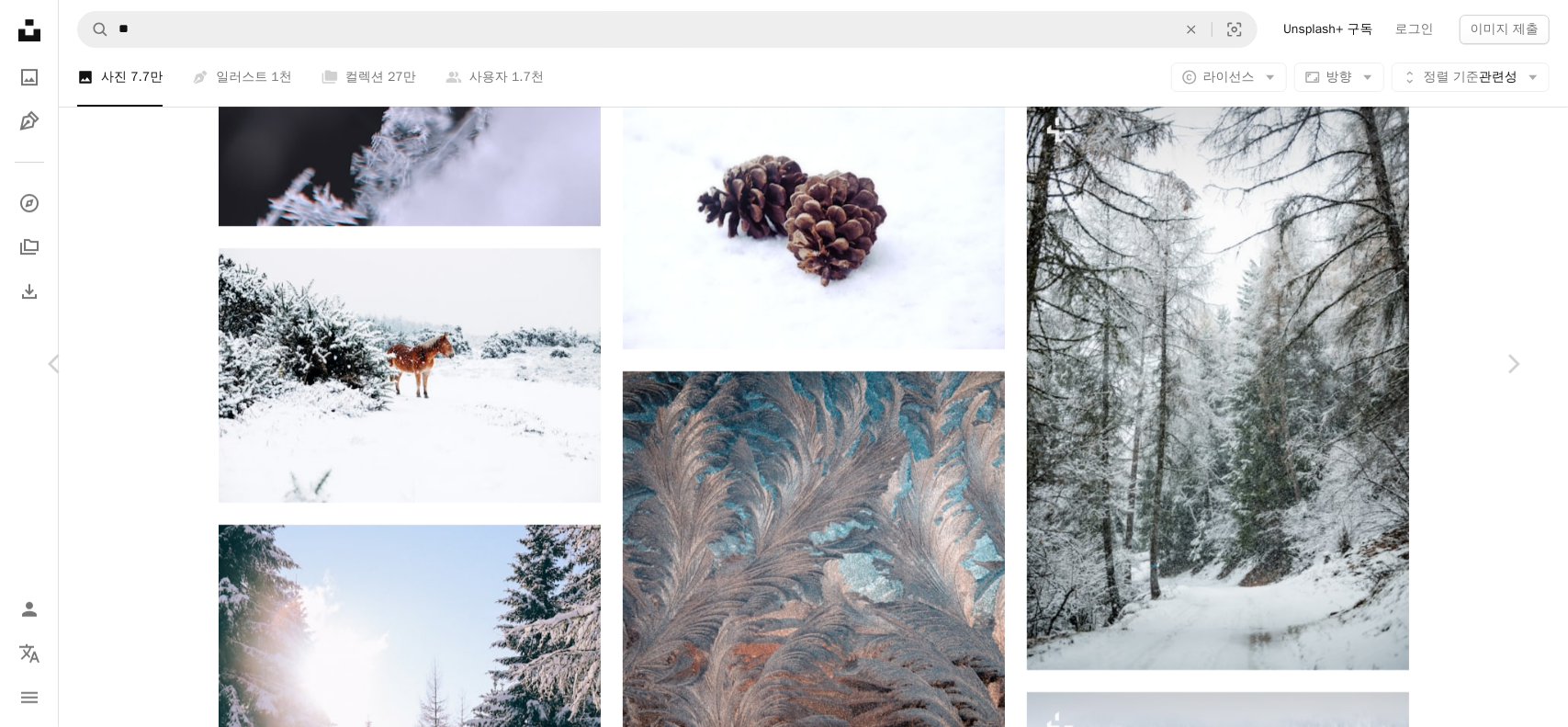 click on "An X shape Chevron left Chevron right [PERSON_NAME] 고용 가능 A checkmark inside of a circle A heart A plus sign 무료 다운로드 Chevron down Zoom in 조회수 7,647,402 다운로드 66,389 소개 매체 사진 ,  텍스처 A forward-right arrow 공유 Info icon 정보 More Actions Calendar outlined 2019년 3월 7일 에 게시됨 Camera Canon, EOS 200D Safety Unsplash 라이선스 하에서 무료로 사용 가능 텍스처 겨울 무늬 카논 아름다워 벽지 배경 추상적인 [DATE] 예술 그림 눈 회색 얼음 바깥 깔개 서리 무료 스톡 사진 iStock에서 프리미엄 관련 이미지 찾아보기  |  코드 UNSPLASH20로 20% 할인 혜택 받기 iStock에서 더 많은 자료 보기  ↗ 관련 이미지 A heart A plus sign [PERSON_NAME] Smr Arrow pointing down A heart A plus sign [PERSON_NAME] Arrow pointing down Plus sign for Unsplash+ A heart A plus sign [PERSON_NAME] Unsplash+ 용 A lock 다운로드 A heart A plus sign [PERSON_NAME] Arrow pointing down A heart 용" at bounding box center (784, 5954) 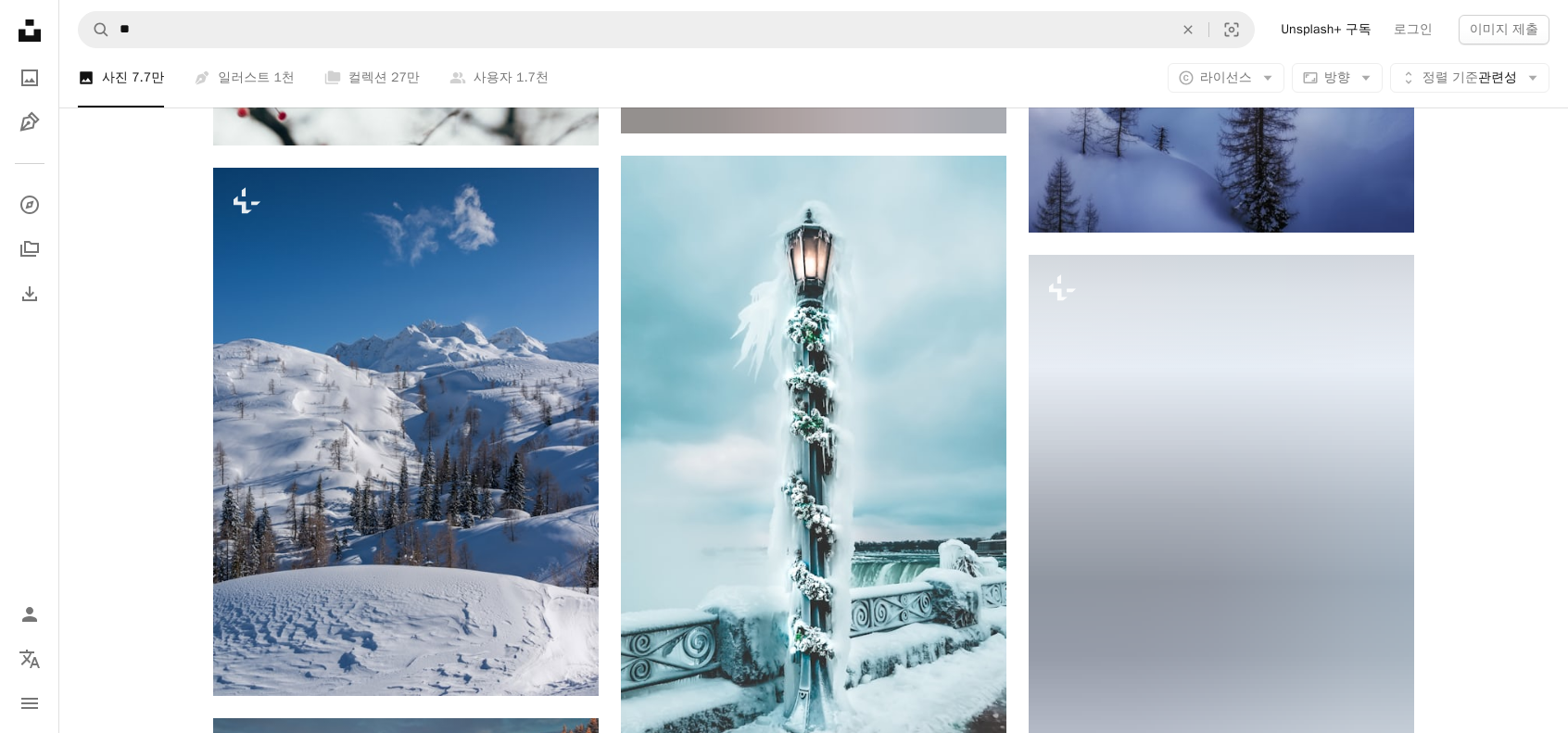scroll, scrollTop: 15209, scrollLeft: 0, axis: vertical 